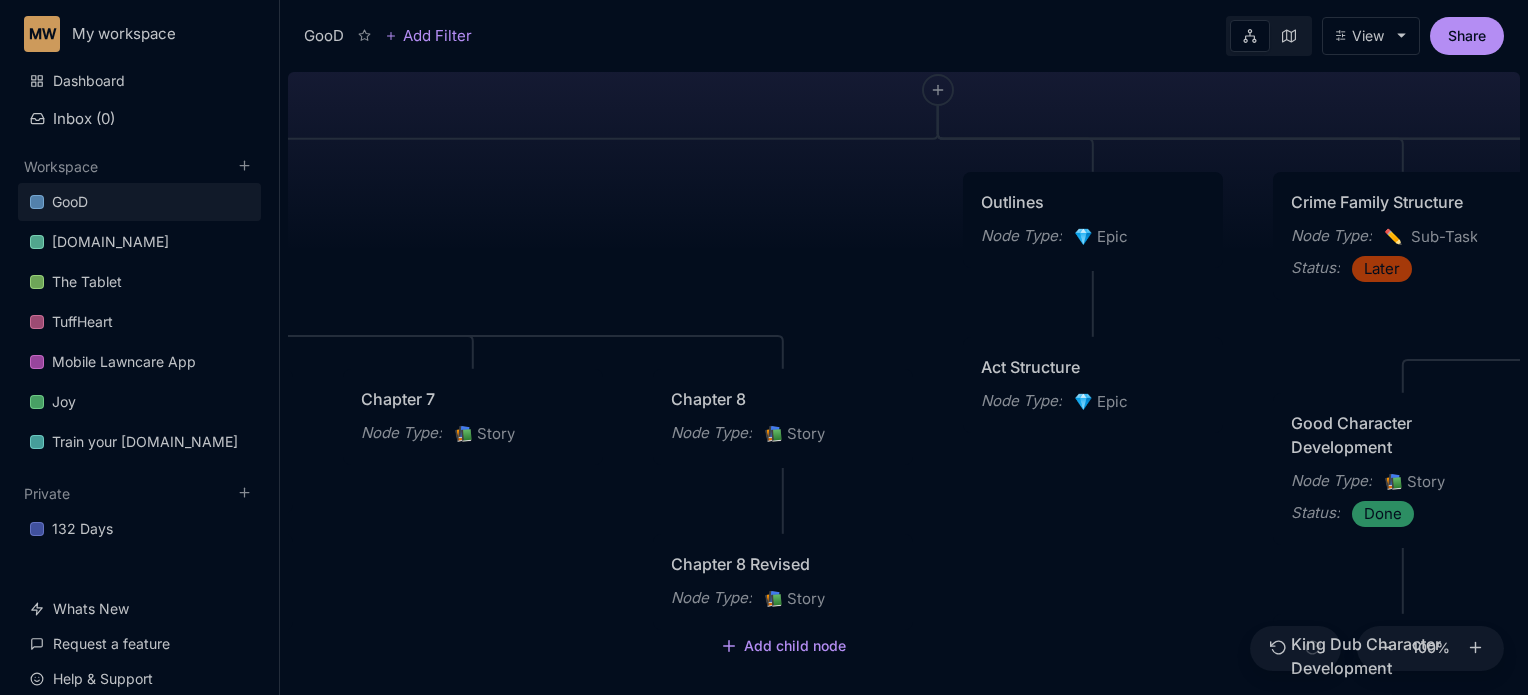 scroll, scrollTop: 0, scrollLeft: 0, axis: both 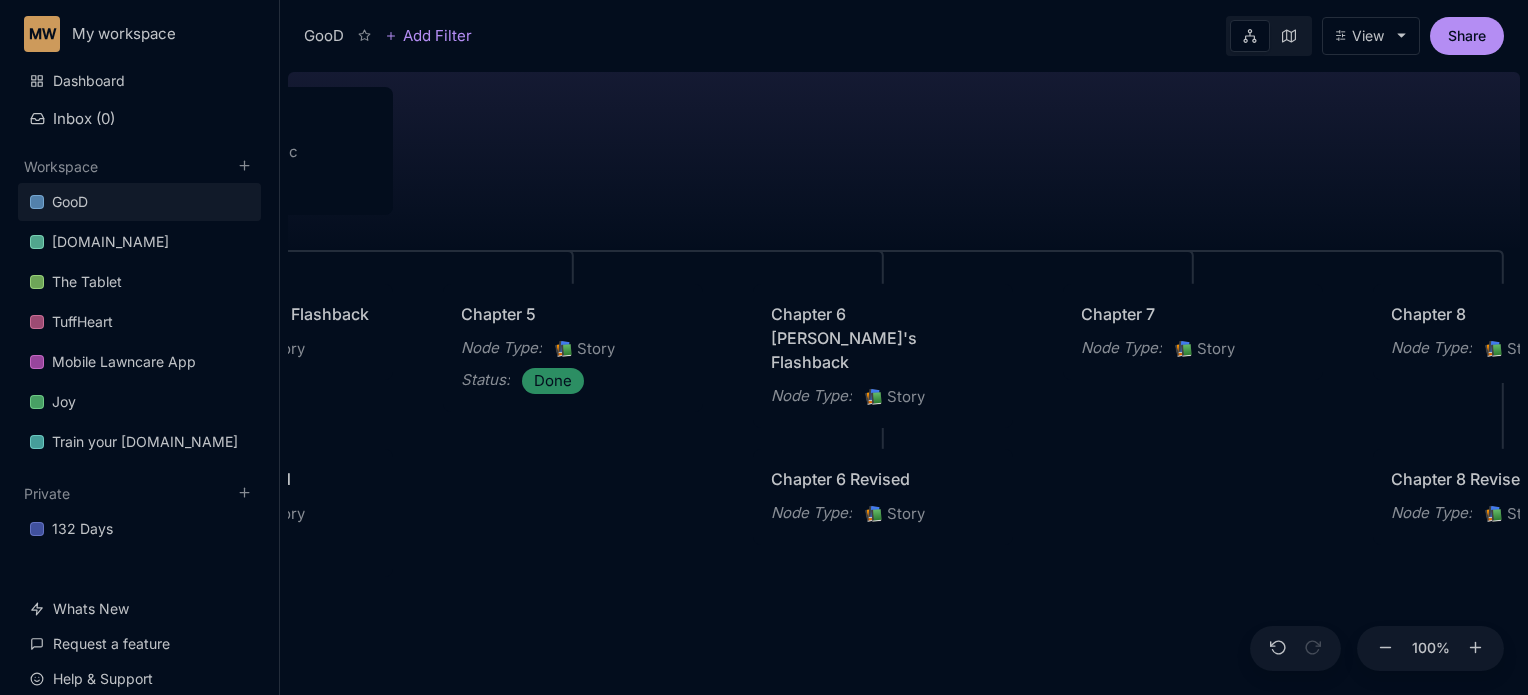 click on "GooD PLOT Node Type : 💎   Epic Status : Done Outlines Node Type : 💎   Epic Crime Family Structure
Node Type : ✏ ️  Sub-Task Status : Later Characters and sub plot outlines Node Type : ✏ ️  Sub-Task Status : Next Setting Node Type : ✏ ️  Sub-Task WIP Node Type : 📐   Task Status : Done Intro The Wedding Node Type : 📚   Story Status : Done Chapter 1  Node Type : 📚   Story Status : Done Chapter 2 King's Flashback Node Type : 📚   Story Chapter 3 Node Type : 📚   Story Status : Done Chapter 4 Good's Flashback Node Type : 📚   Story Chapter 5 Node Type : 📚   Story Status : Done Chapter 6 Max's Flashback Node Type : 📚   Story Chapter 7 Node Type : 📚   Story Chapter 8 Node Type : 📚   Story Act Structure Node Type : 💎   Epic Good Character Development Node Type : 📚   Story Status : Done Chelle Charter Profile Node Type : 📚   Story Status : Done Enhanced Character Development Node Type : 💎   Epic Character Relationship Development Node Type : 📚   Story : 📚" at bounding box center (904, 379) 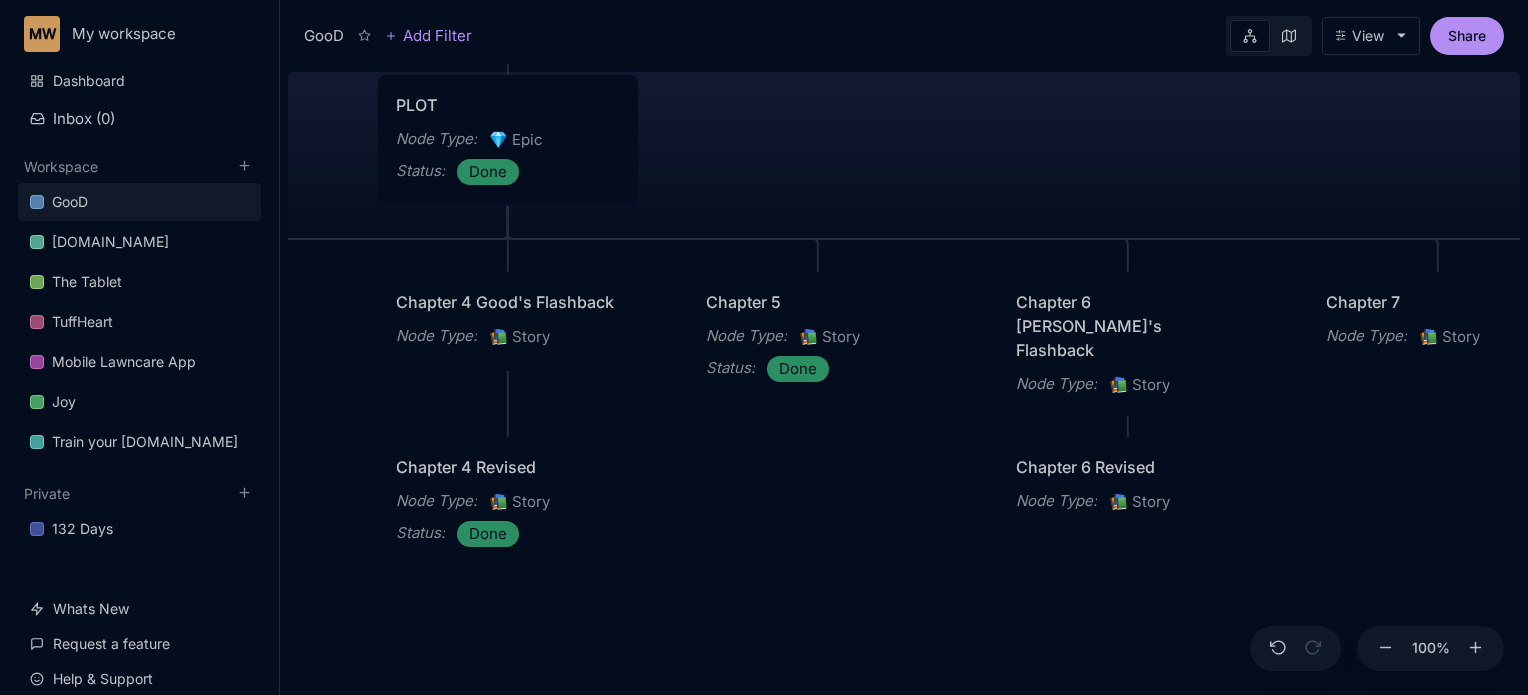 drag, startPoint x: 807, startPoint y: 165, endPoint x: 1054, endPoint y: 152, distance: 247.34187 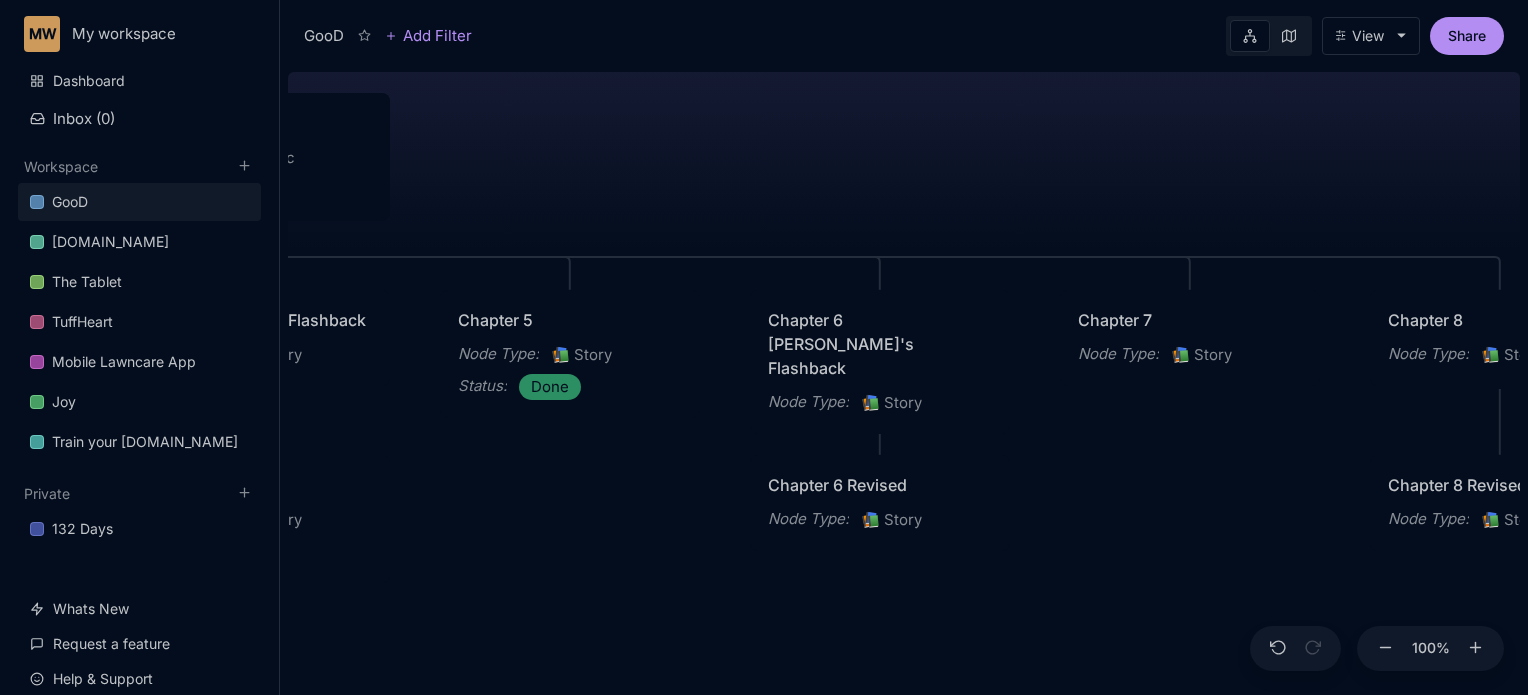 drag, startPoint x: 1048, startPoint y: 150, endPoint x: 796, endPoint y: 169, distance: 252.71526 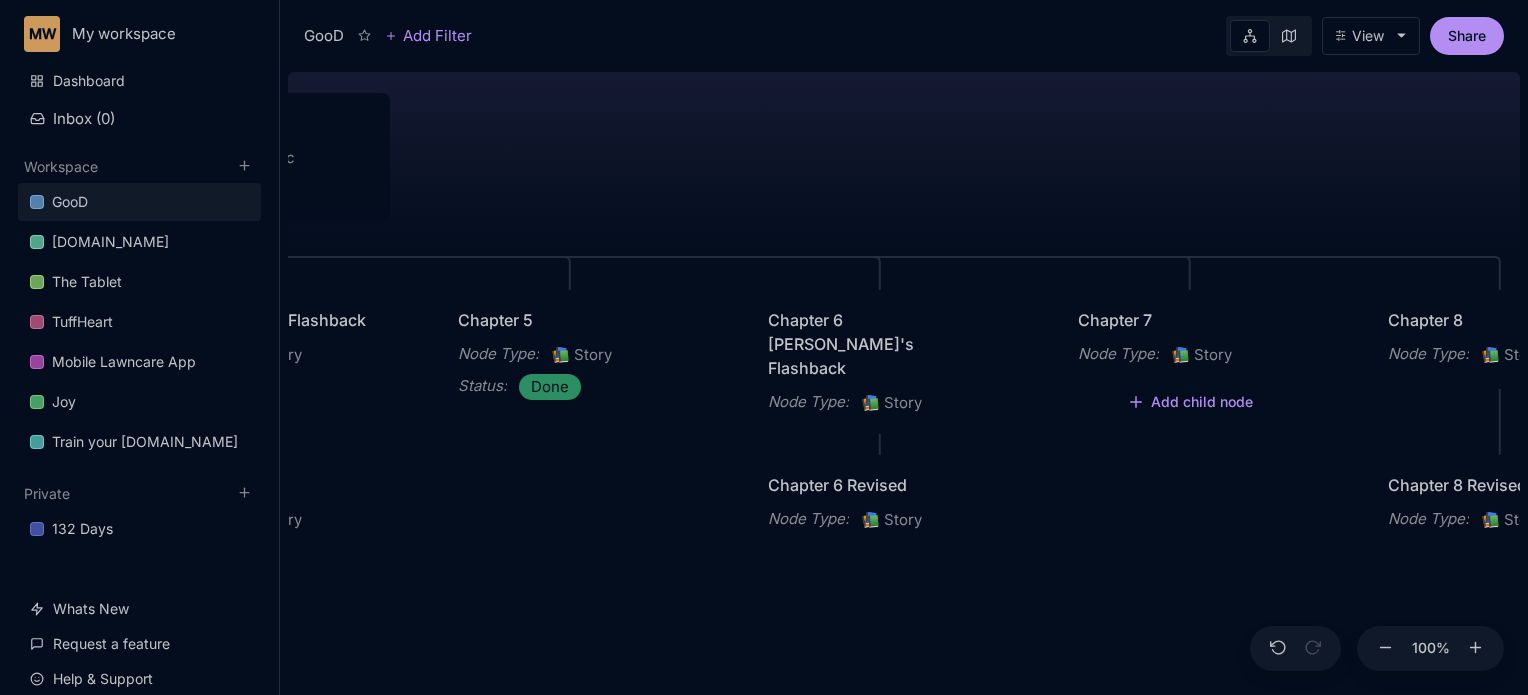 click on "Chapter 7" at bounding box center [1190, 320] 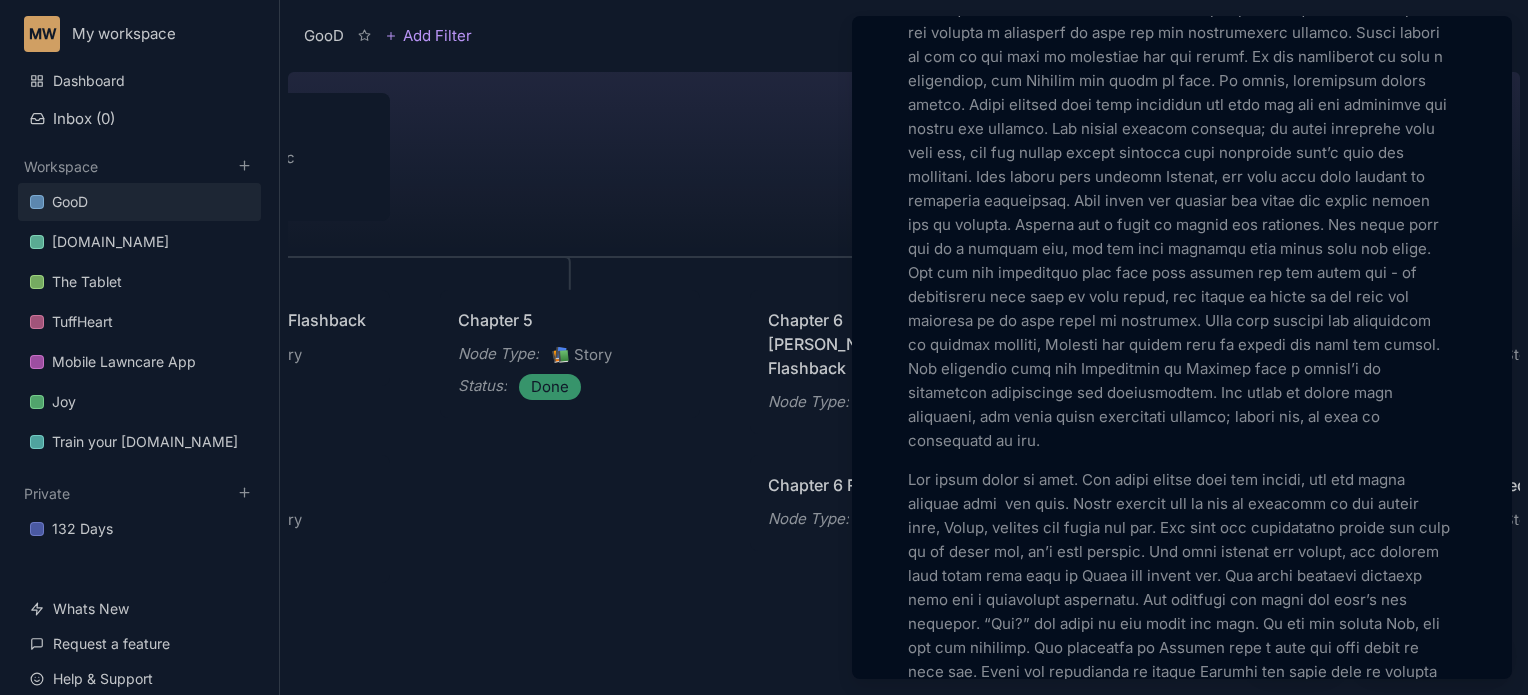 scroll, scrollTop: 1022, scrollLeft: 0, axis: vertical 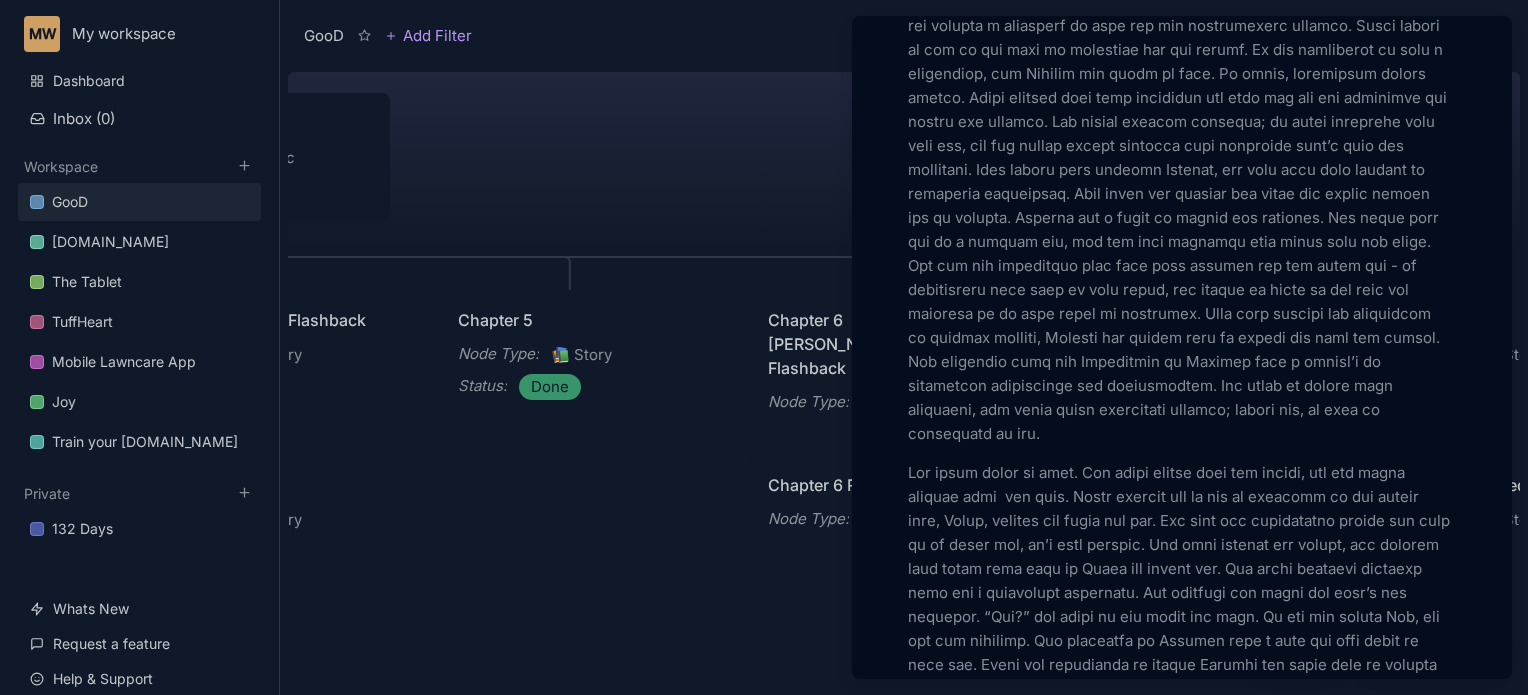 click at bounding box center (764, 347) 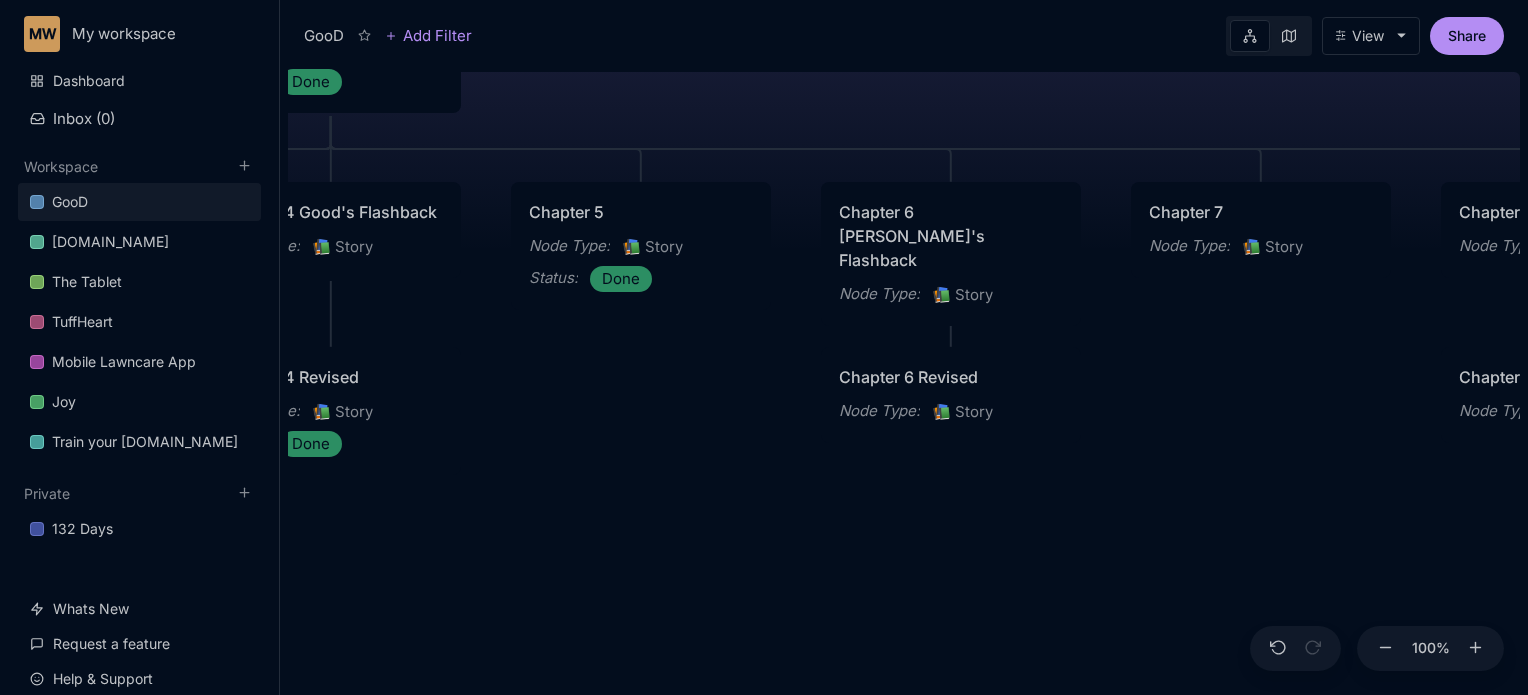 drag, startPoint x: 1192, startPoint y: 467, endPoint x: 1263, endPoint y: 361, distance: 127.581345 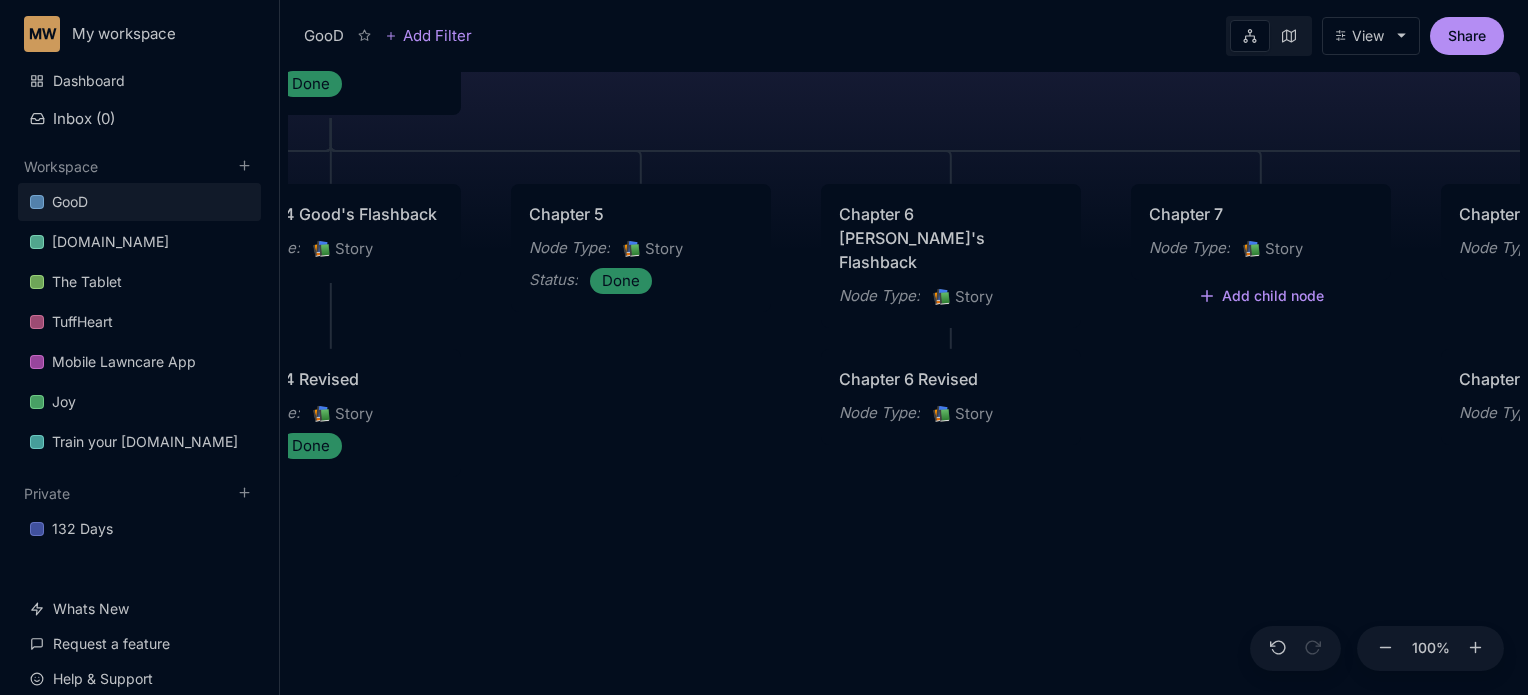 click on "Chapter 7" at bounding box center (1261, 214) 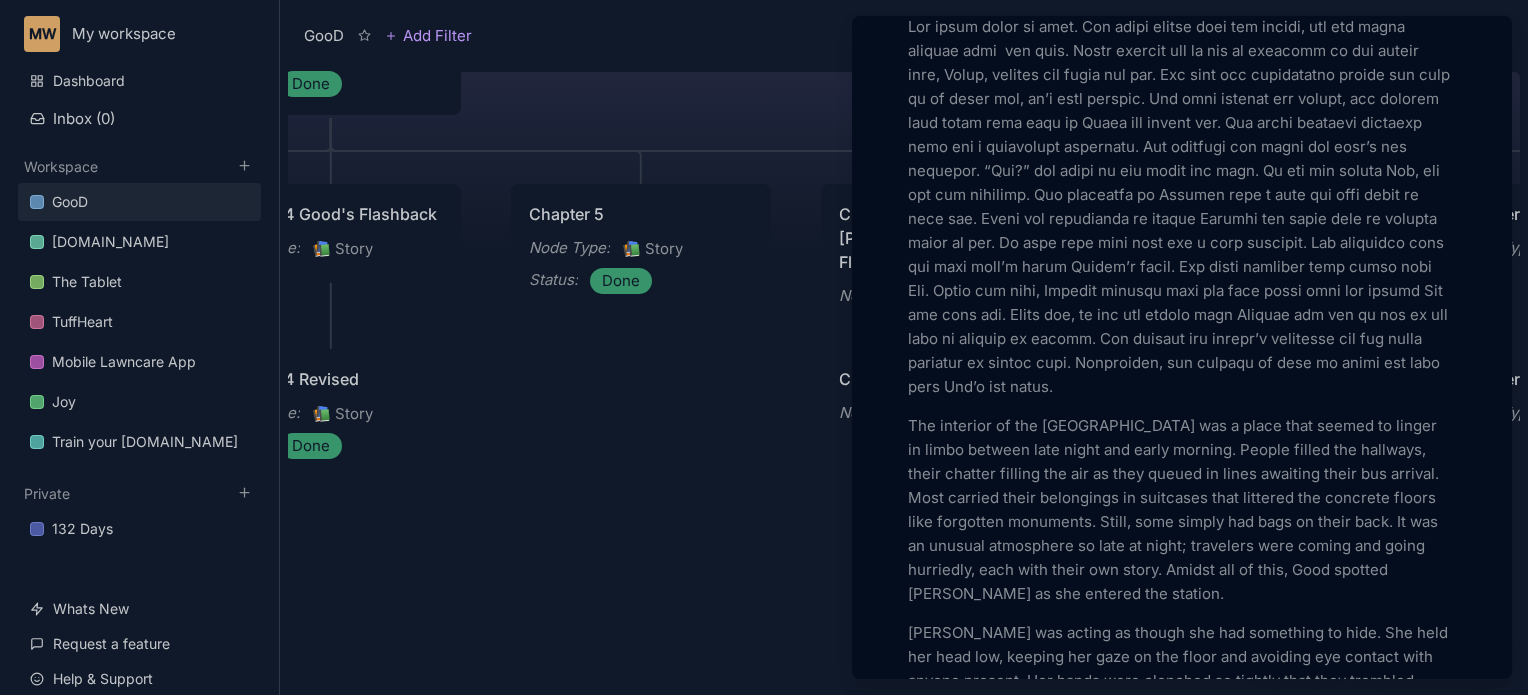 scroll, scrollTop: 1476, scrollLeft: 0, axis: vertical 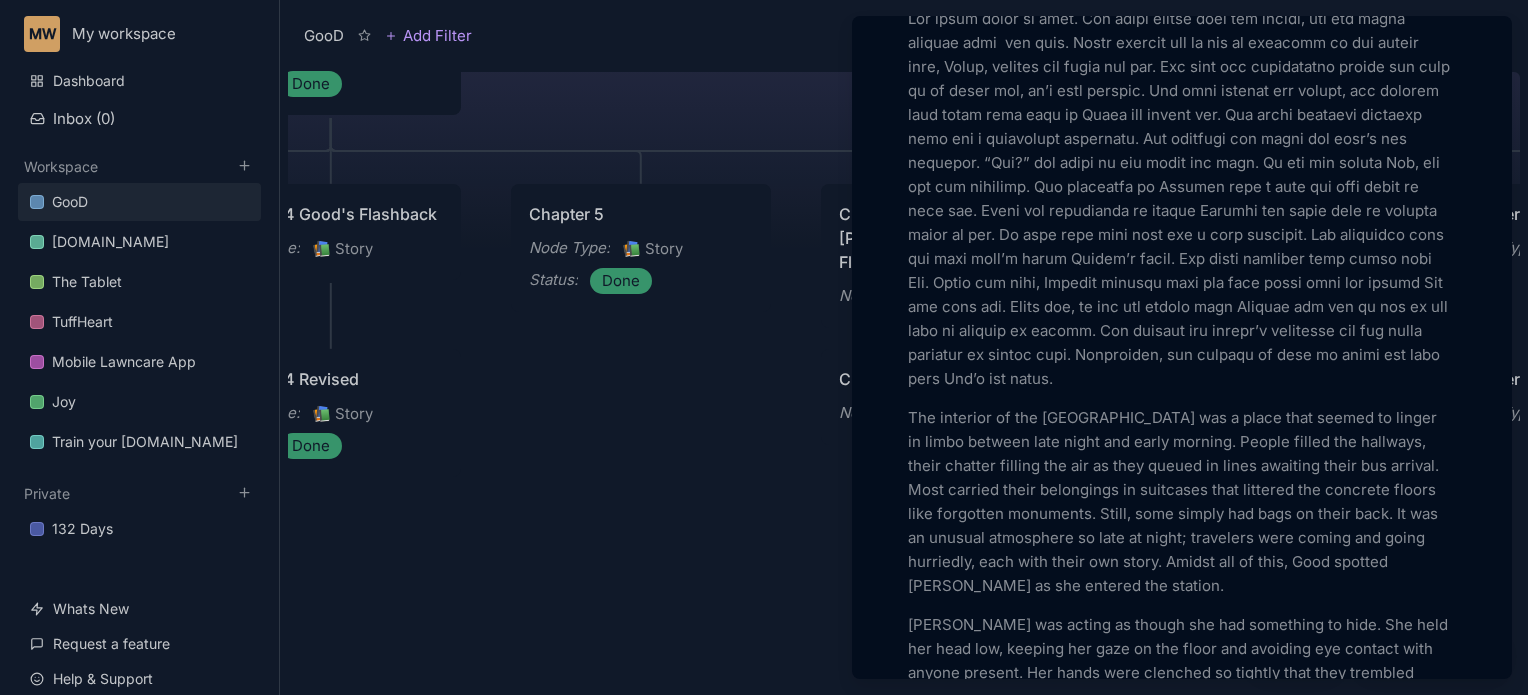 click at bounding box center (764, 347) 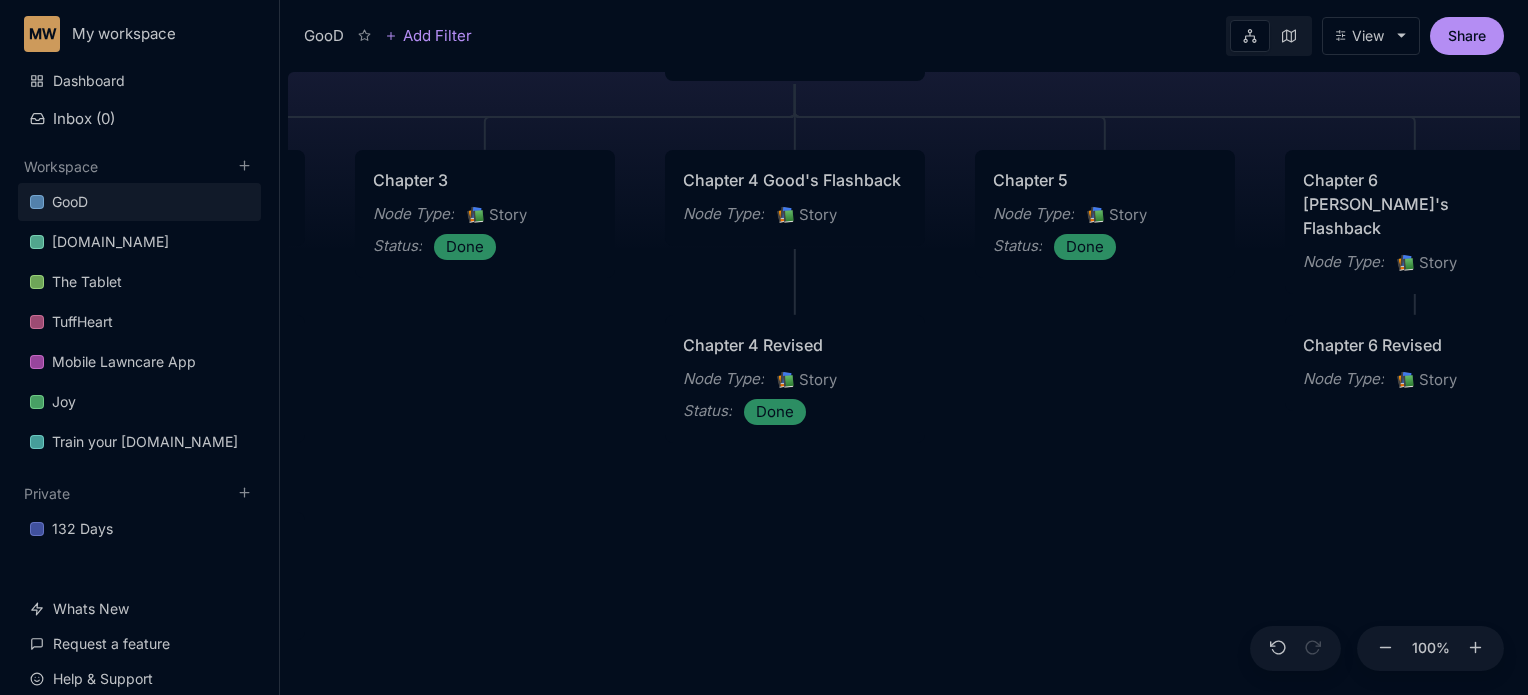 drag, startPoint x: 754, startPoint y: 413, endPoint x: 1218, endPoint y: 379, distance: 465.24402 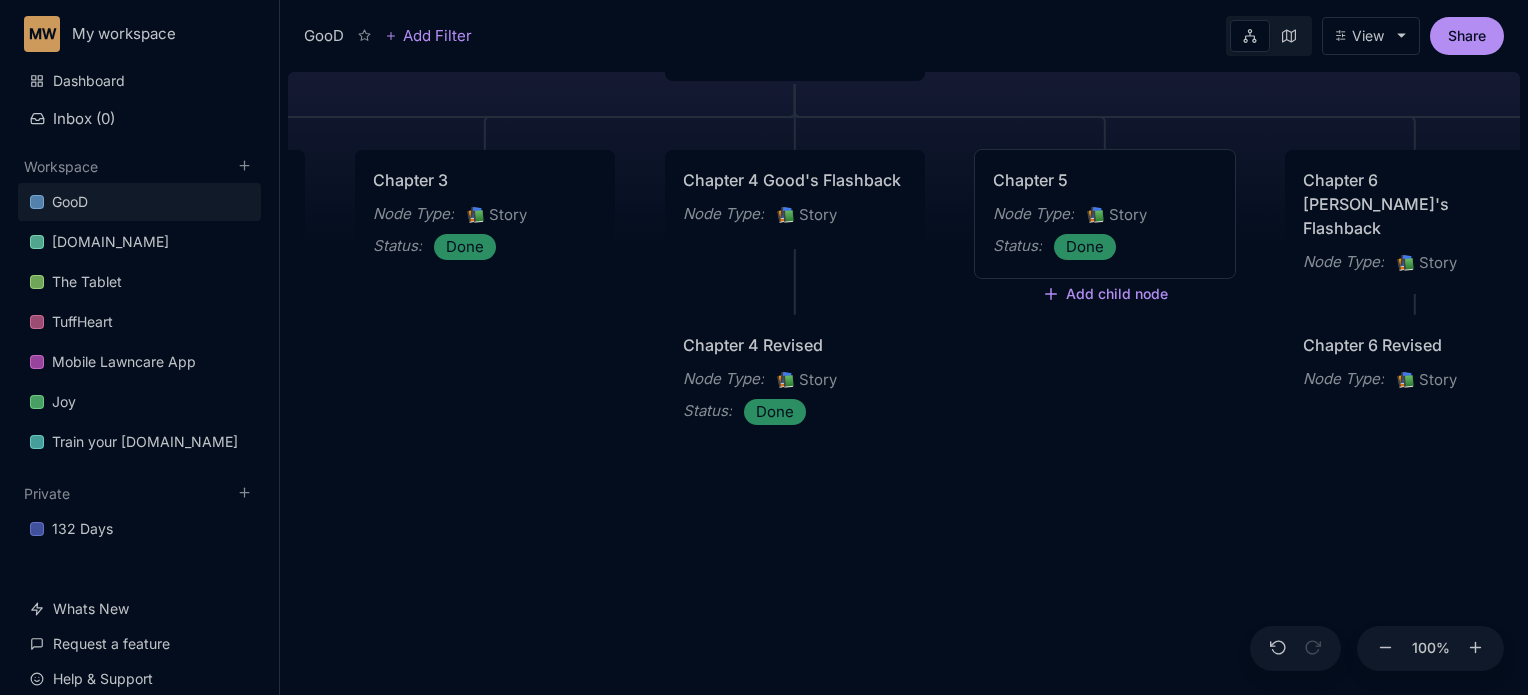 click on "Chapter 5" at bounding box center [1105, 180] 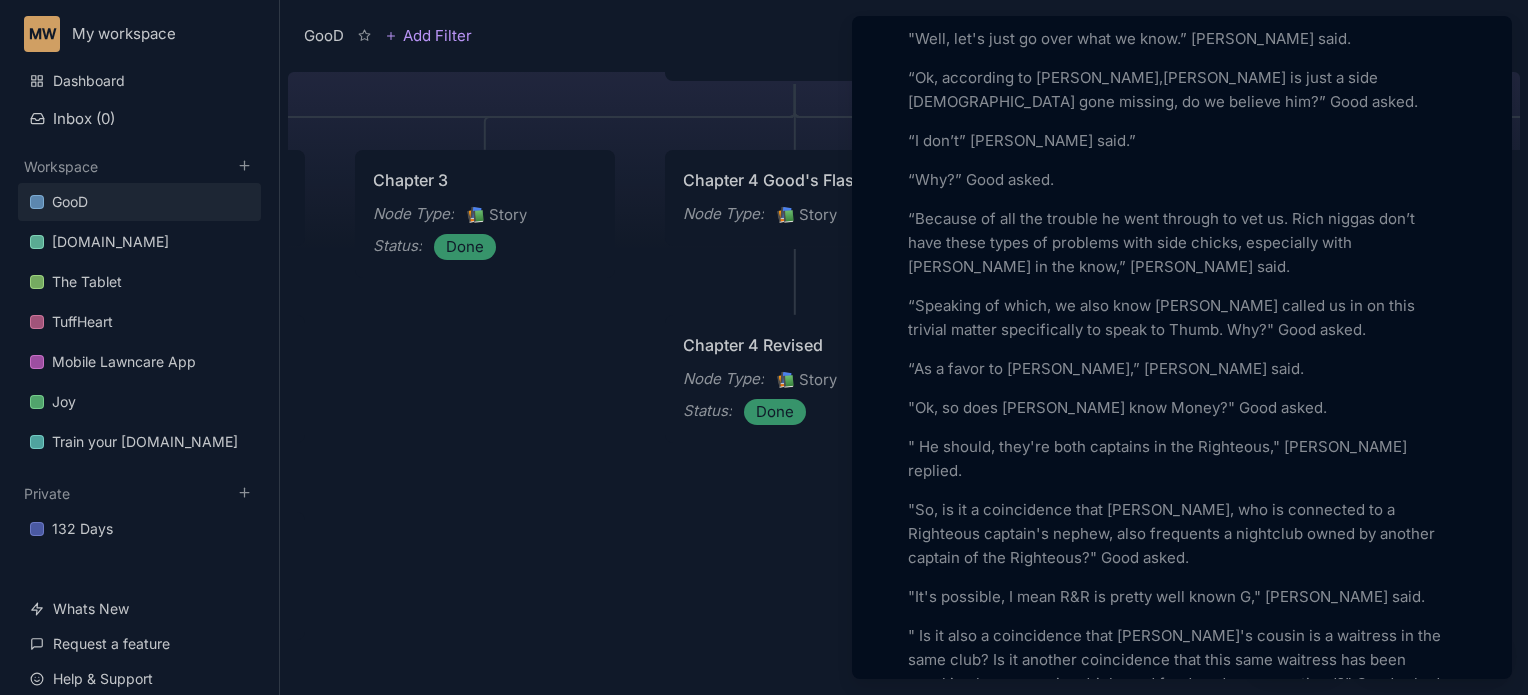 scroll, scrollTop: 6509, scrollLeft: 0, axis: vertical 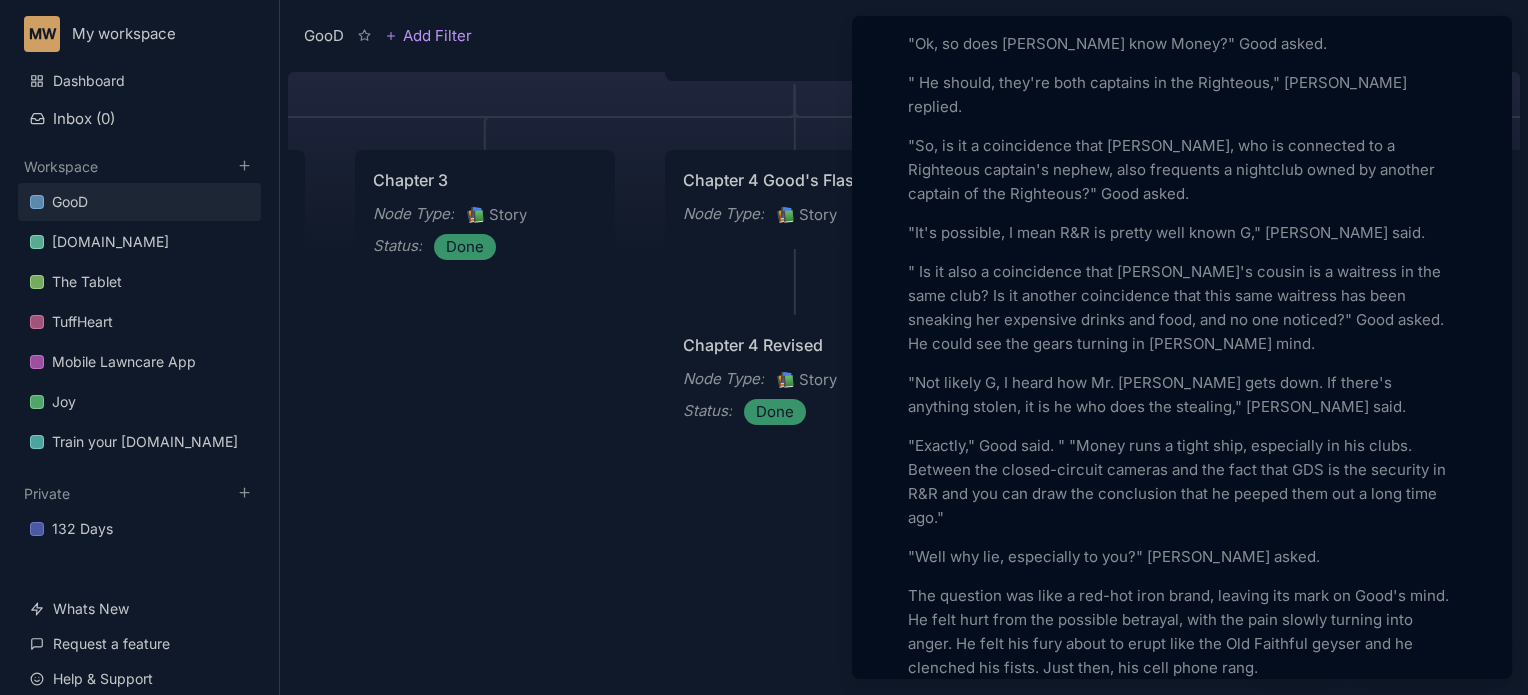 click at bounding box center [764, 347] 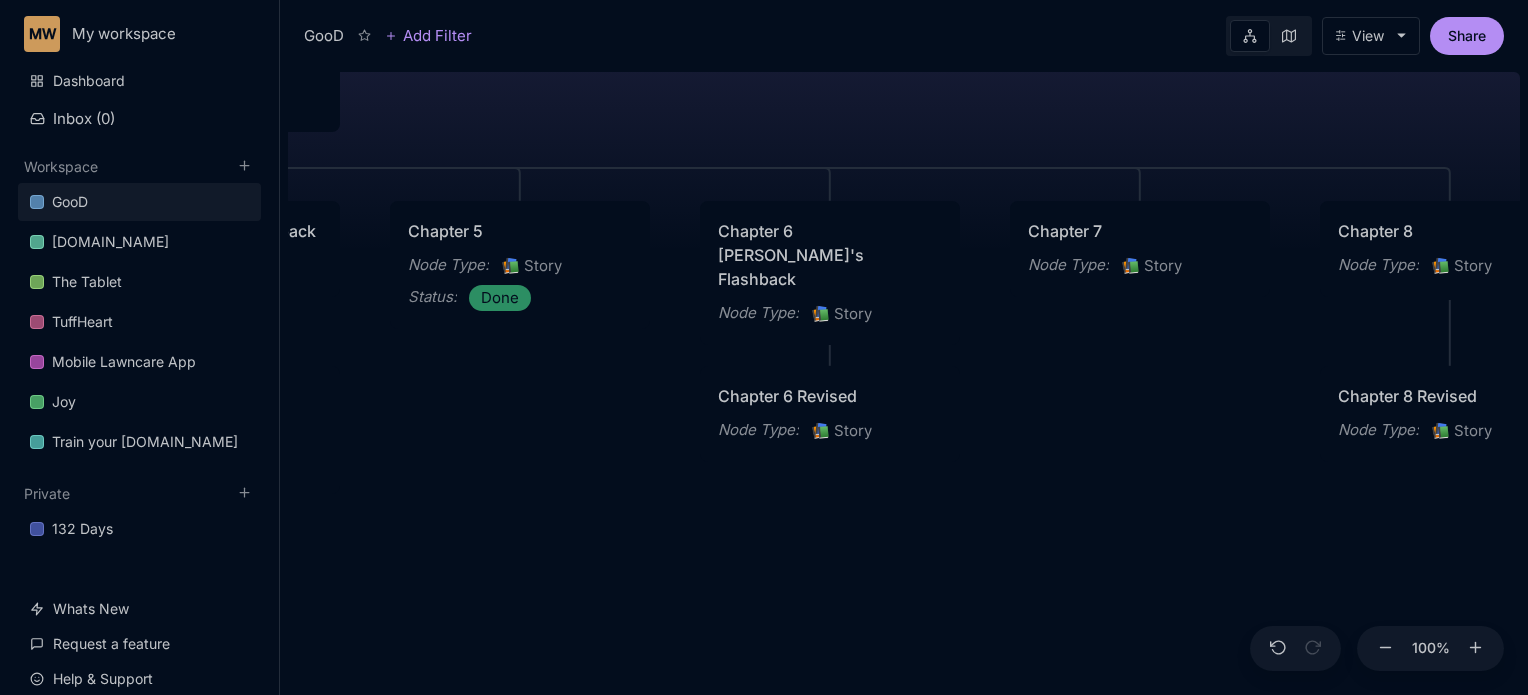 drag, startPoint x: 1144, startPoint y: 545, endPoint x: 559, endPoint y: 596, distance: 587.2189 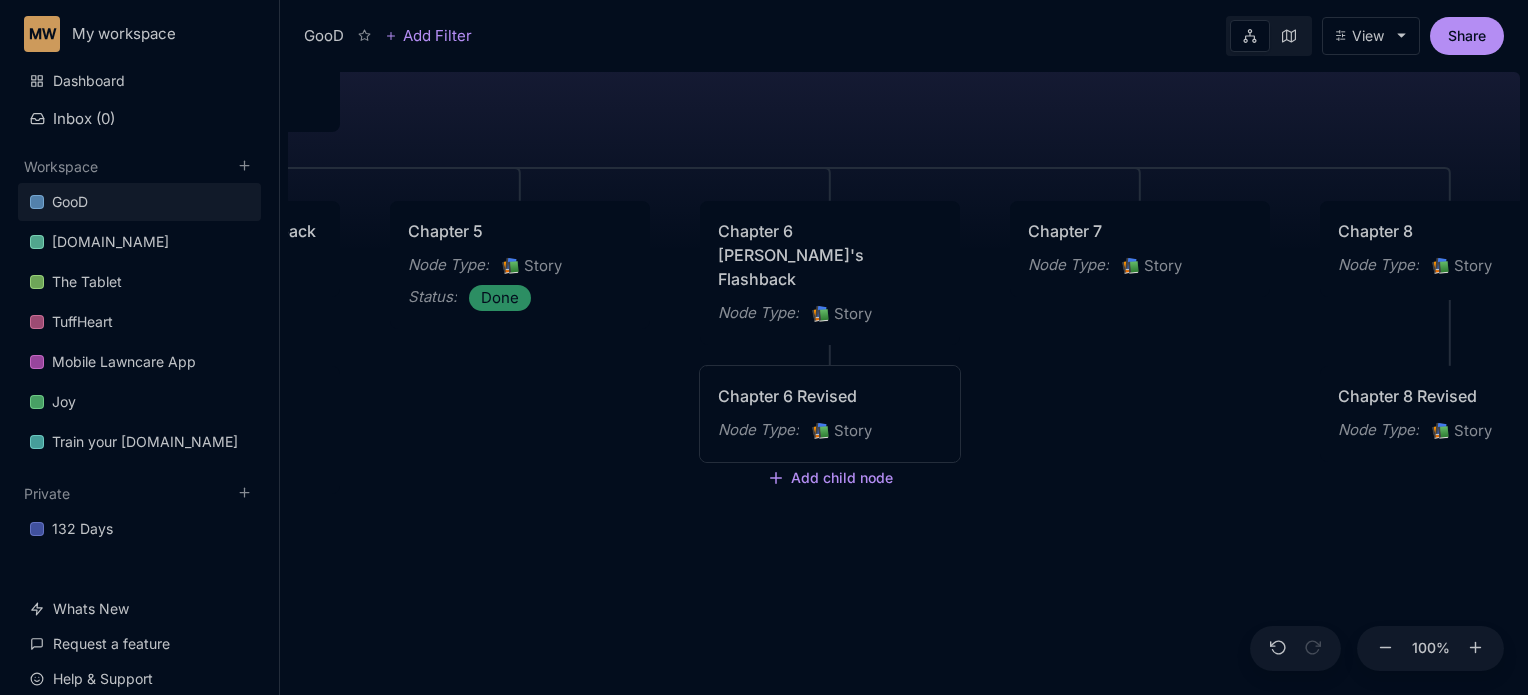 click on "Chapter 6 Revised Node Type : 📚   Story" at bounding box center [830, 414] 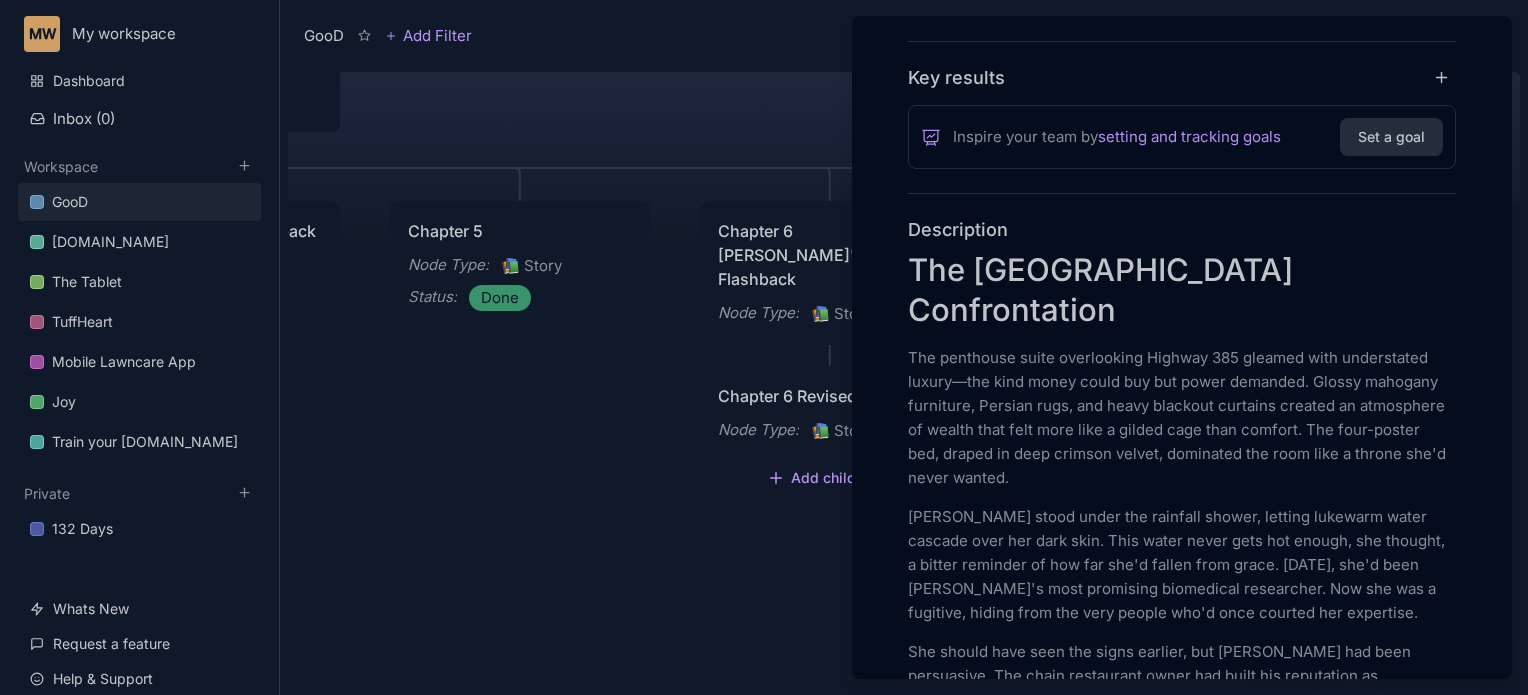 scroll, scrollTop: 432, scrollLeft: 0, axis: vertical 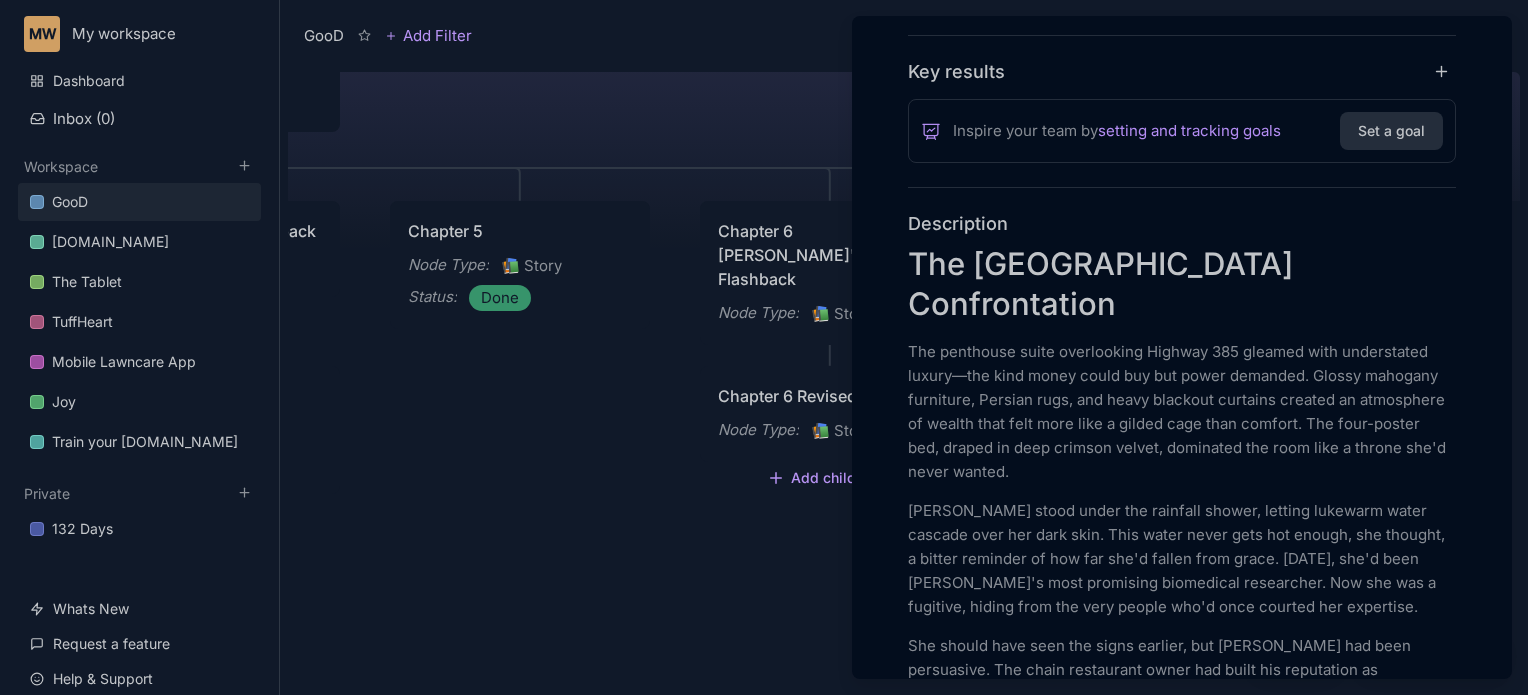 click at bounding box center [764, 347] 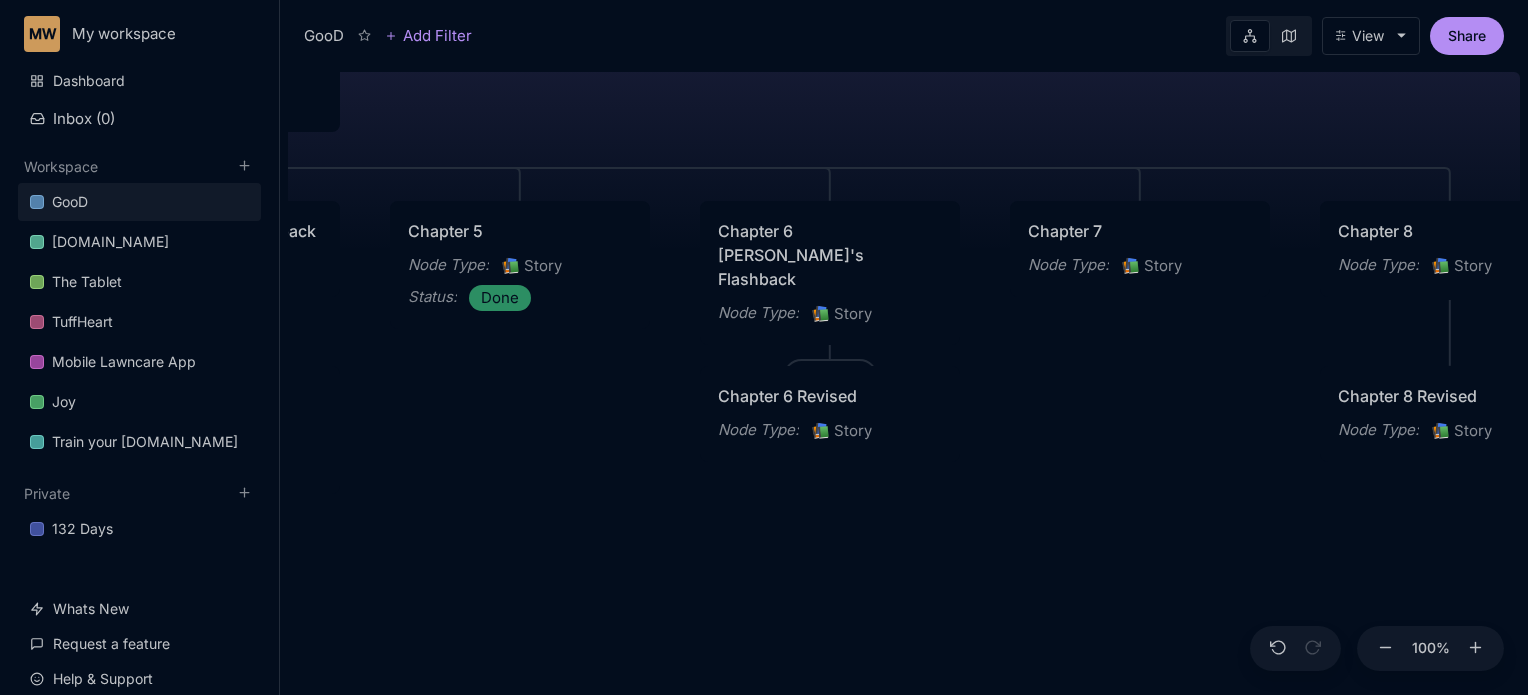 click on "Chapter 6 [PERSON_NAME]'s Flashback" at bounding box center (830, 255) 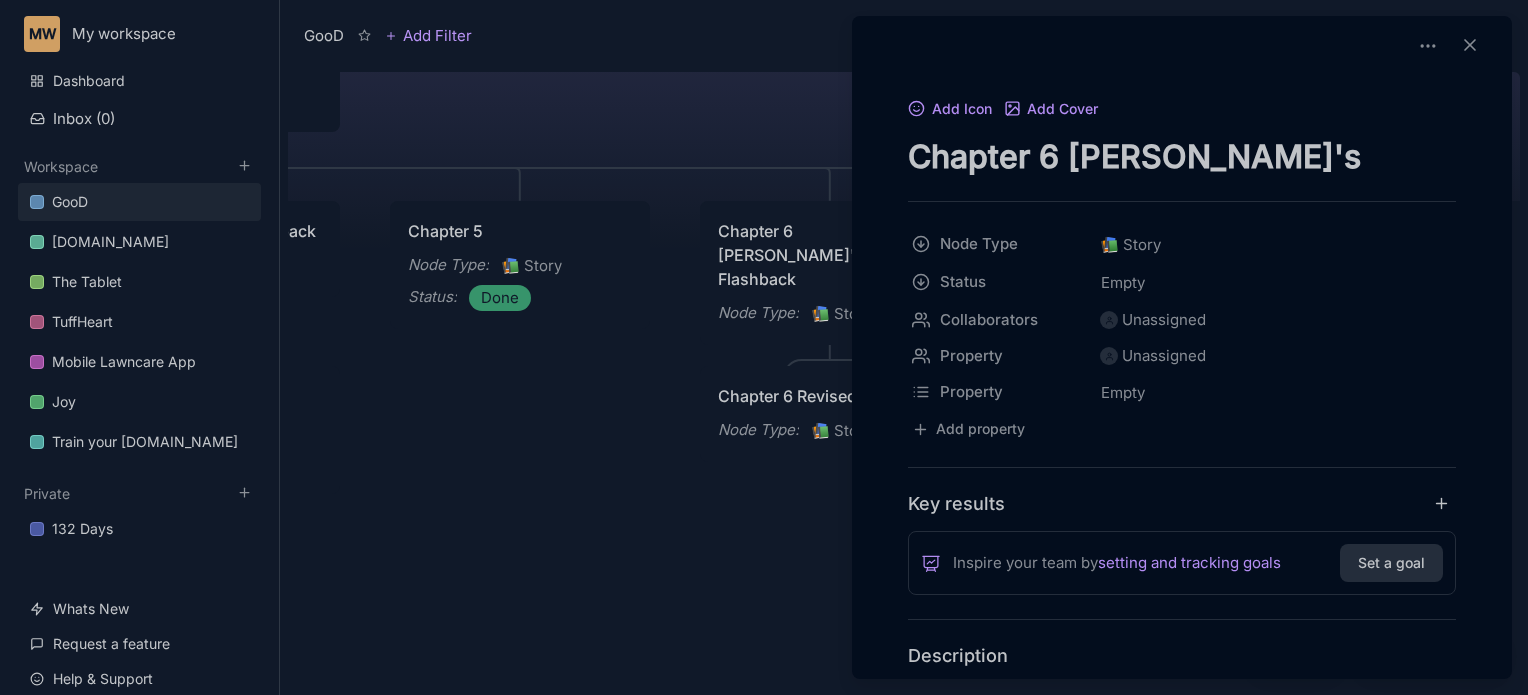 drag, startPoint x: 1503, startPoint y: 109, endPoint x: 1500, endPoint y: 167, distance: 58.077534 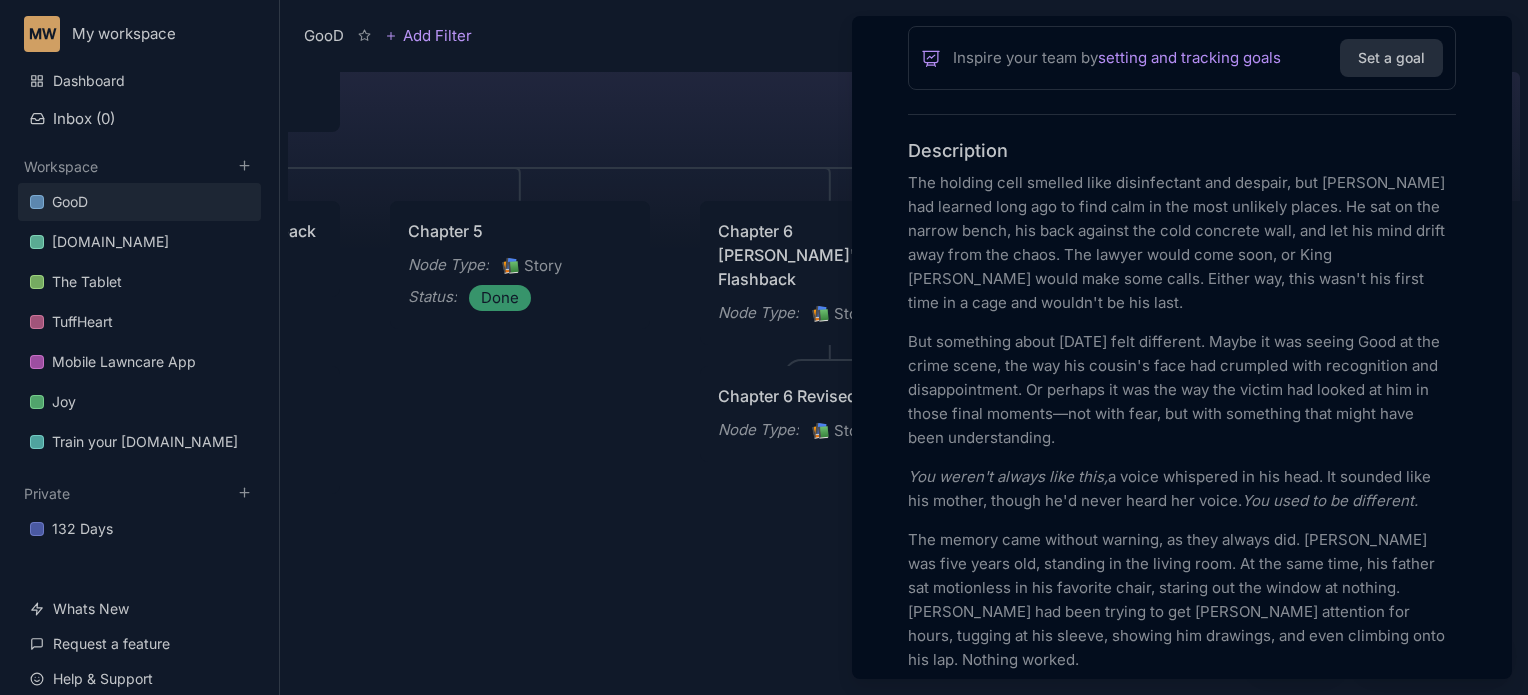 scroll, scrollTop: 0, scrollLeft: 0, axis: both 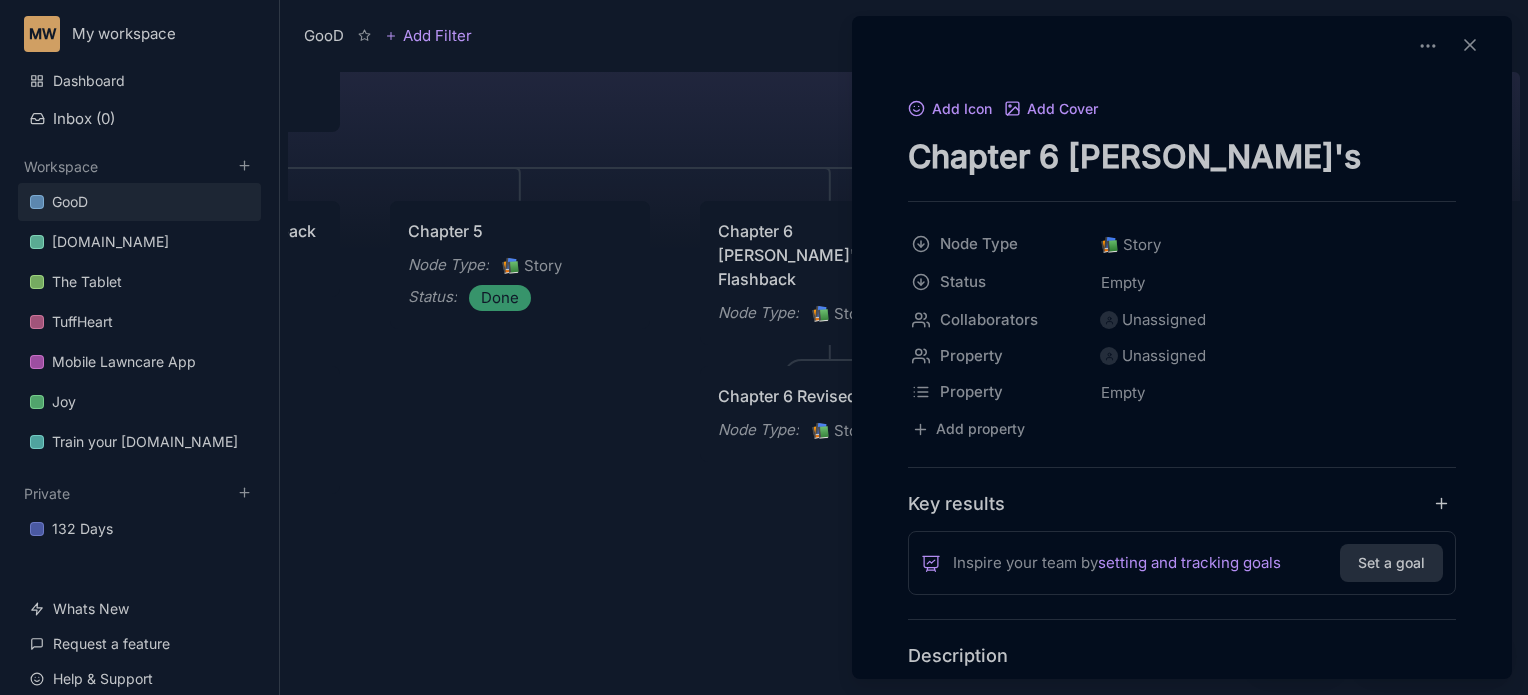 click at bounding box center (764, 347) 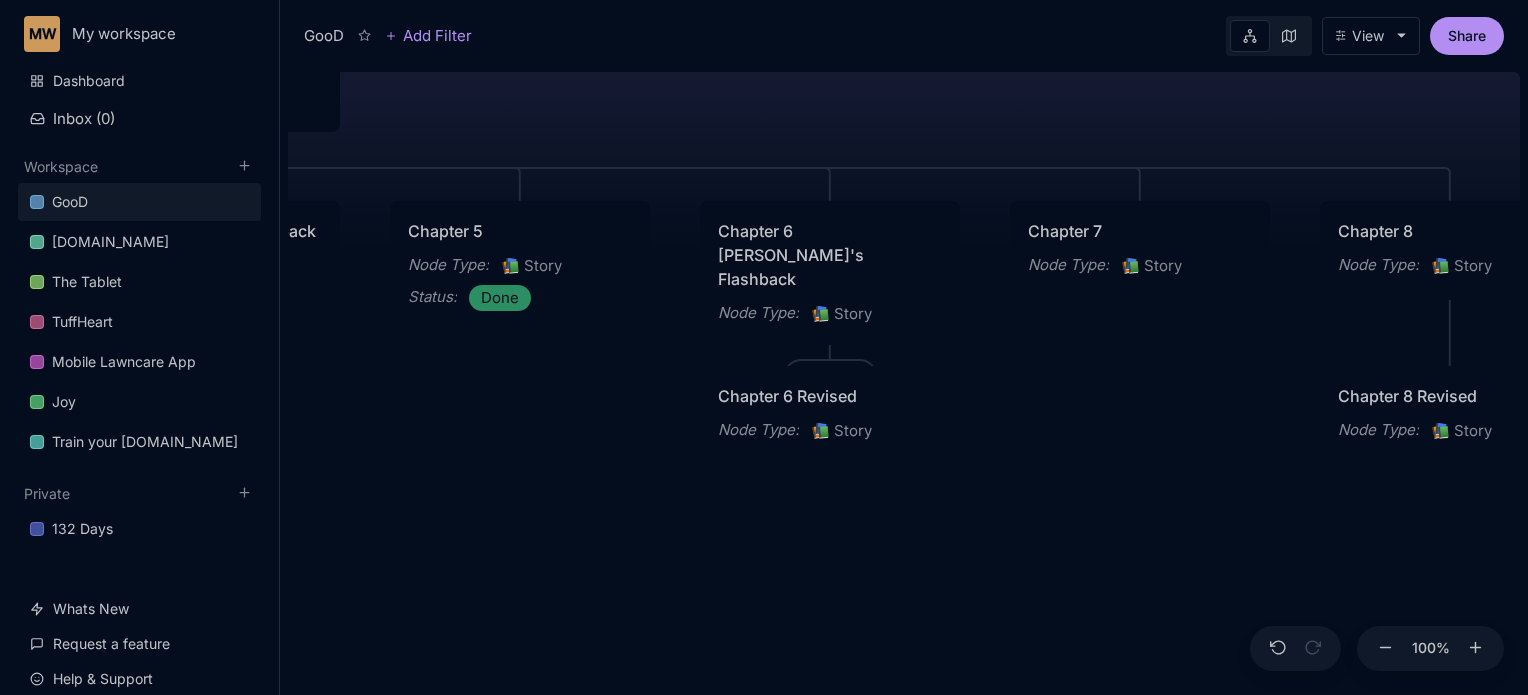 click on "Chapter 6 [PERSON_NAME]'s Flashback" at bounding box center (830, 255) 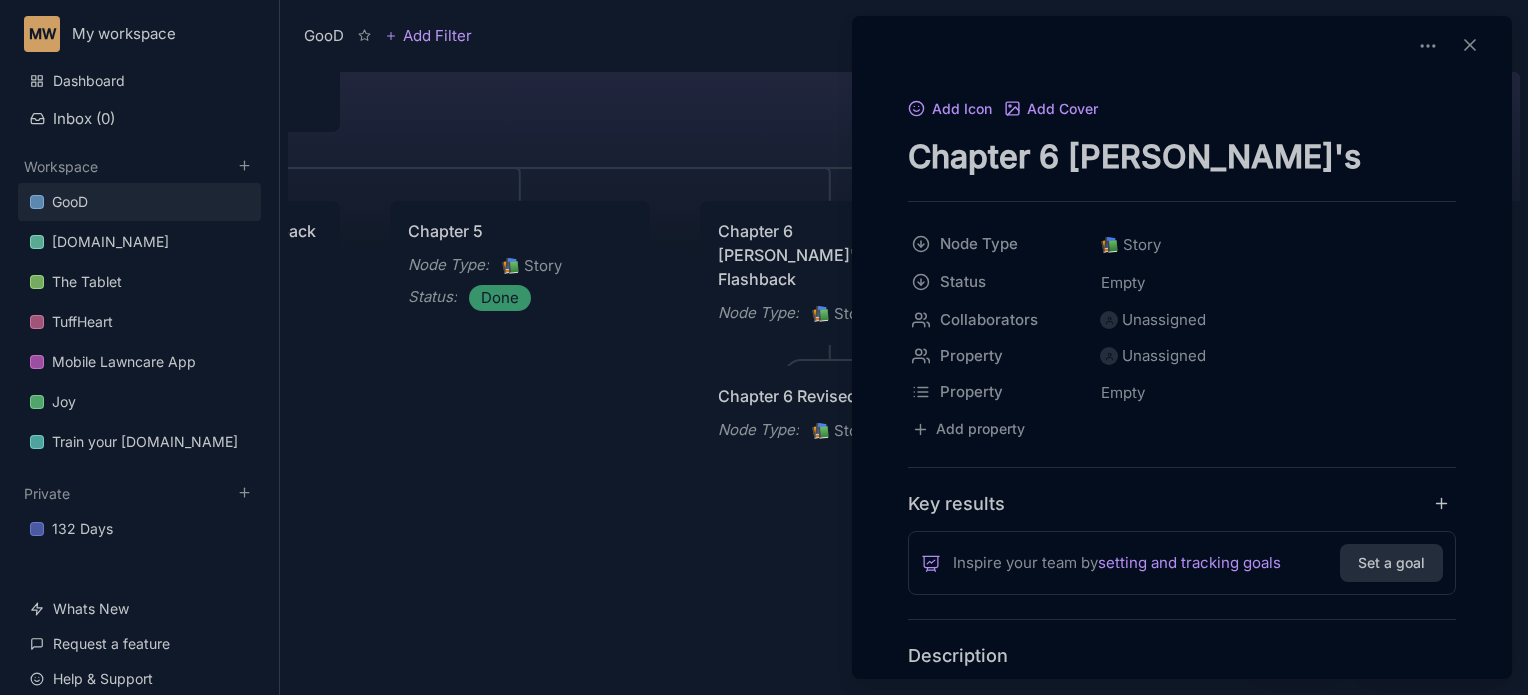 click on "Chapter 6 [PERSON_NAME]'s Flashback" at bounding box center (1182, 156) 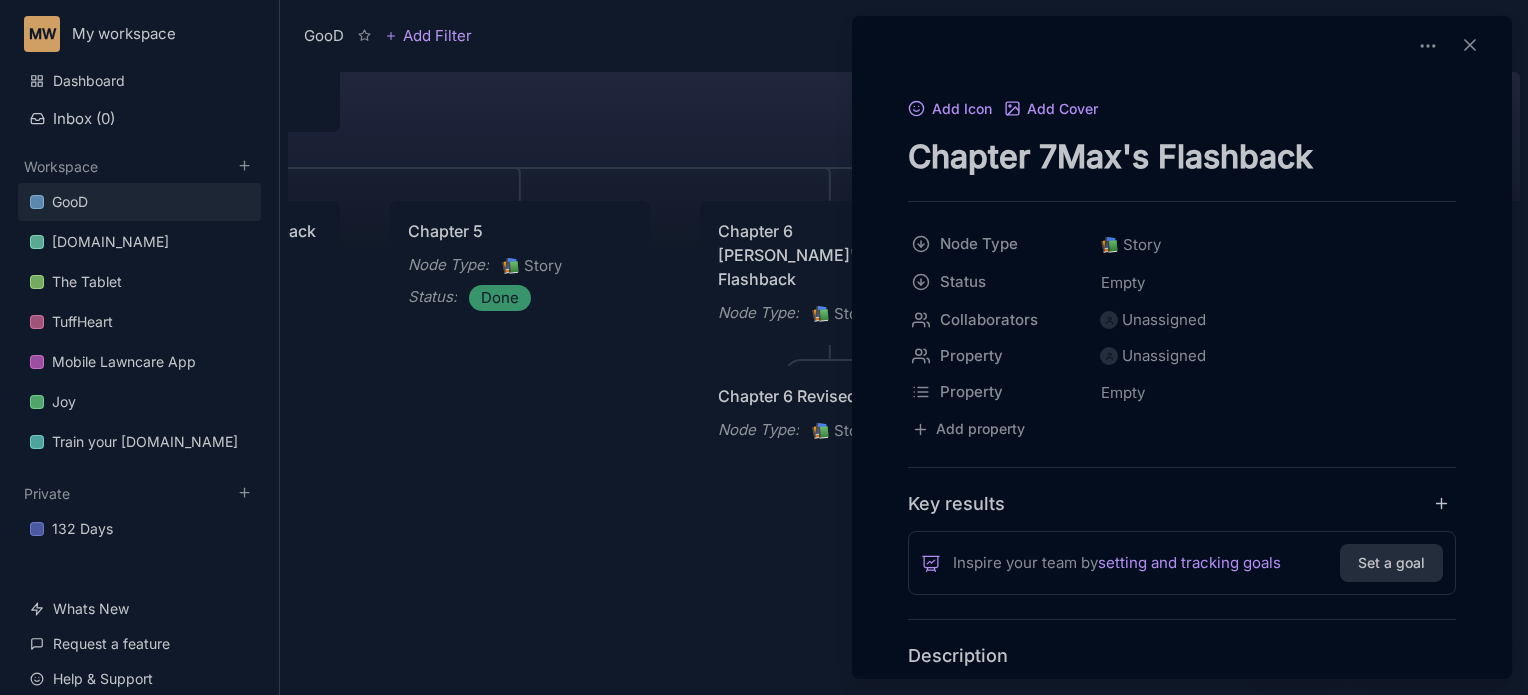 type on "Chapter 7Max's Flashback" 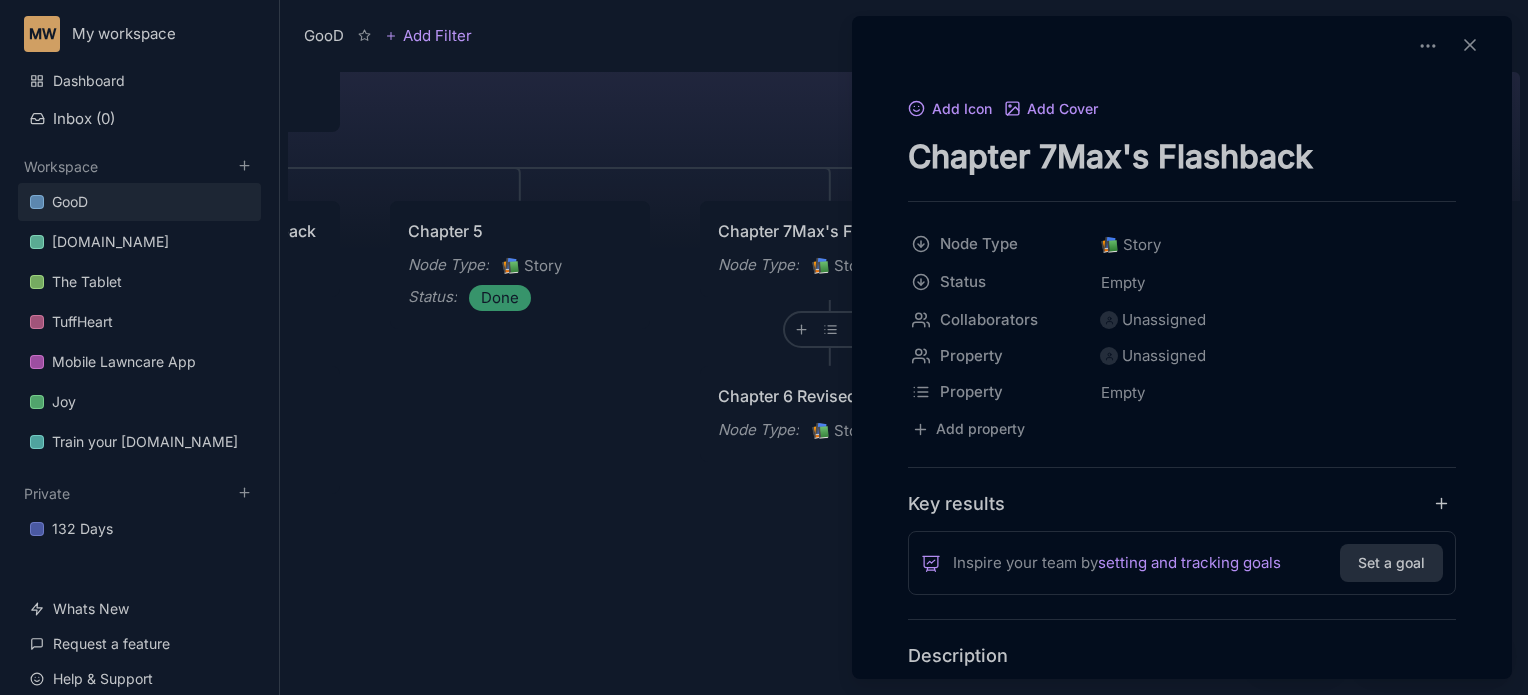 click at bounding box center [764, 347] 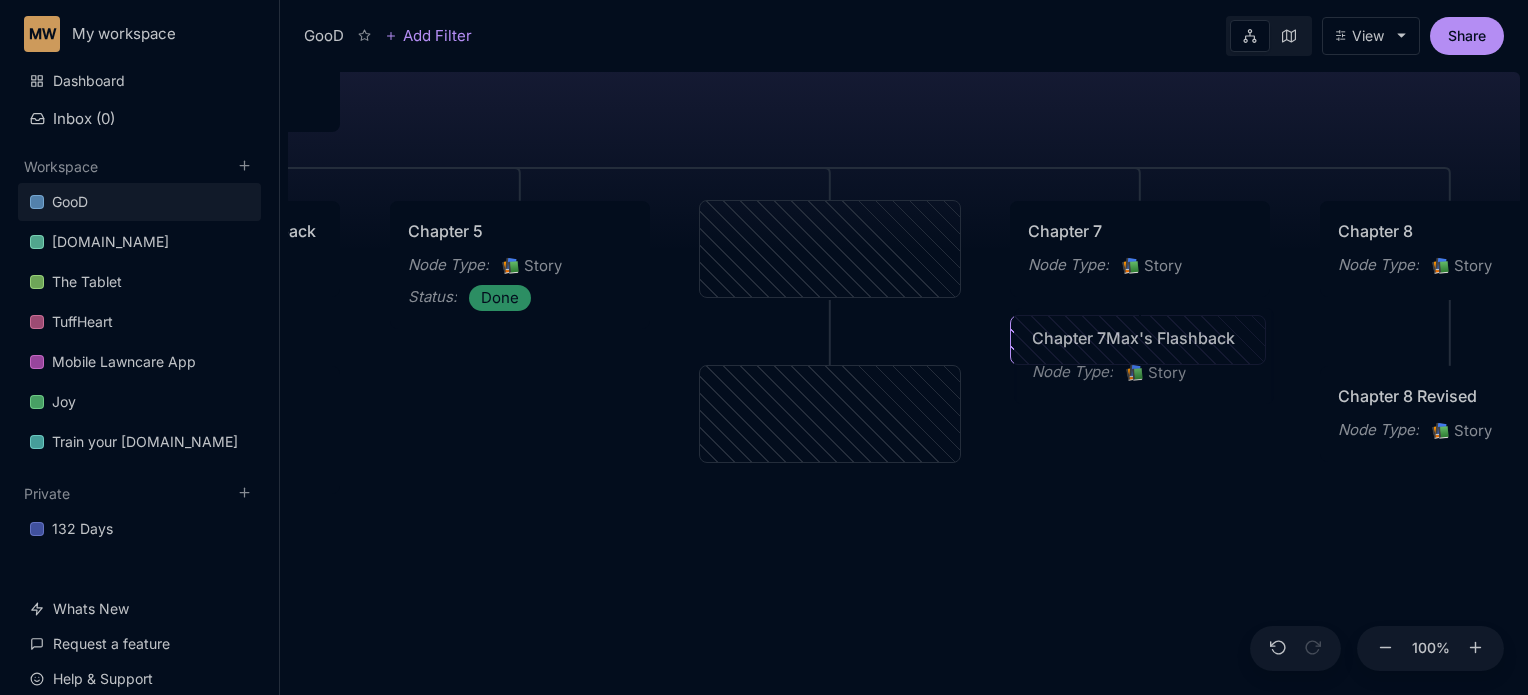 drag, startPoint x: 793, startPoint y: 223, endPoint x: 1107, endPoint y: 330, distance: 331.73032 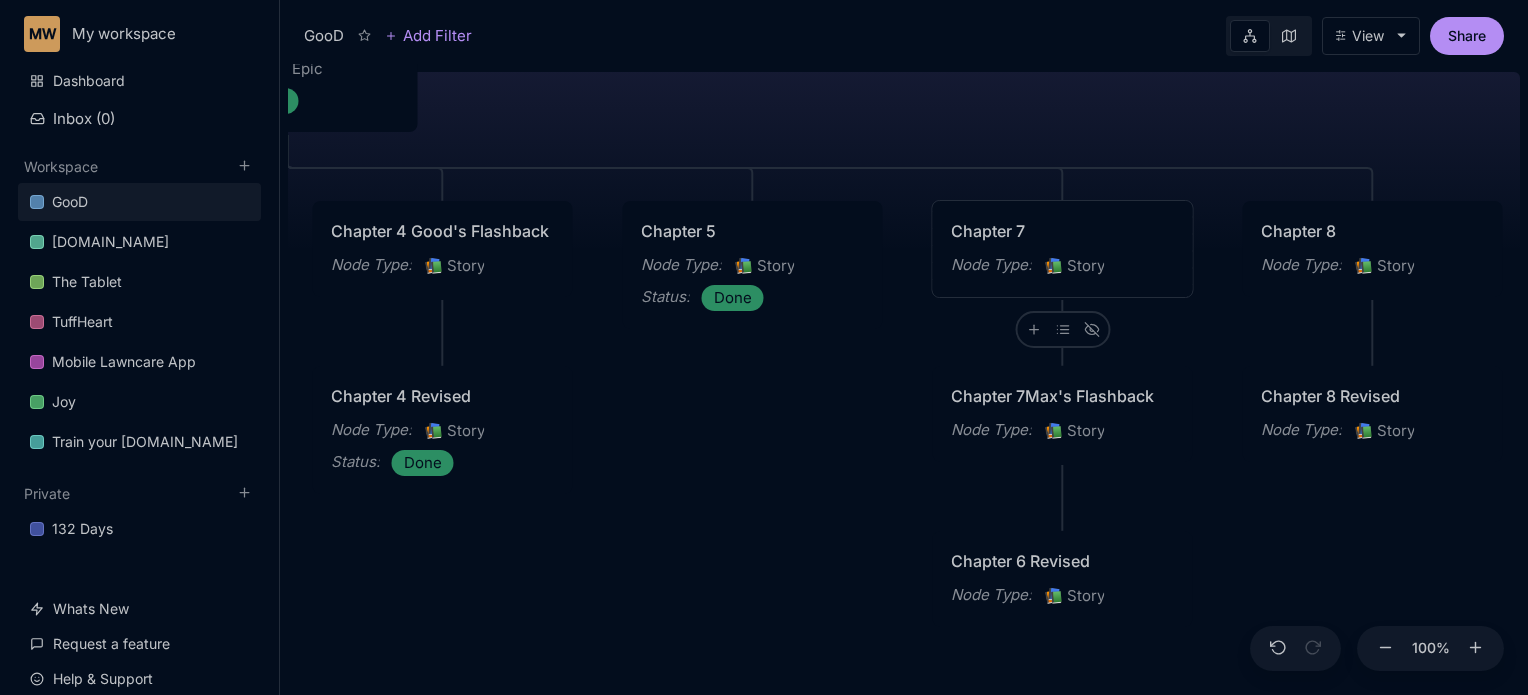 click on "Chapter 7 Node Type : 📚   Story" at bounding box center [1063, 249] 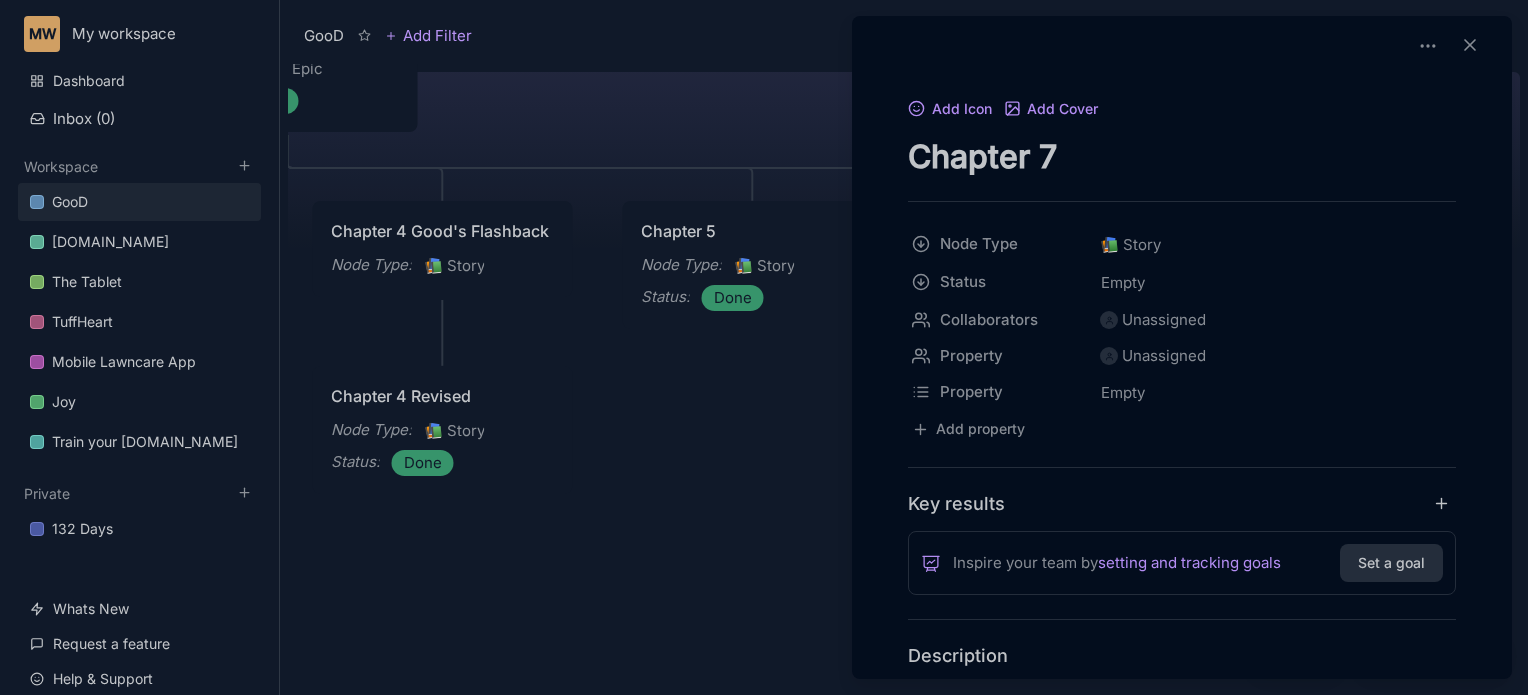 click at bounding box center (764, 347) 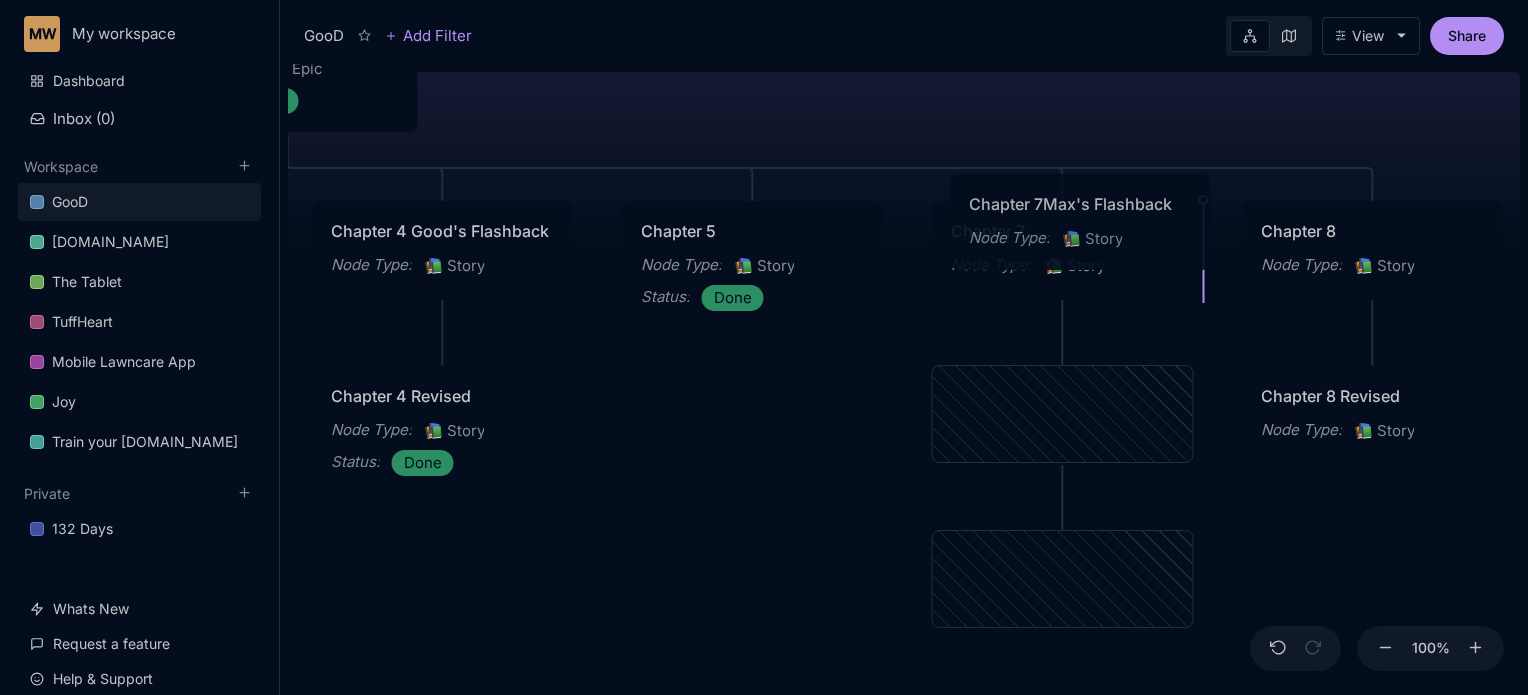 drag, startPoint x: 1038, startPoint y: 394, endPoint x: 1056, endPoint y: 202, distance: 192.8419 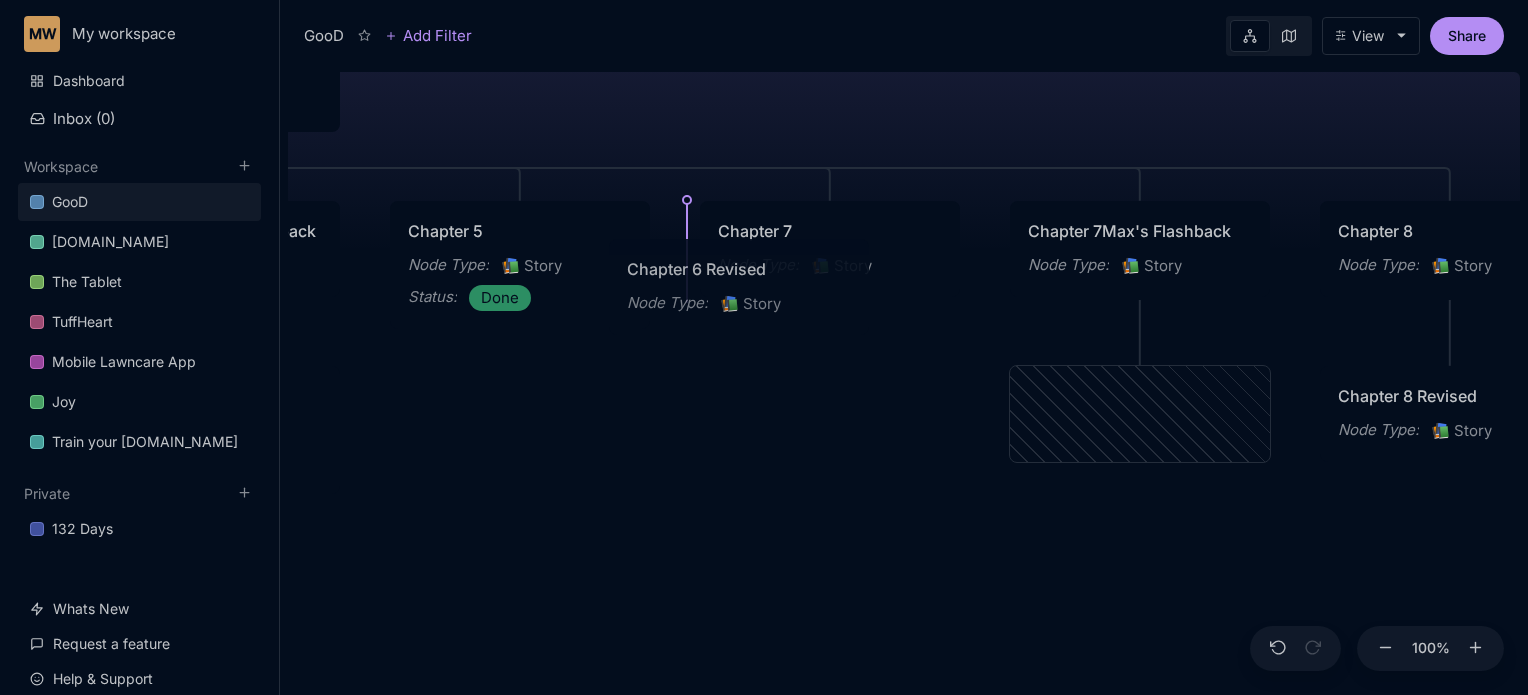 drag, startPoint x: 1071, startPoint y: 402, endPoint x: 670, endPoint y: 275, distance: 420.6305 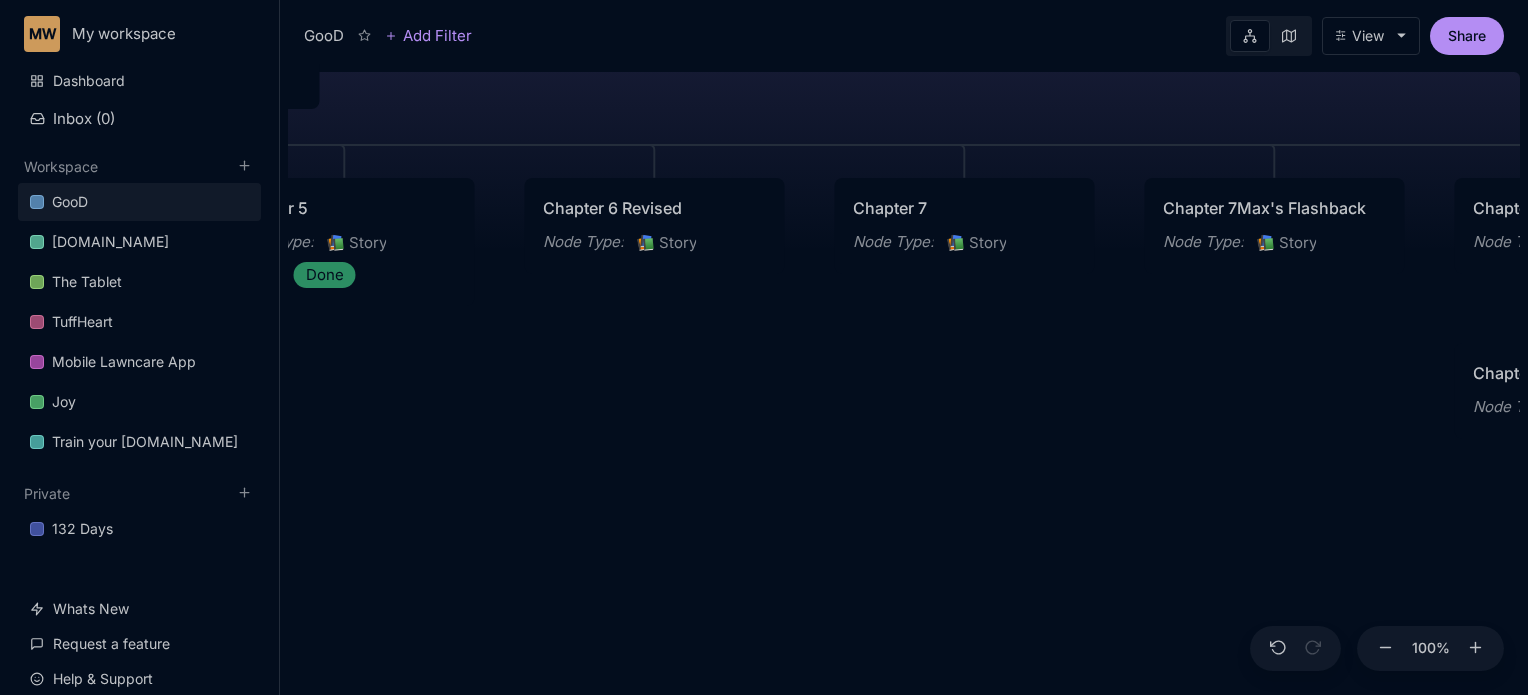 drag, startPoint x: 1128, startPoint y: 390, endPoint x: 1192, endPoint y: 367, distance: 68.007355 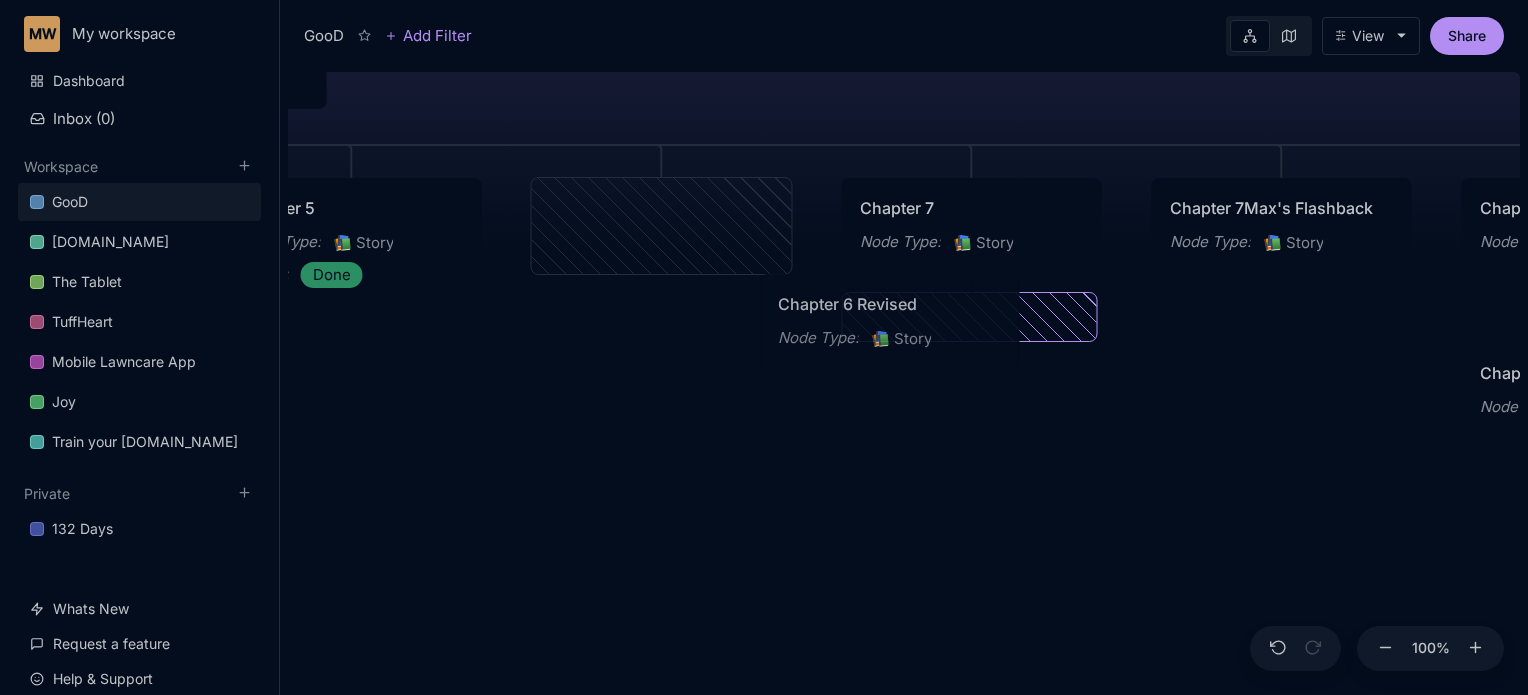 drag, startPoint x: 718, startPoint y: 223, endPoint x: 956, endPoint y: 321, distance: 257.38687 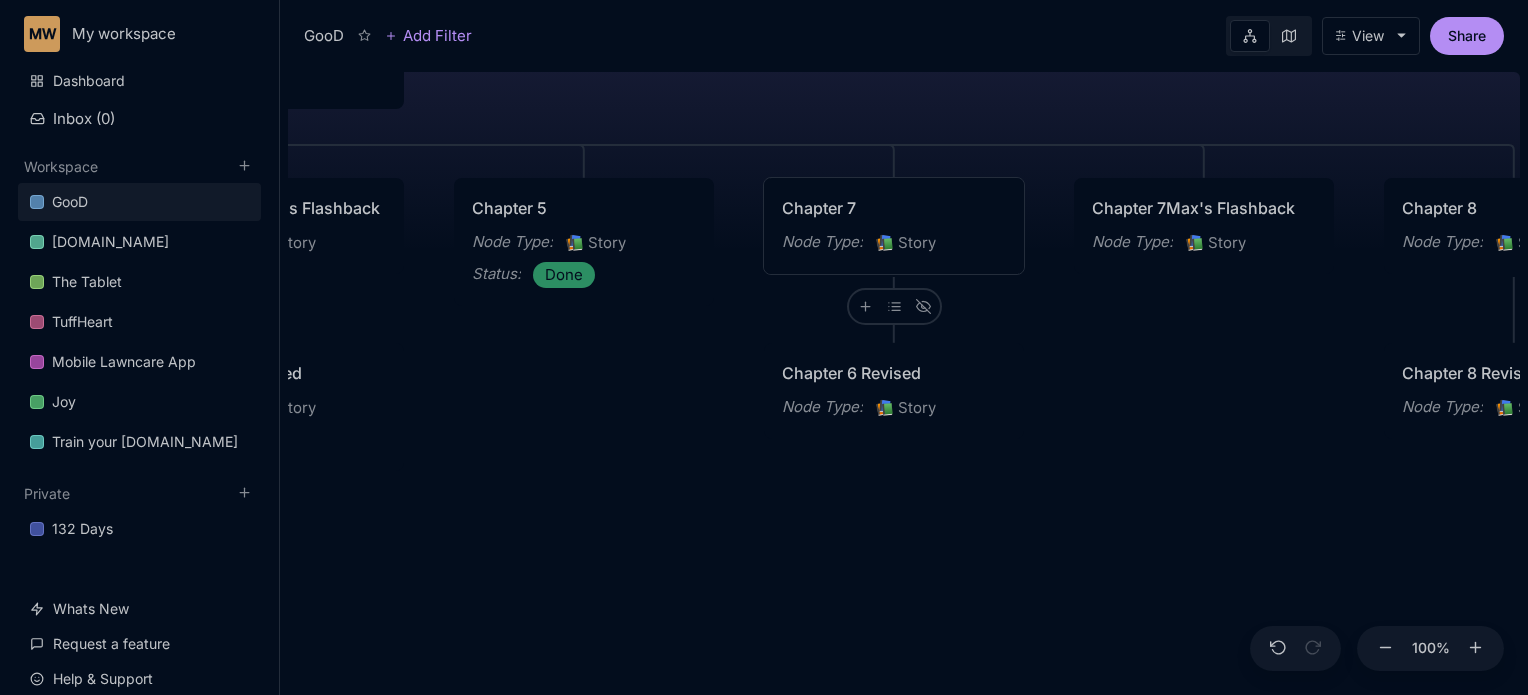 click on "Chapter 7" at bounding box center (894, 208) 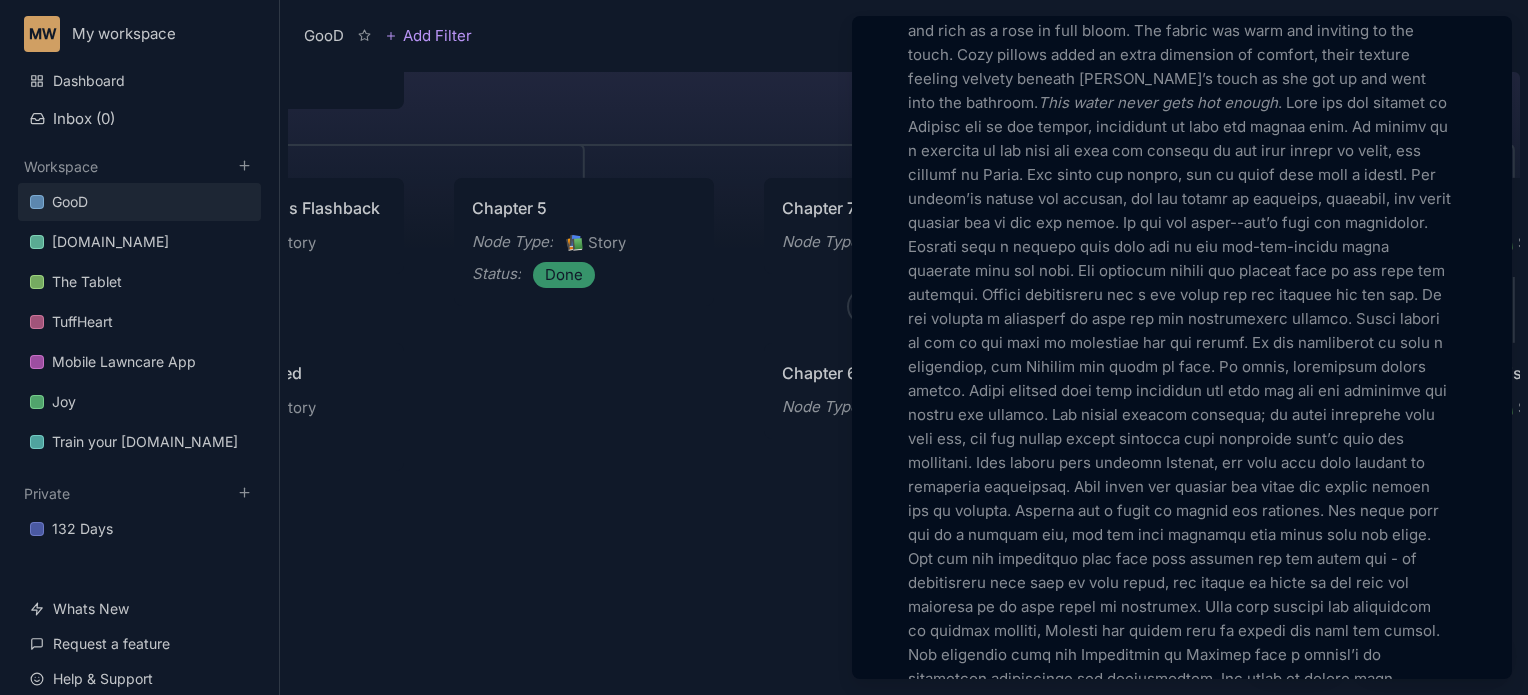 scroll, scrollTop: 0, scrollLeft: 0, axis: both 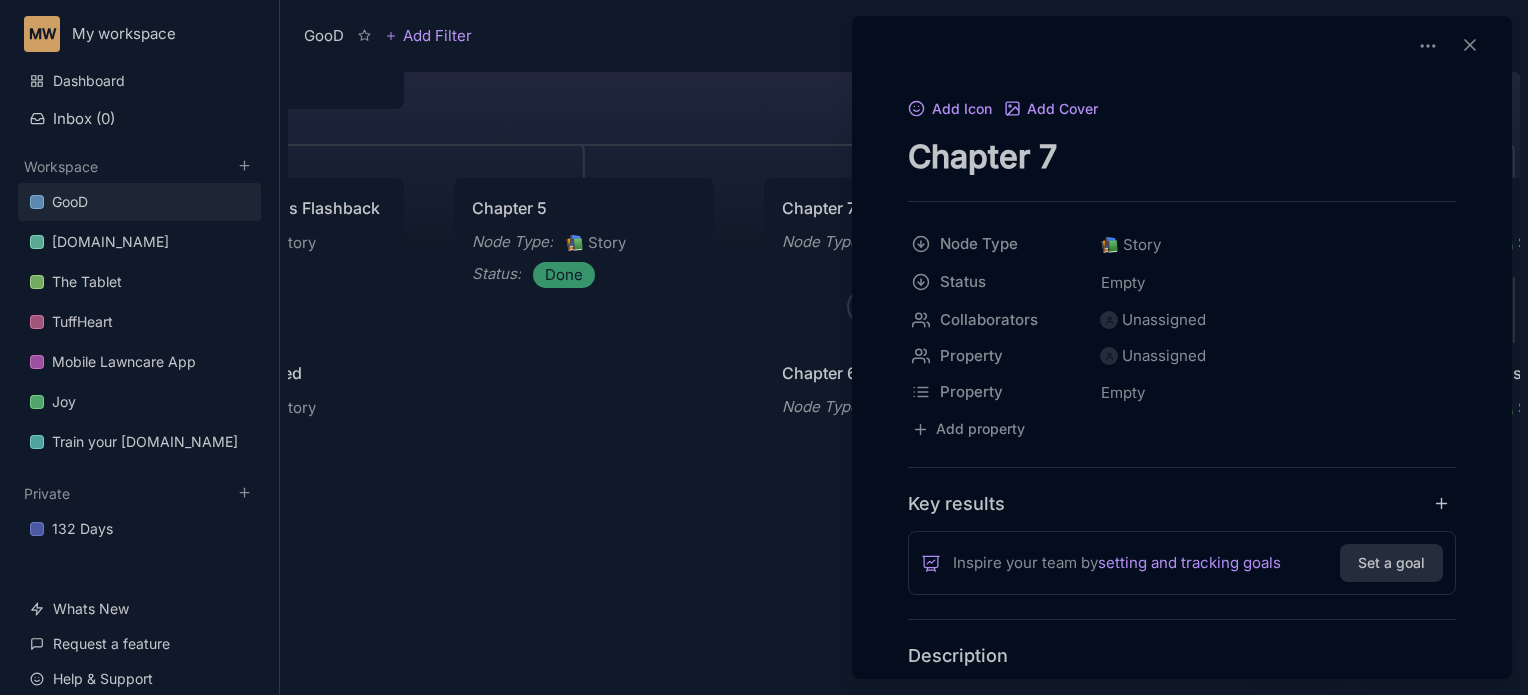 click on "Chapter 7" at bounding box center (1182, 156) 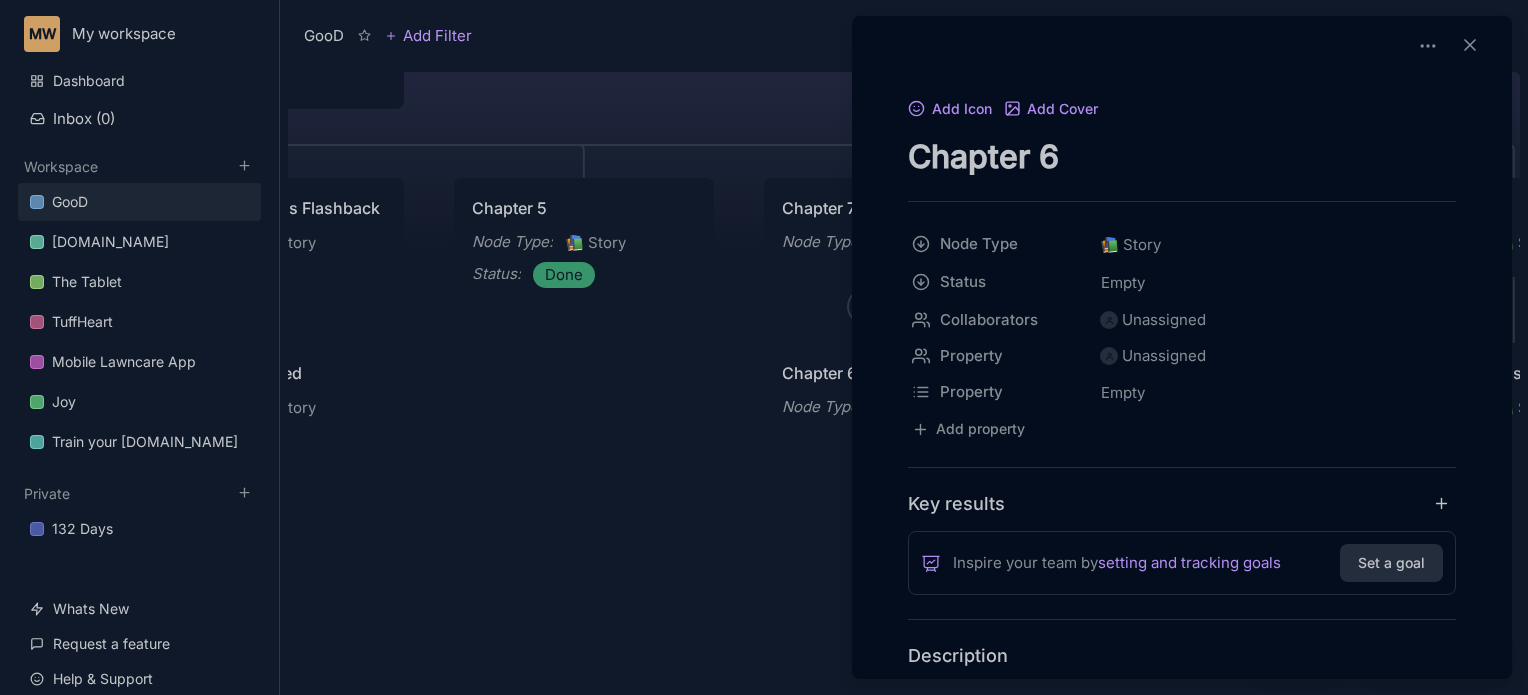 type on "Chapter 6" 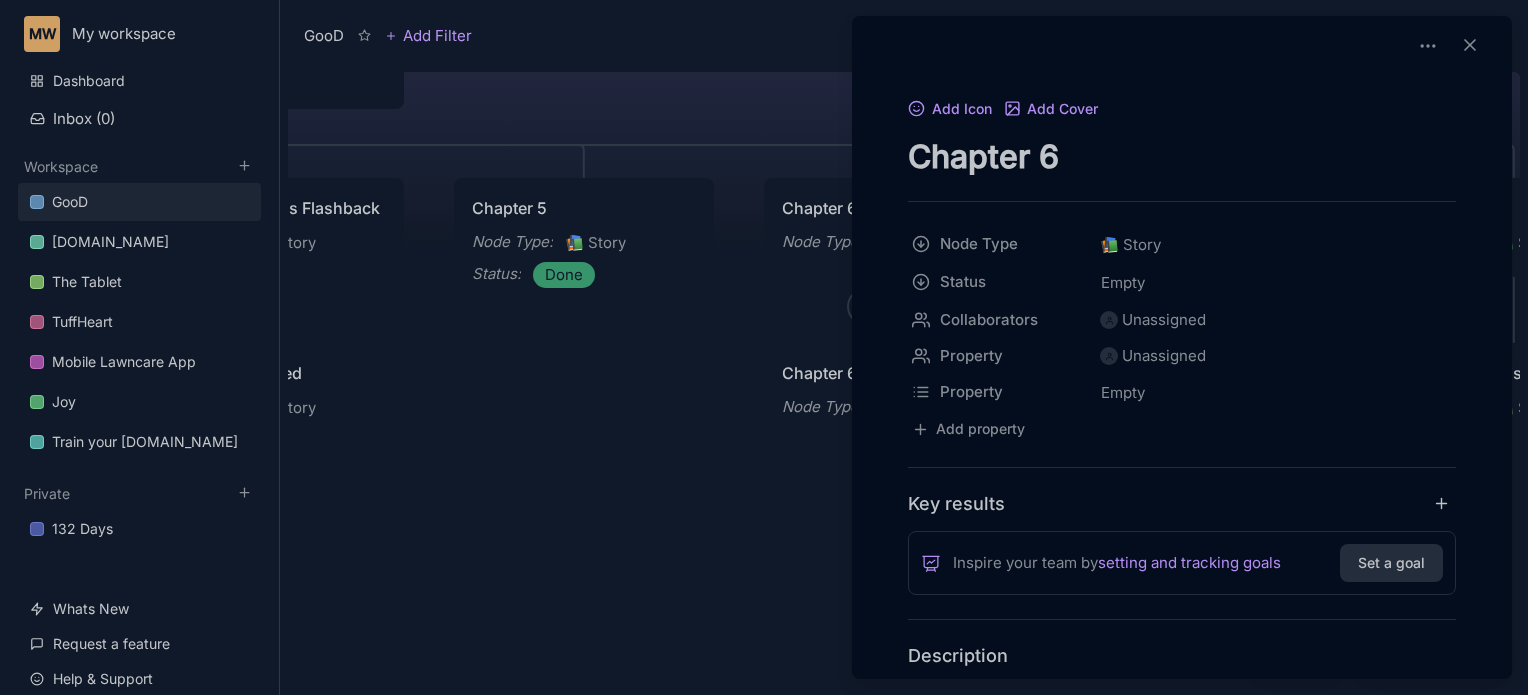 click at bounding box center (764, 347) 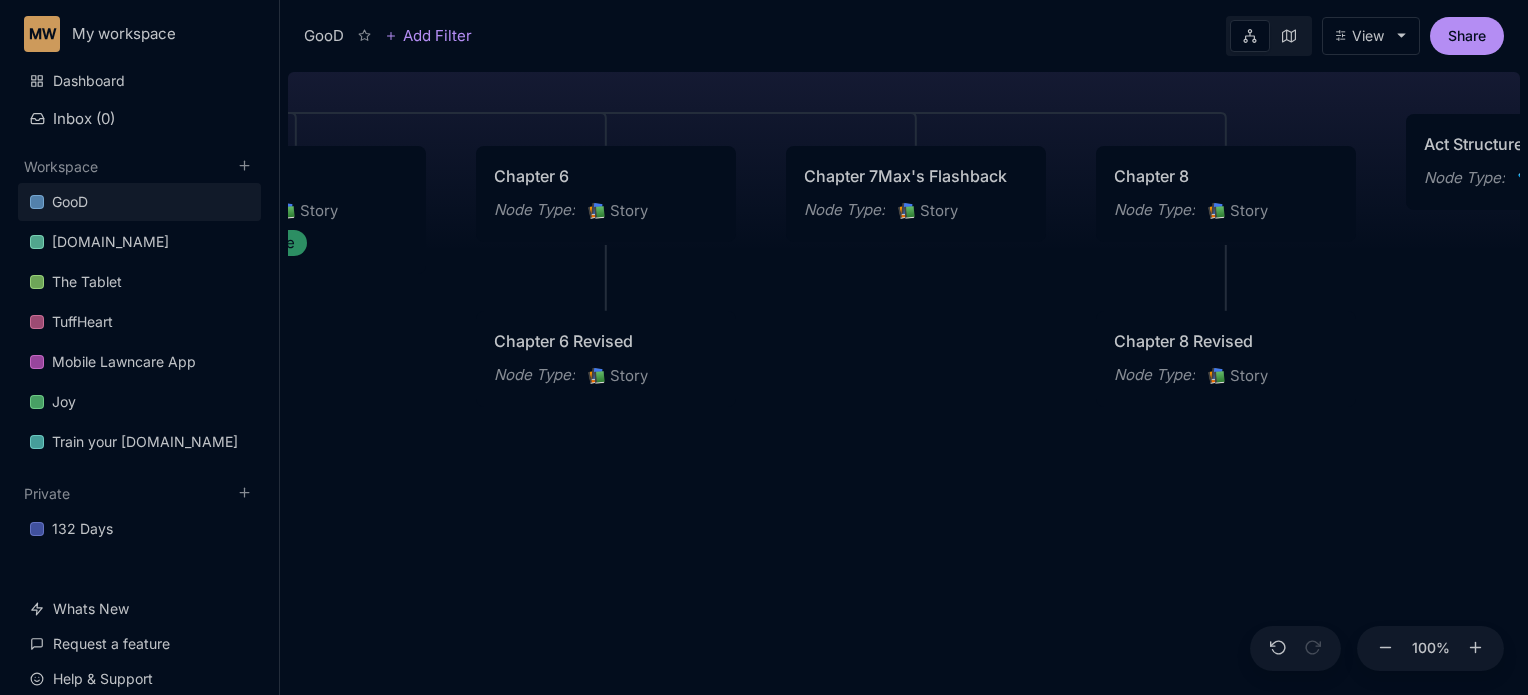 drag, startPoint x: 1200, startPoint y: 350, endPoint x: 912, endPoint y: 318, distance: 289.77234 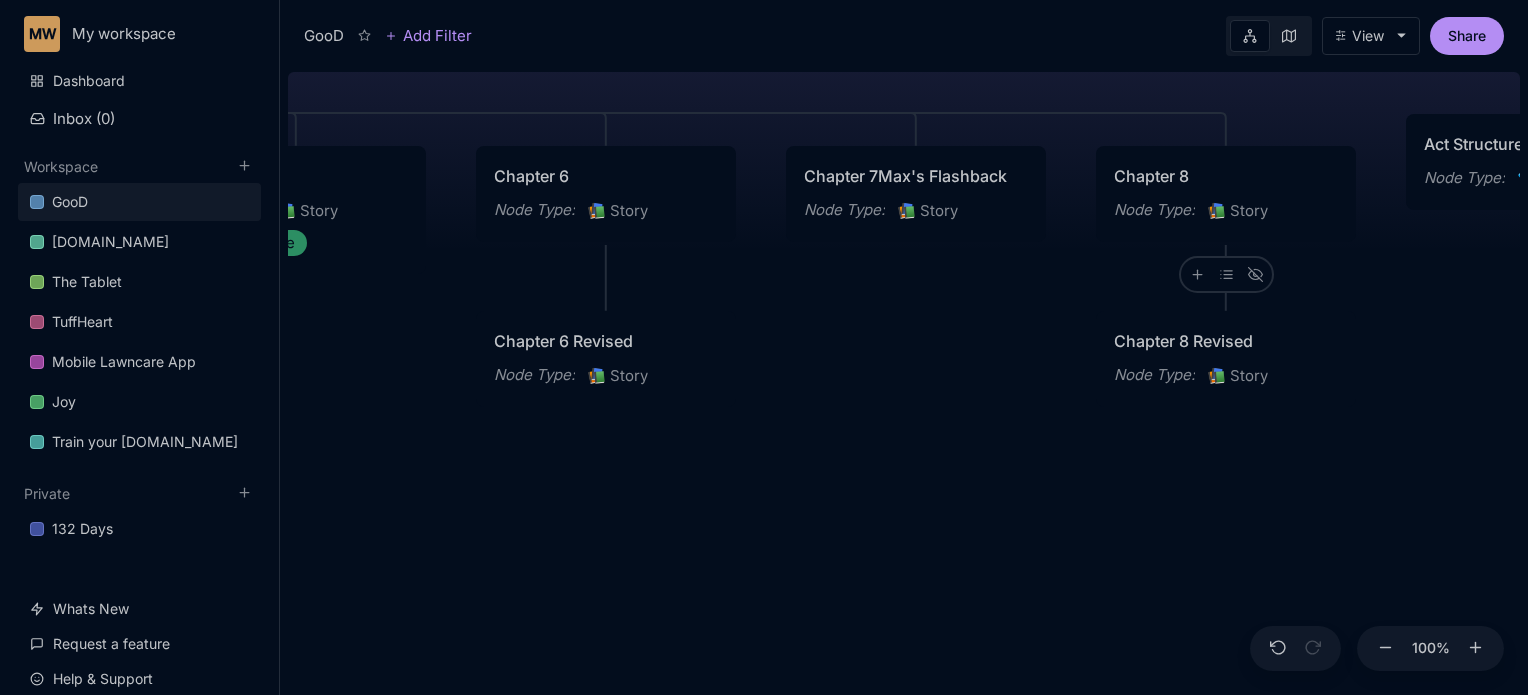 click on "Chapter 8" at bounding box center (1226, 176) 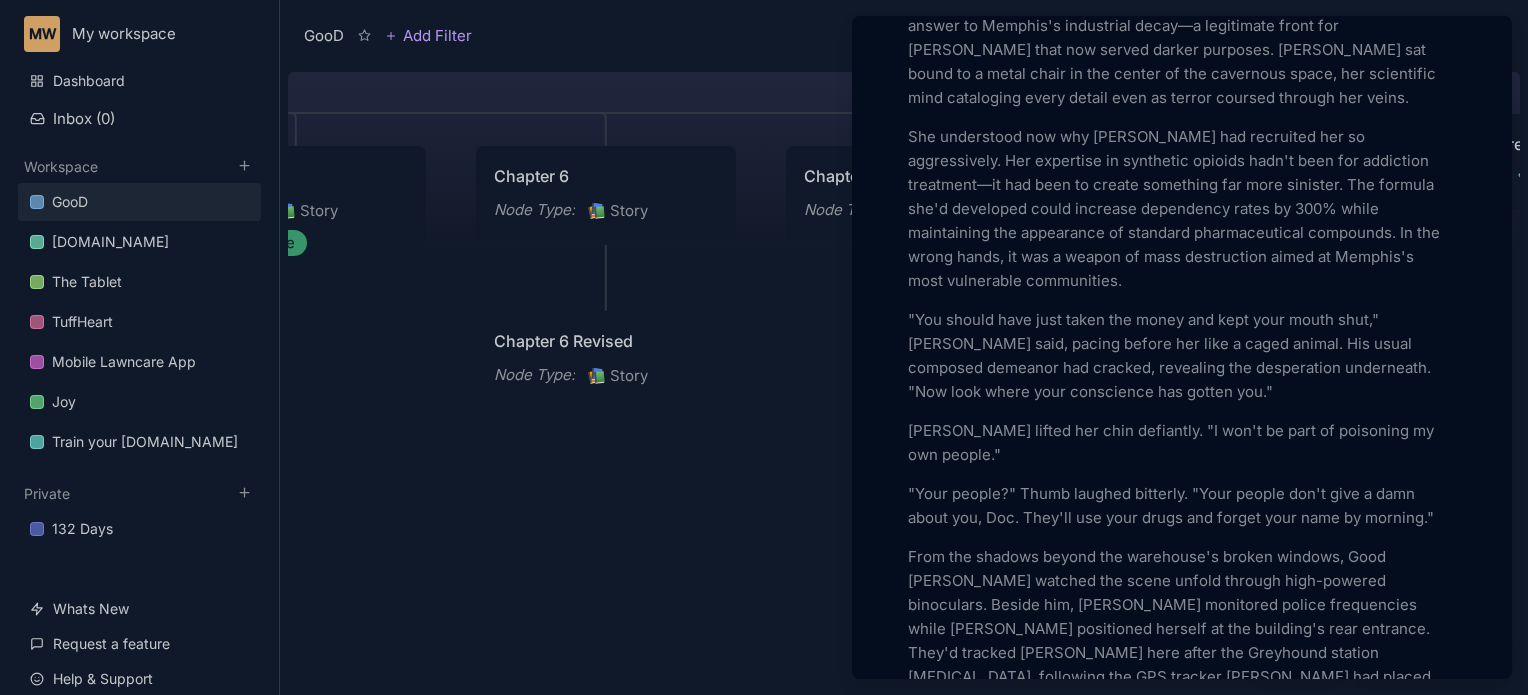 scroll, scrollTop: 522, scrollLeft: 0, axis: vertical 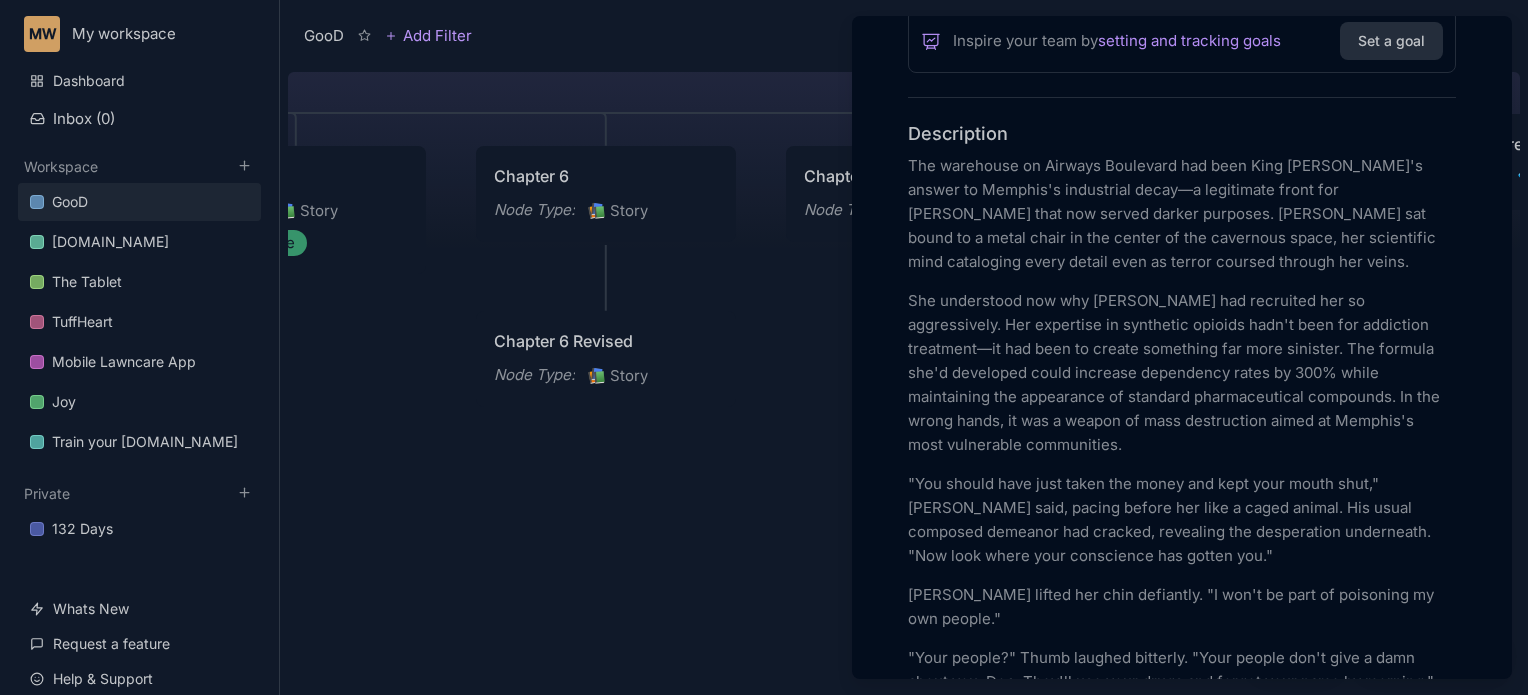 click at bounding box center [764, 347] 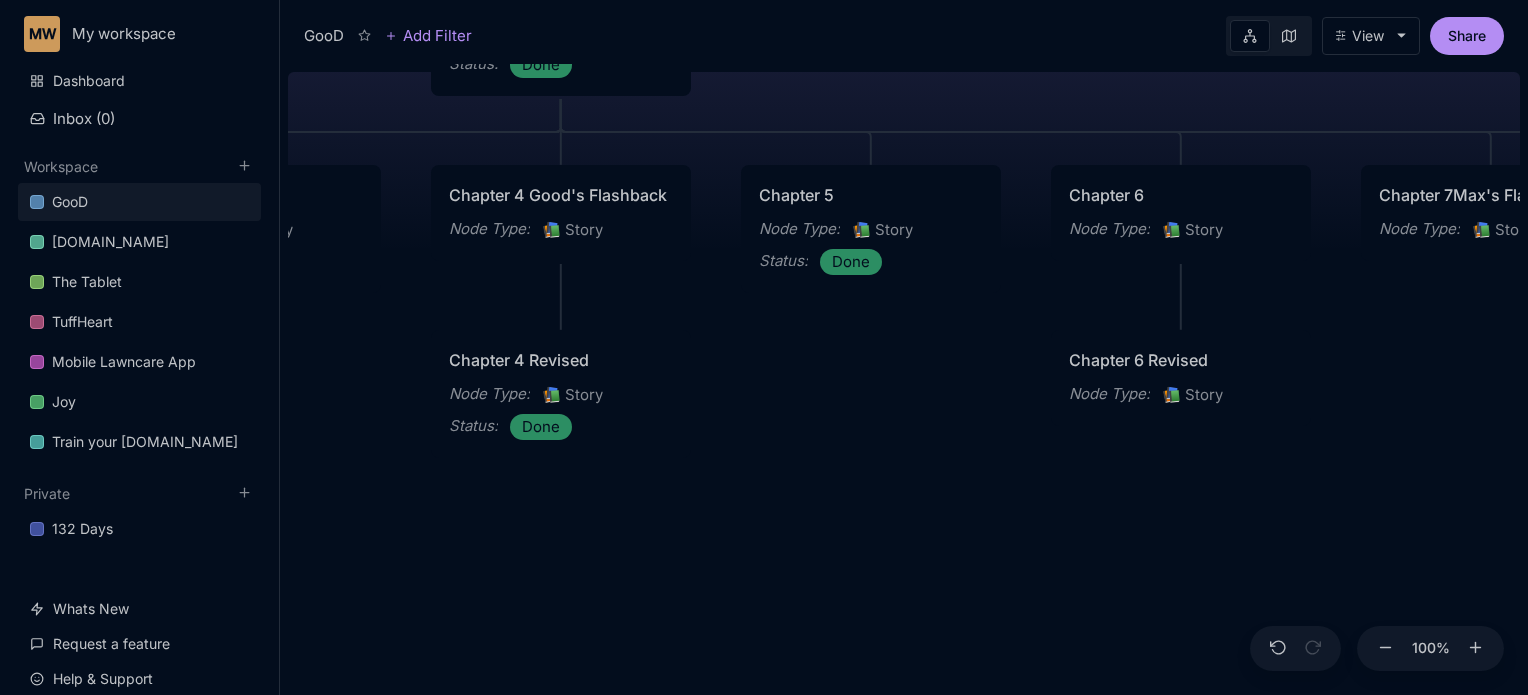 drag, startPoint x: 598, startPoint y: 535, endPoint x: 1173, endPoint y: 554, distance: 575.31384 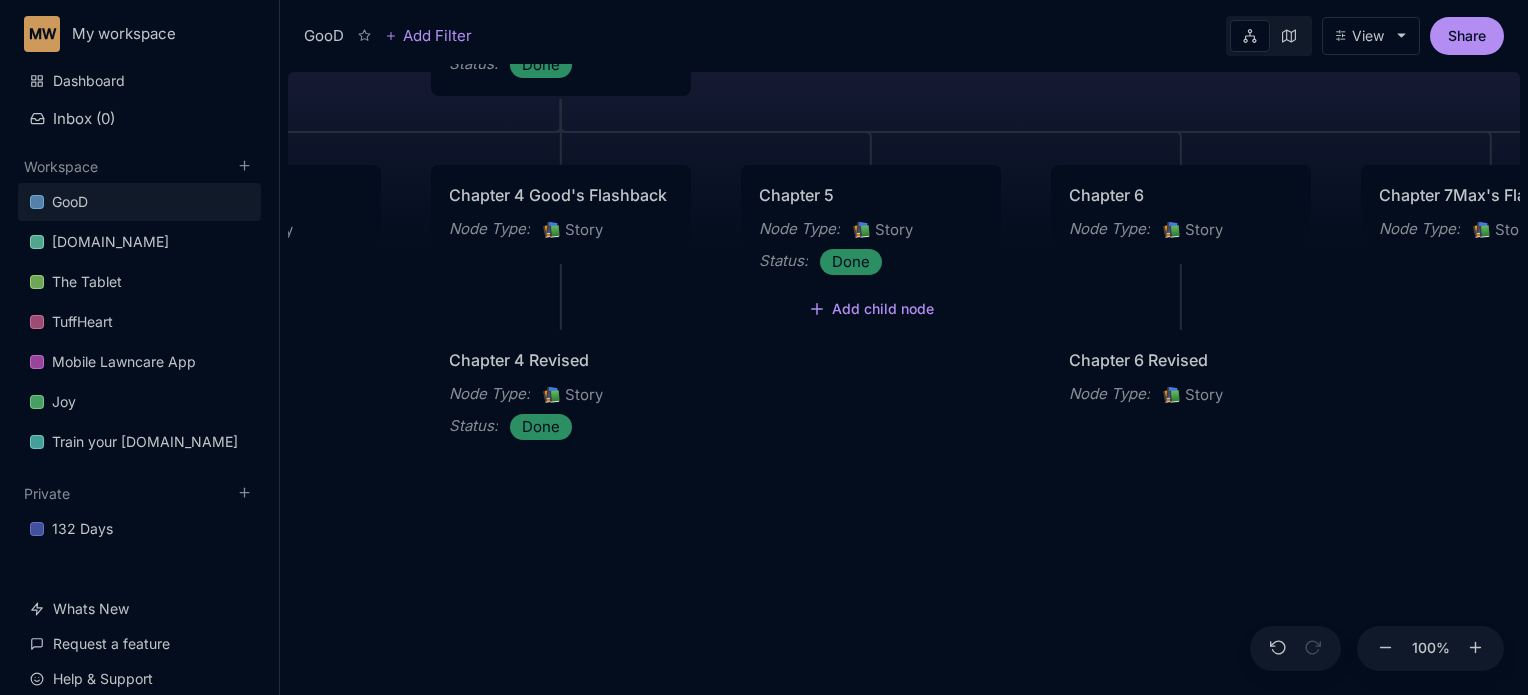 click on "Chapter 5 Node Type : 📚   Story Status : Done" at bounding box center (871, 229) 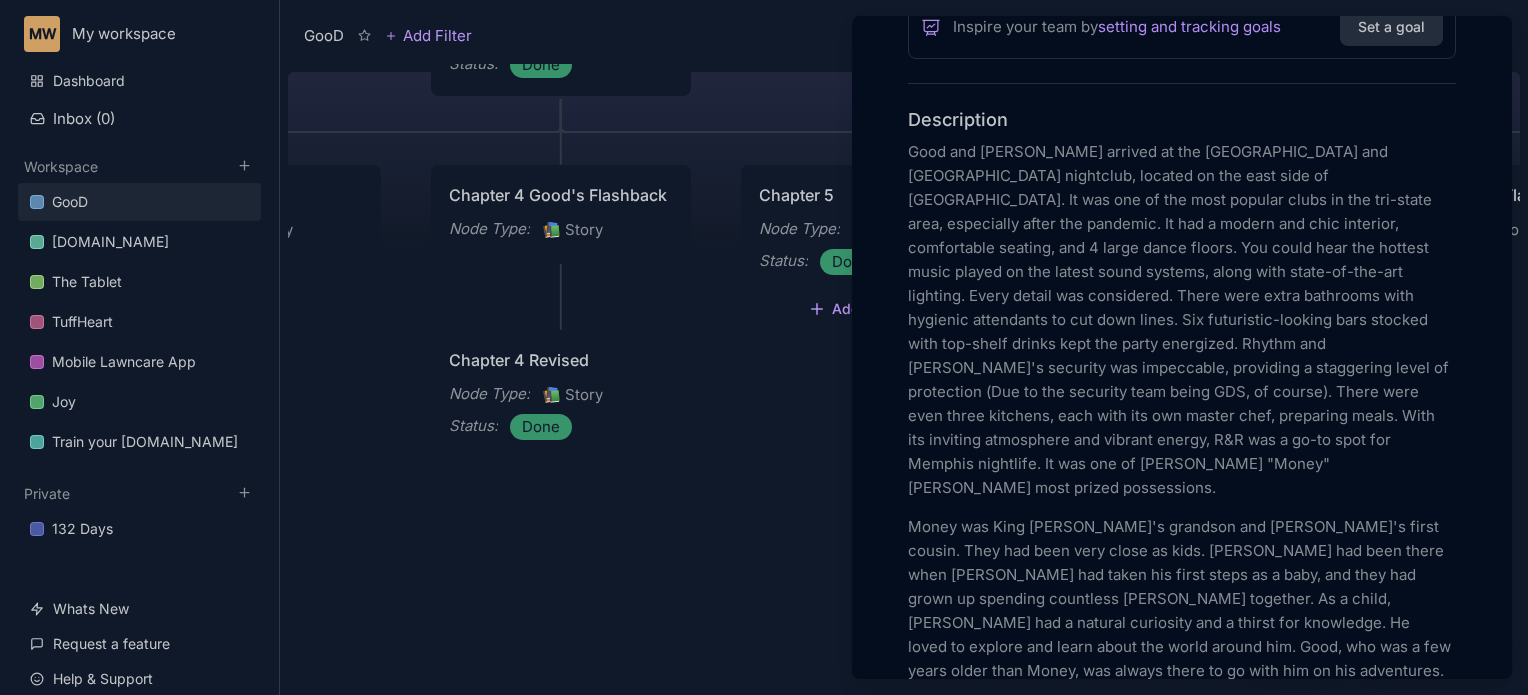 scroll, scrollTop: 545, scrollLeft: 0, axis: vertical 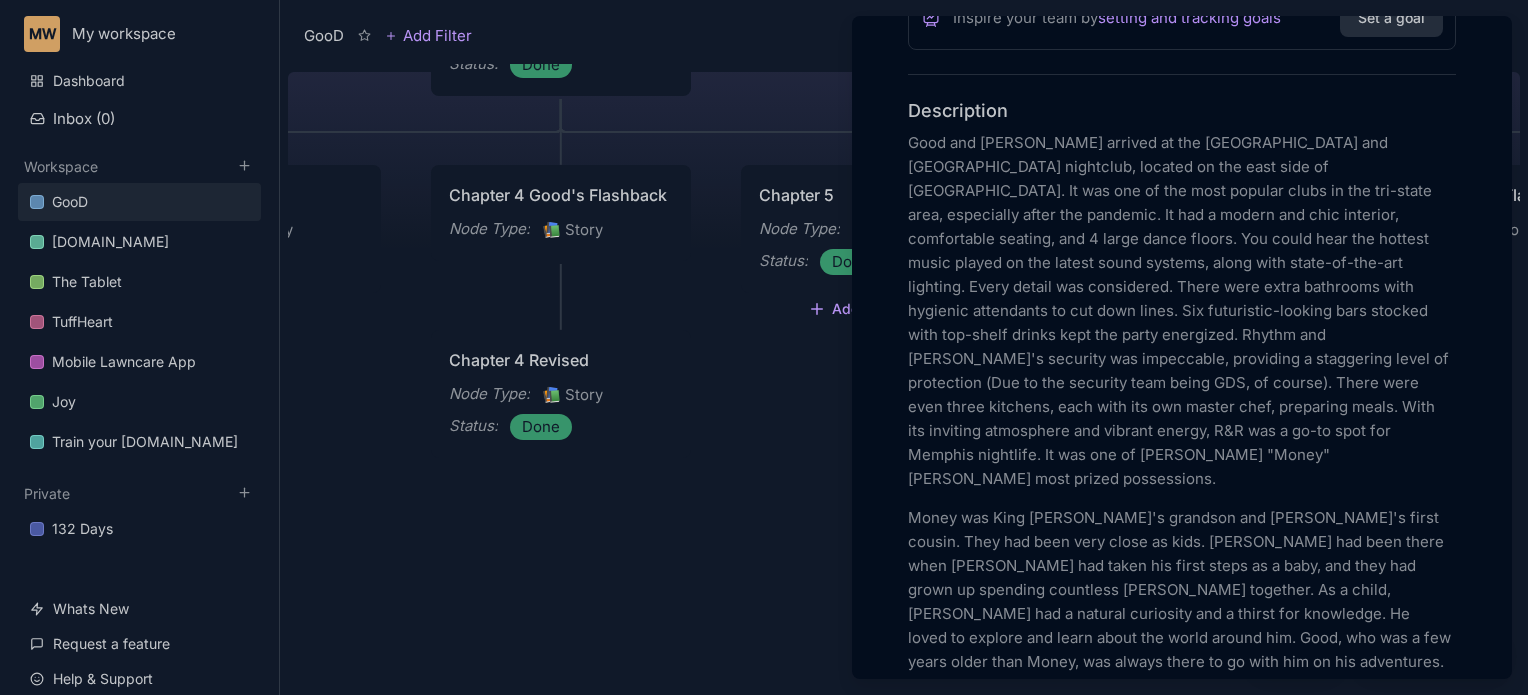 click at bounding box center (764, 347) 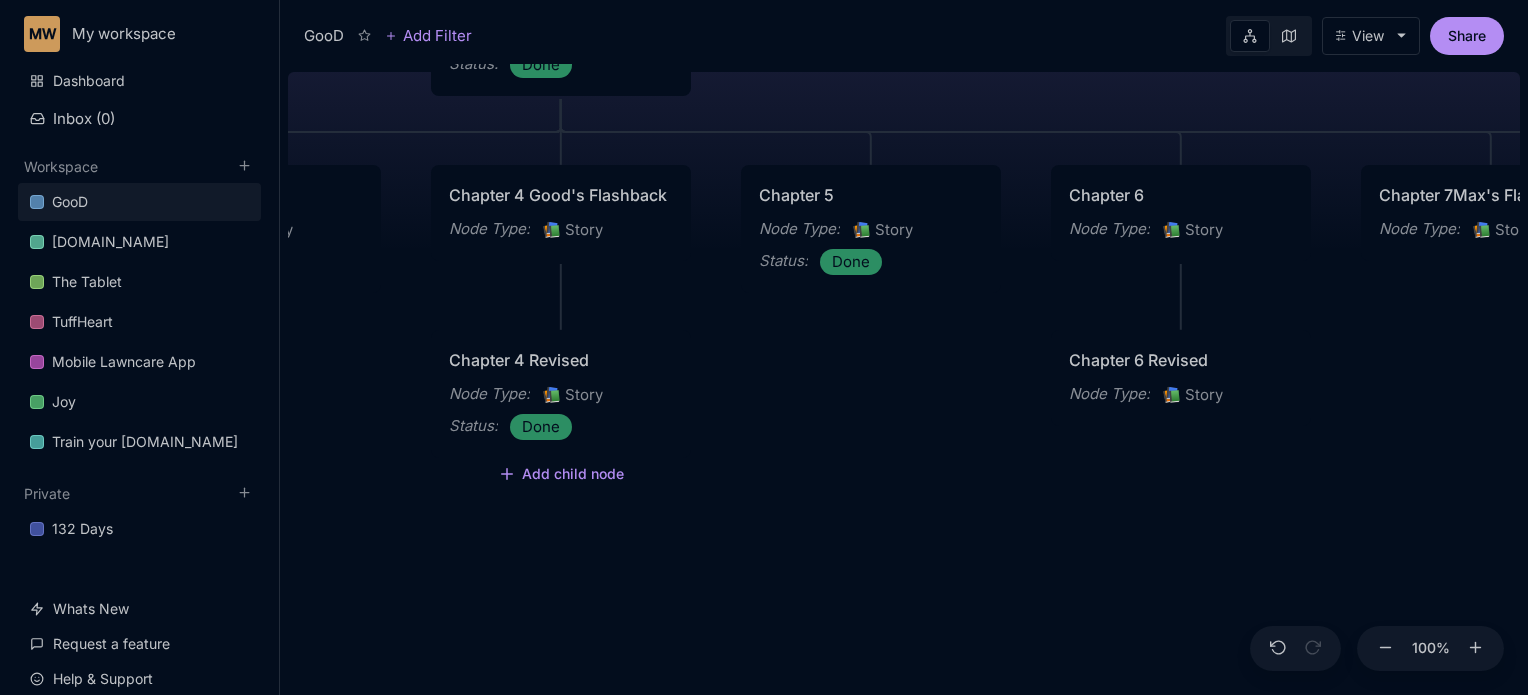 click on "Node Type : 📚   Story" at bounding box center [561, 395] 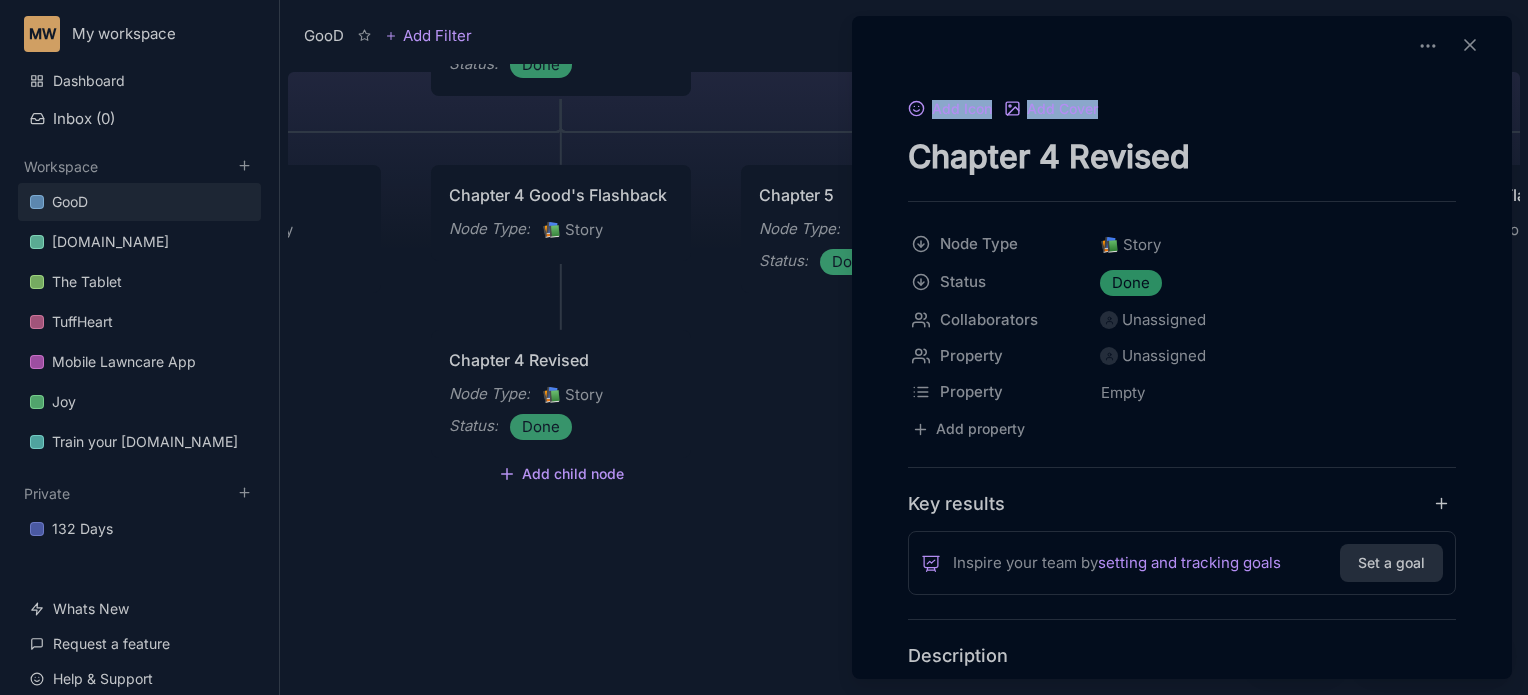 drag, startPoint x: 1512, startPoint y: 42, endPoint x: 1502, endPoint y: 89, distance: 48.052055 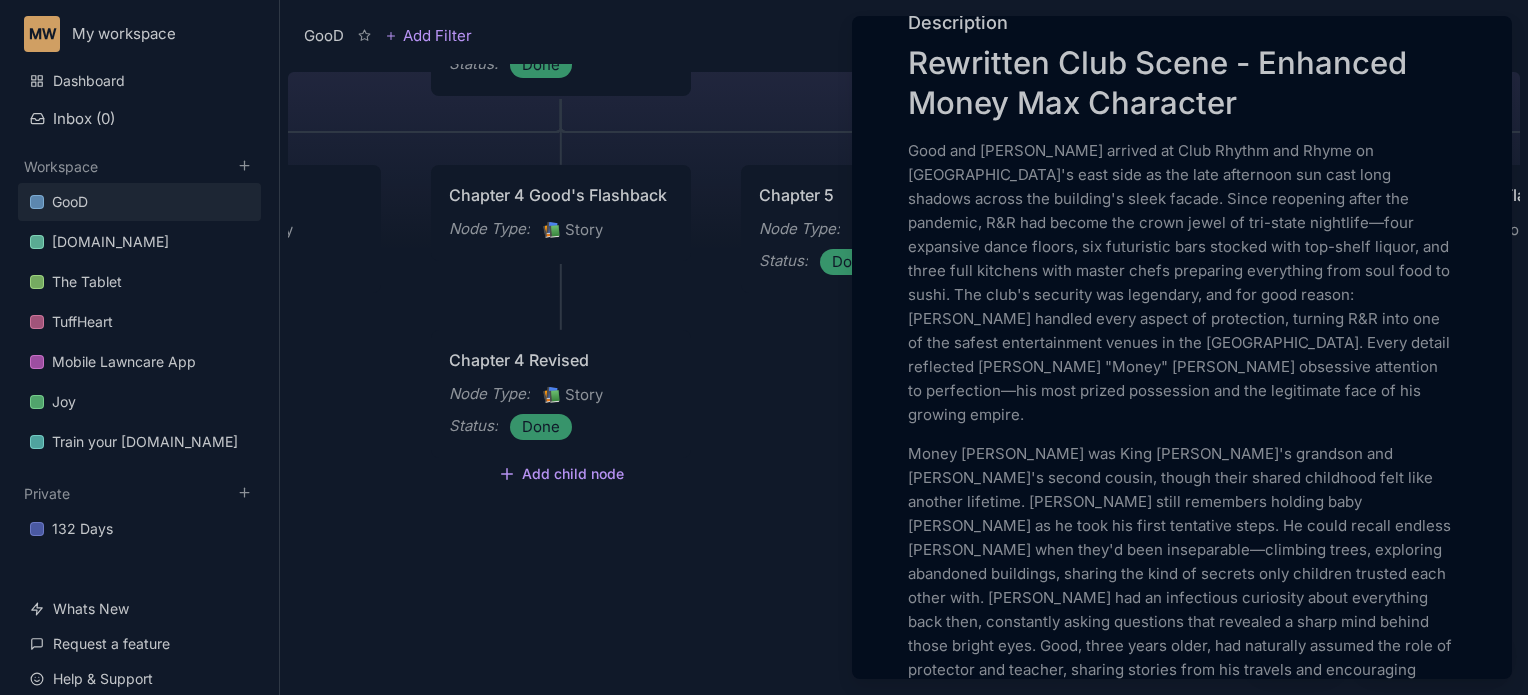 scroll, scrollTop: 694, scrollLeft: 0, axis: vertical 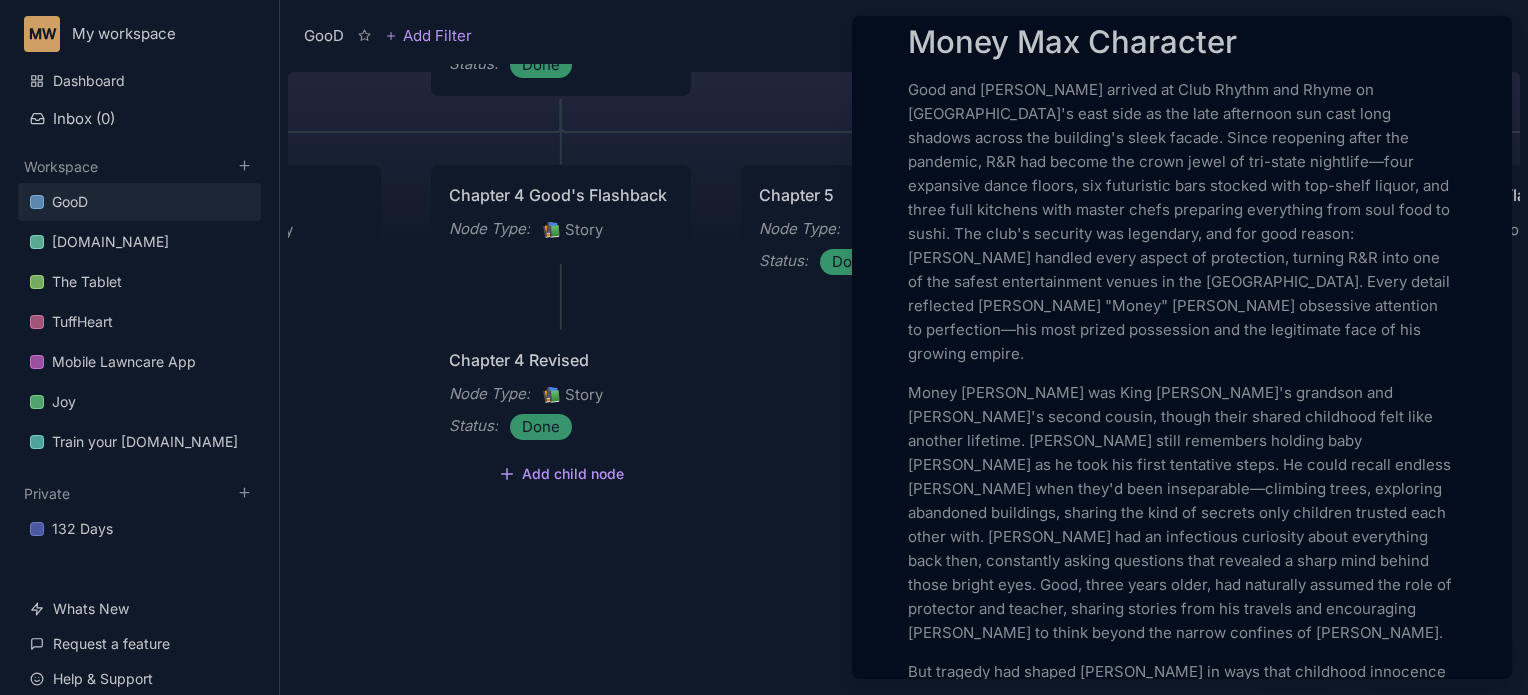 click at bounding box center [764, 347] 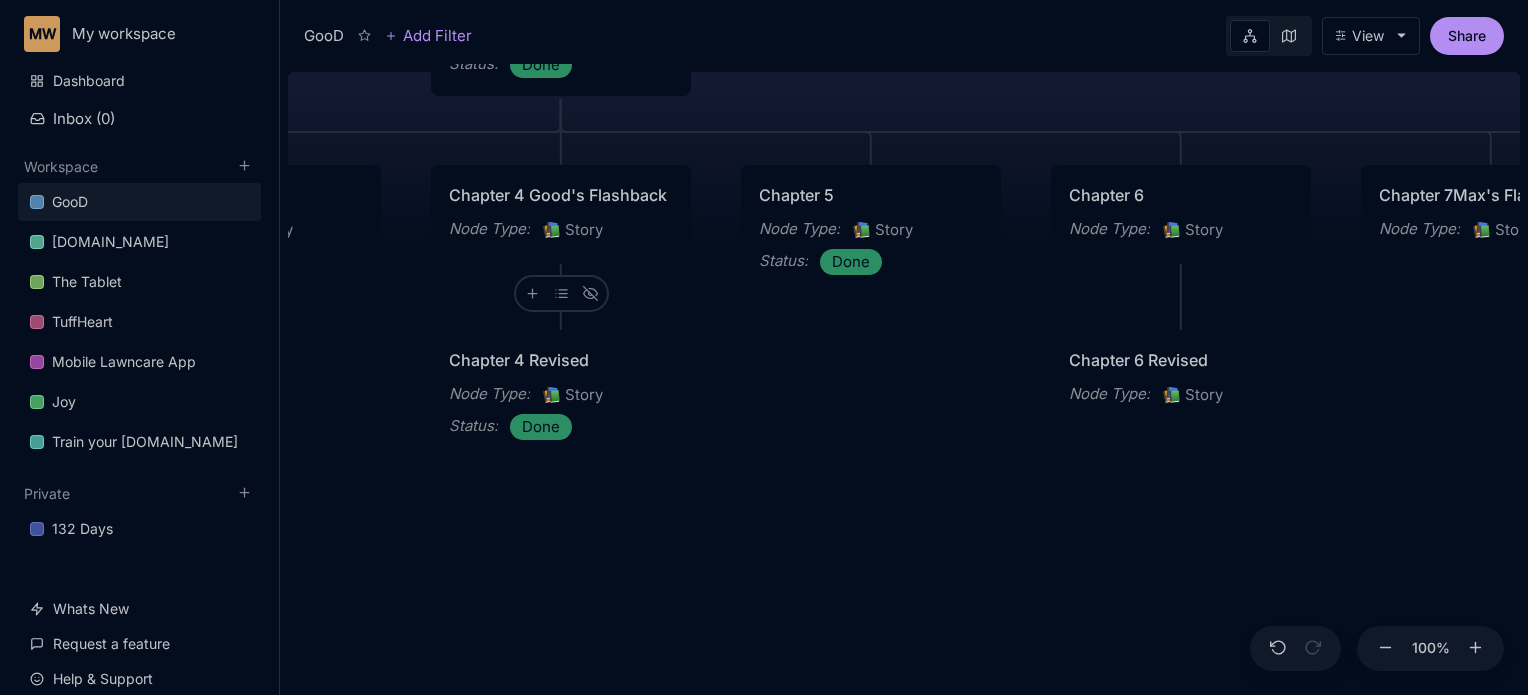 click on "📚   Story" at bounding box center (572, 230) 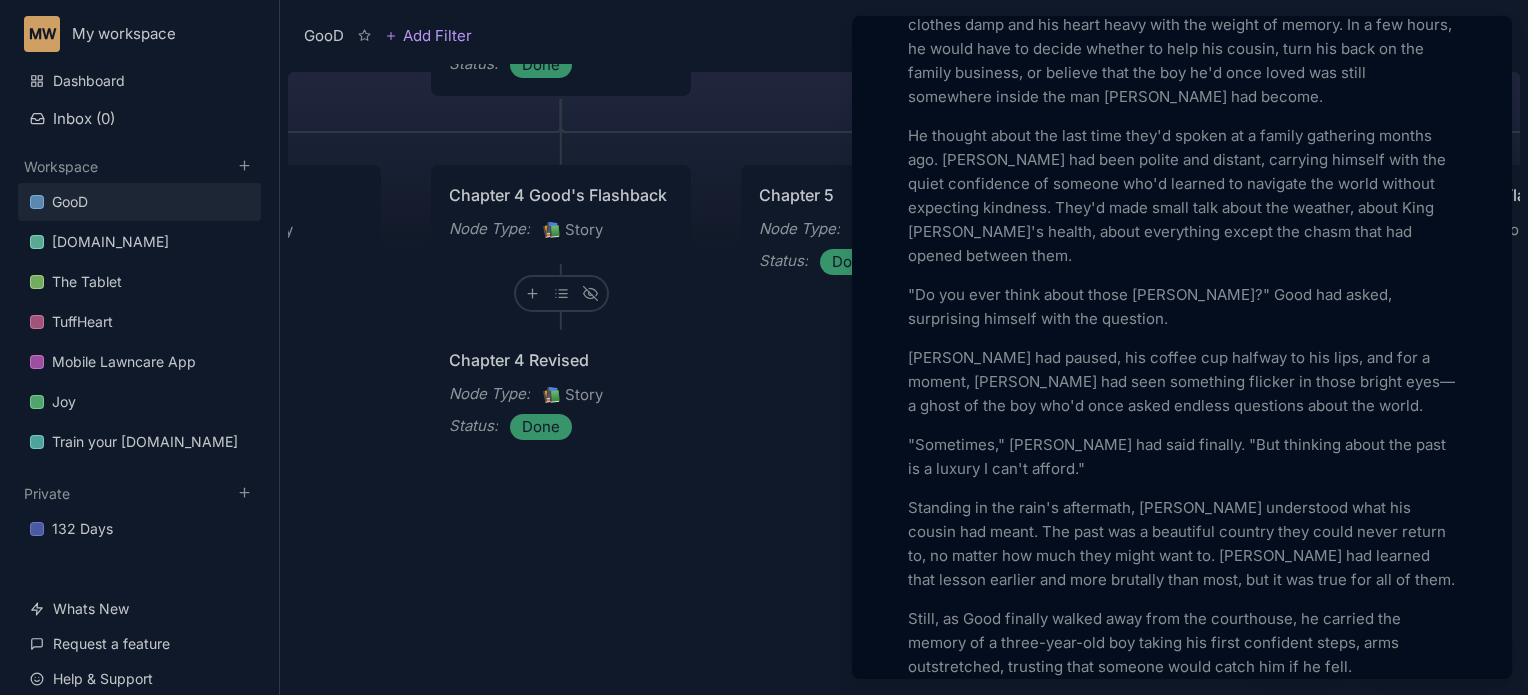 scroll, scrollTop: 3925, scrollLeft: 0, axis: vertical 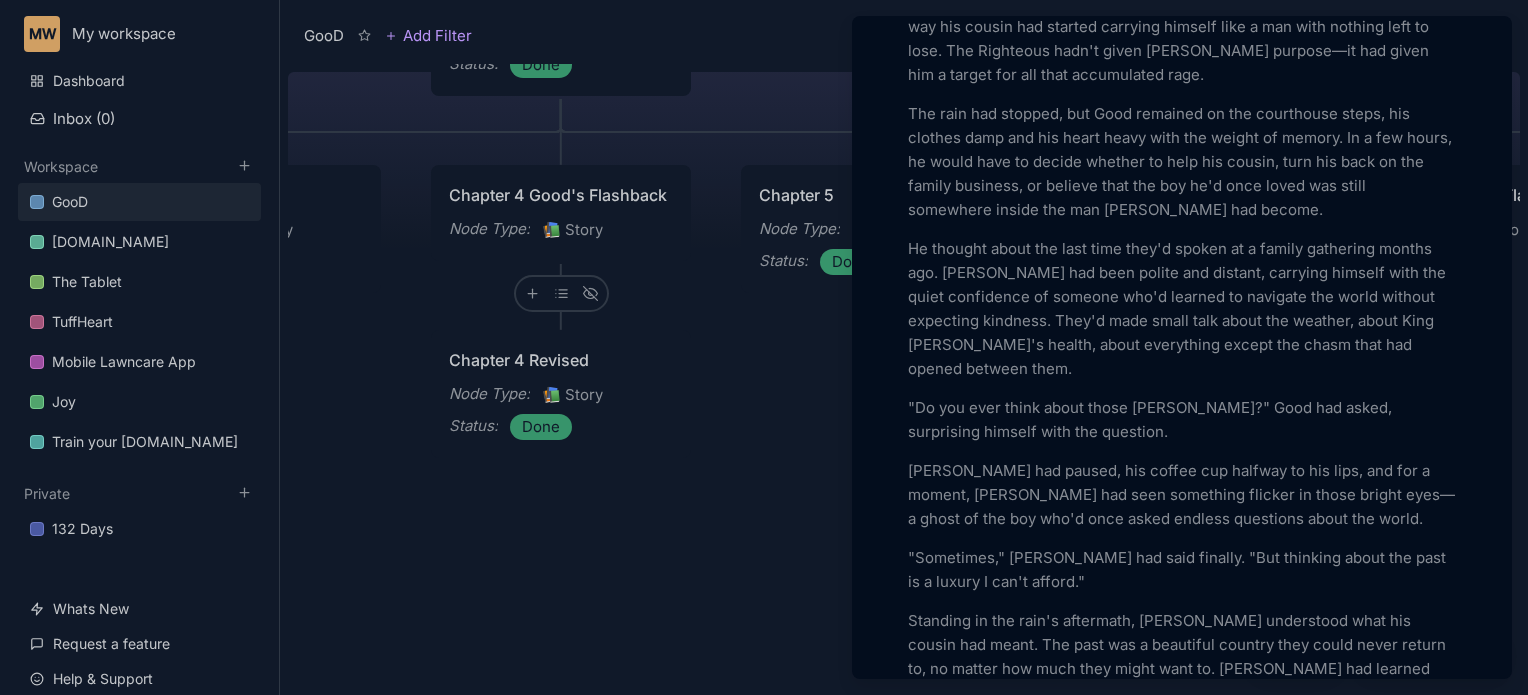click at bounding box center (764, 347) 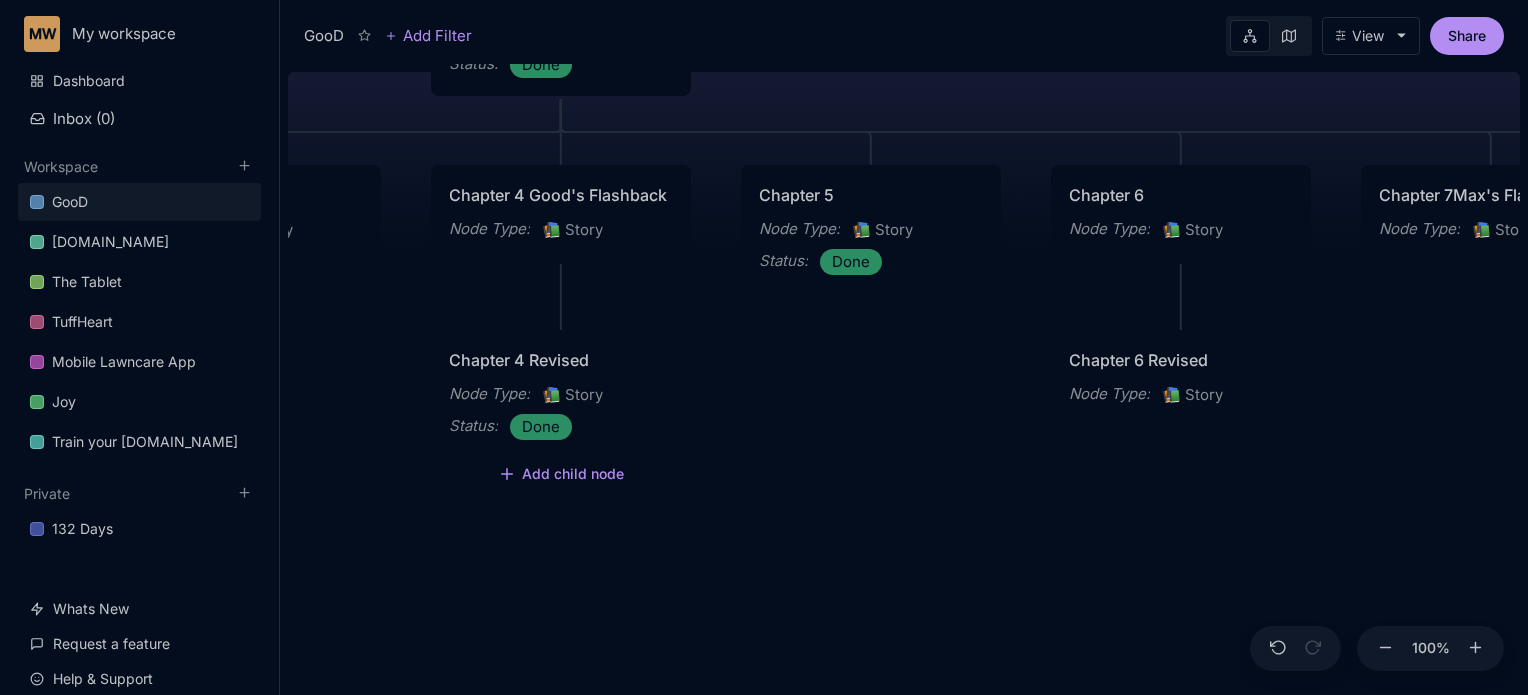 click on "Chapter 4 Revised Node Type : 📚   Story Status : Done" at bounding box center (561, 394) 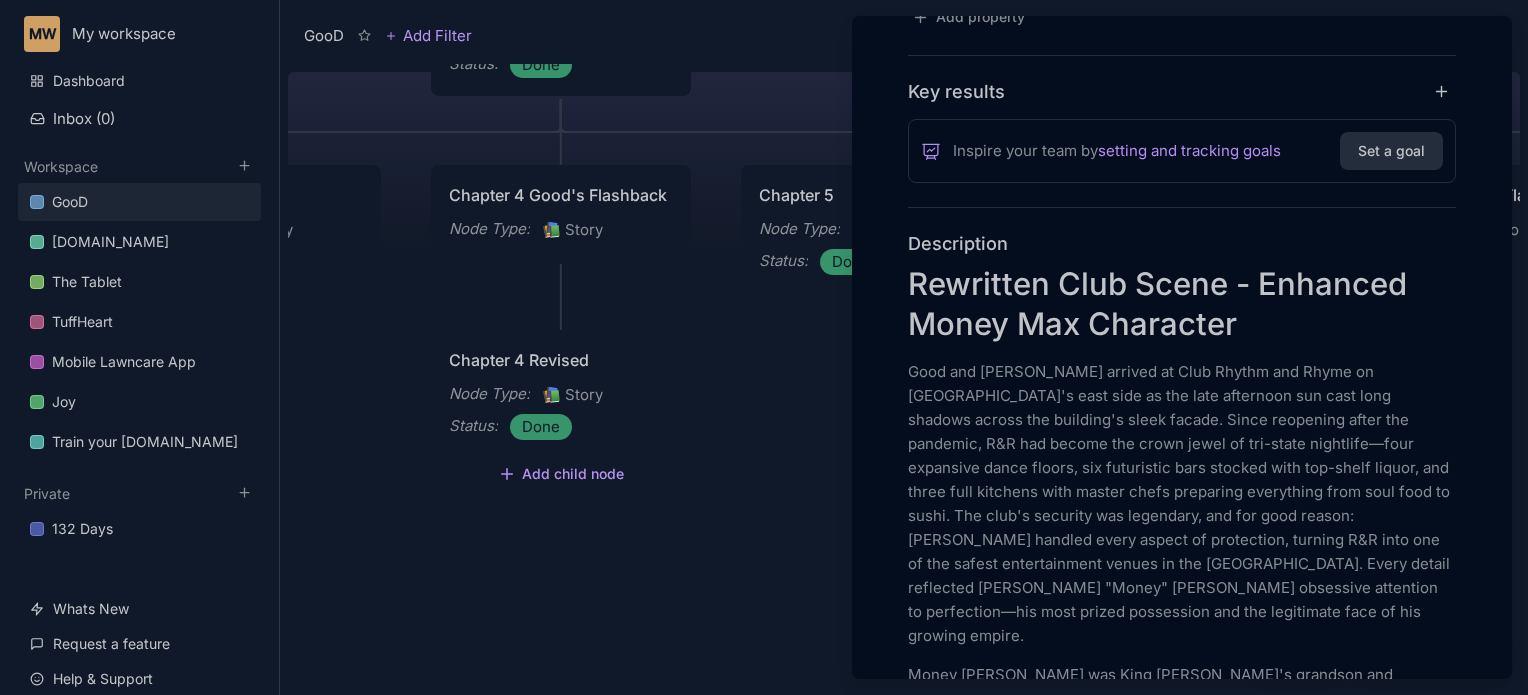 scroll, scrollTop: 432, scrollLeft: 0, axis: vertical 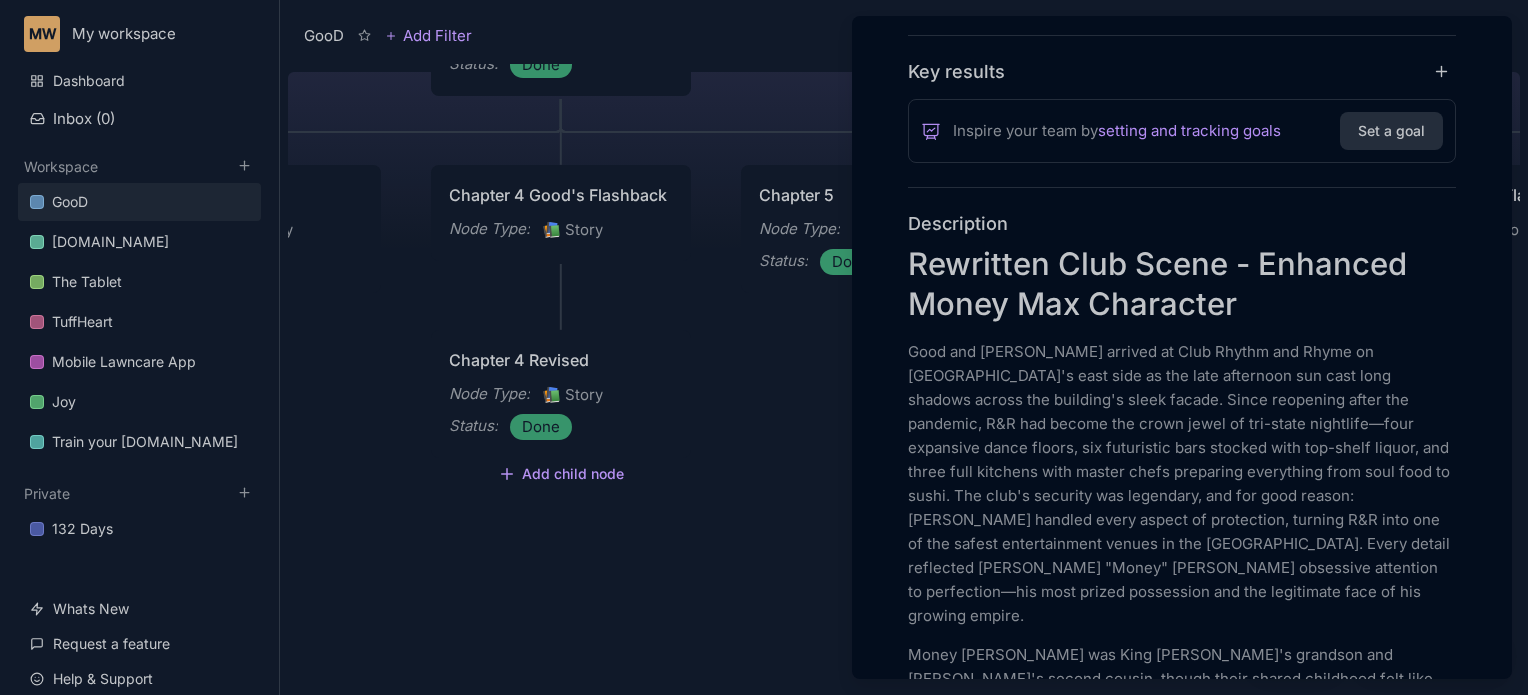 drag, startPoint x: 775, startPoint y: 468, endPoint x: 824, endPoint y: 198, distance: 274.41028 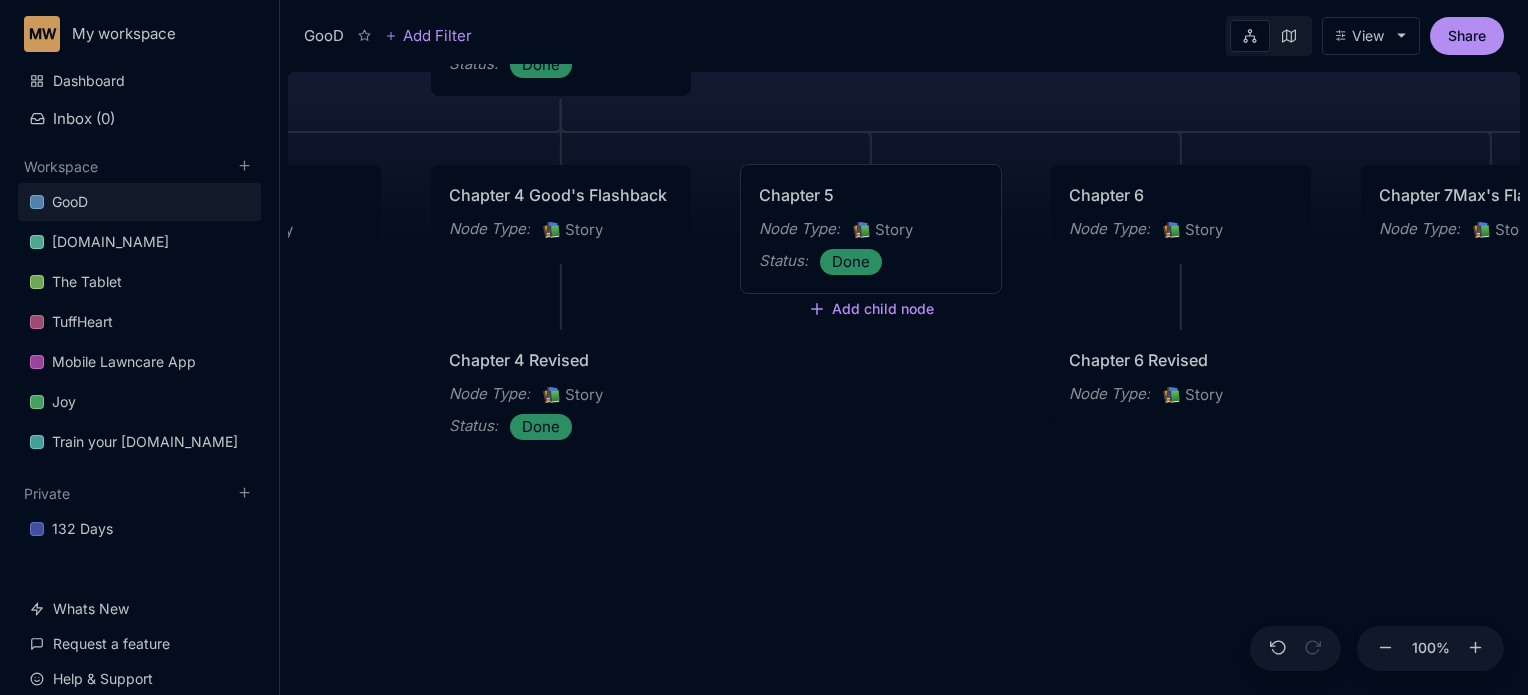 click on "Chapter 5" at bounding box center (871, 195) 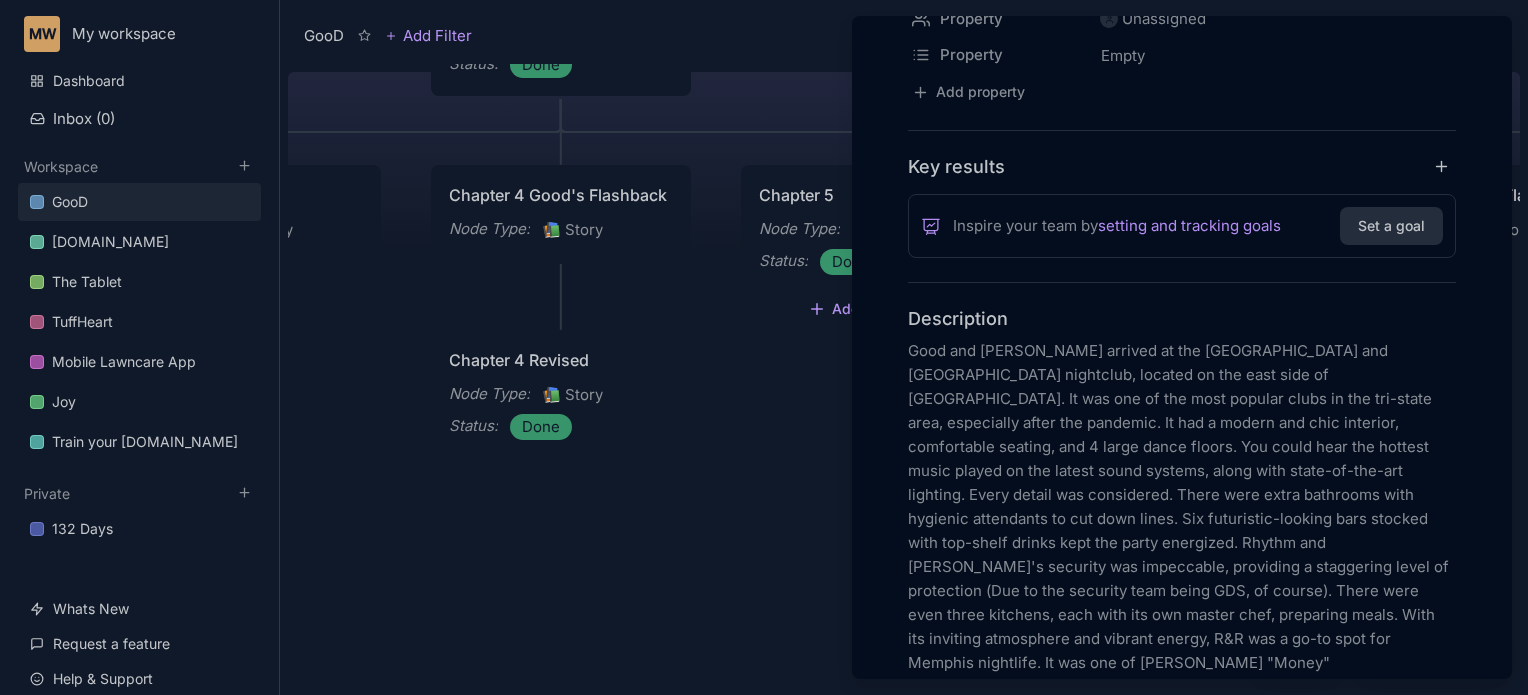 scroll, scrollTop: 389, scrollLeft: 0, axis: vertical 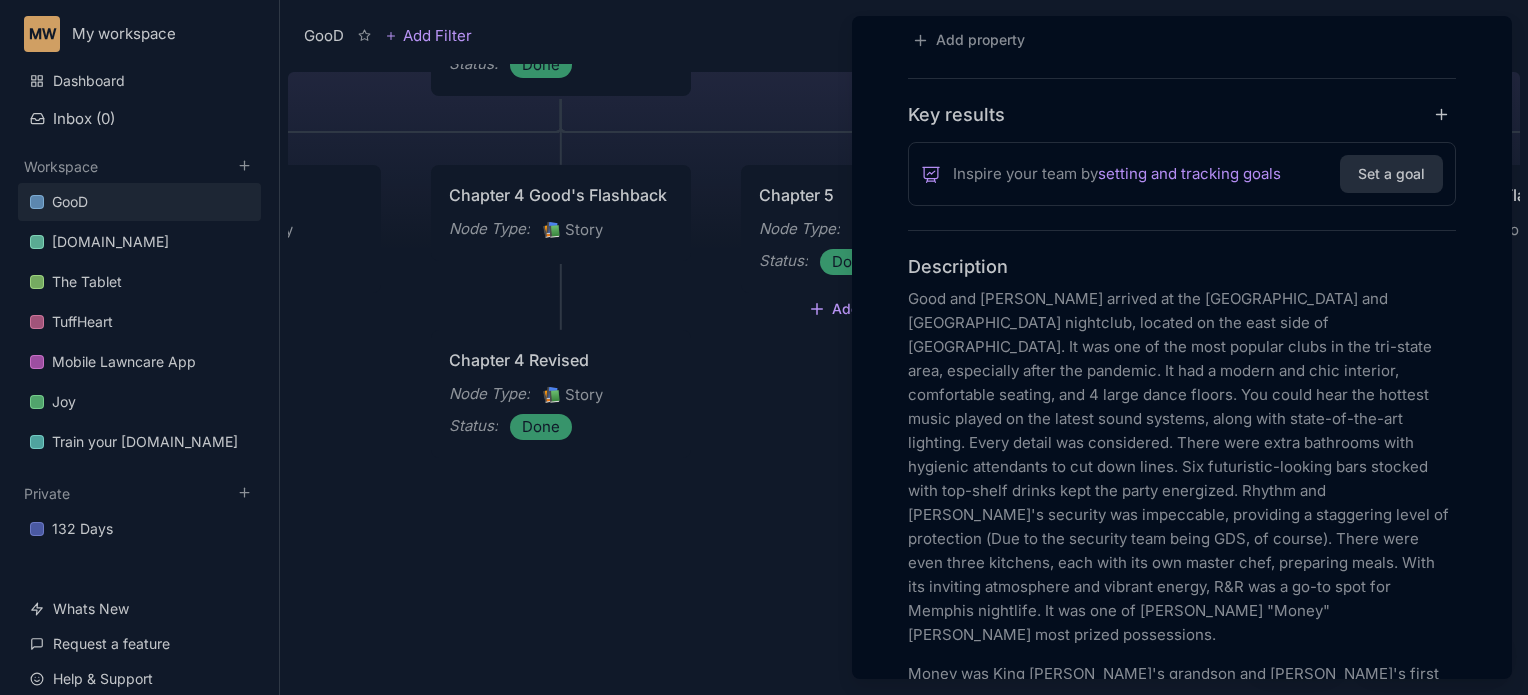 drag, startPoint x: 727, startPoint y: 583, endPoint x: 706, endPoint y: 527, distance: 59.808025 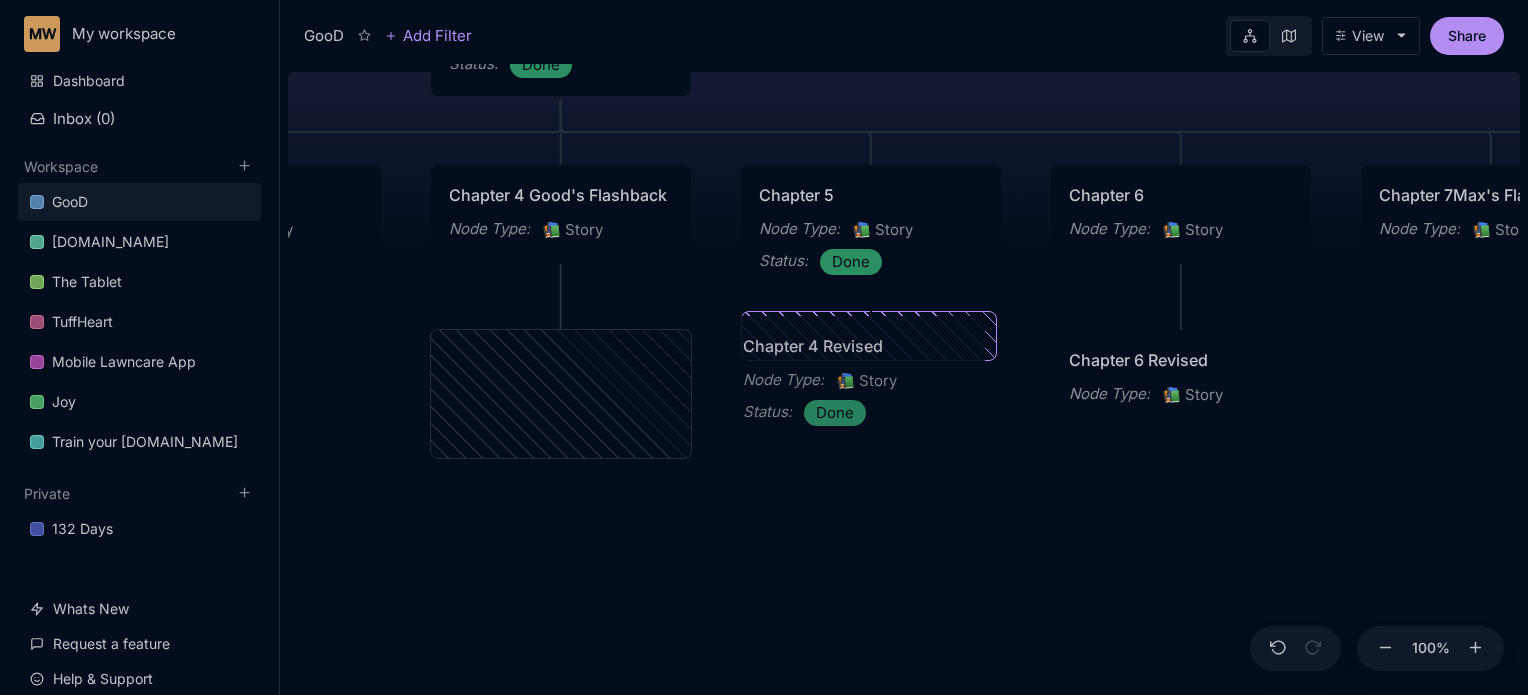 drag, startPoint x: 612, startPoint y: 393, endPoint x: 906, endPoint y: 379, distance: 294.33313 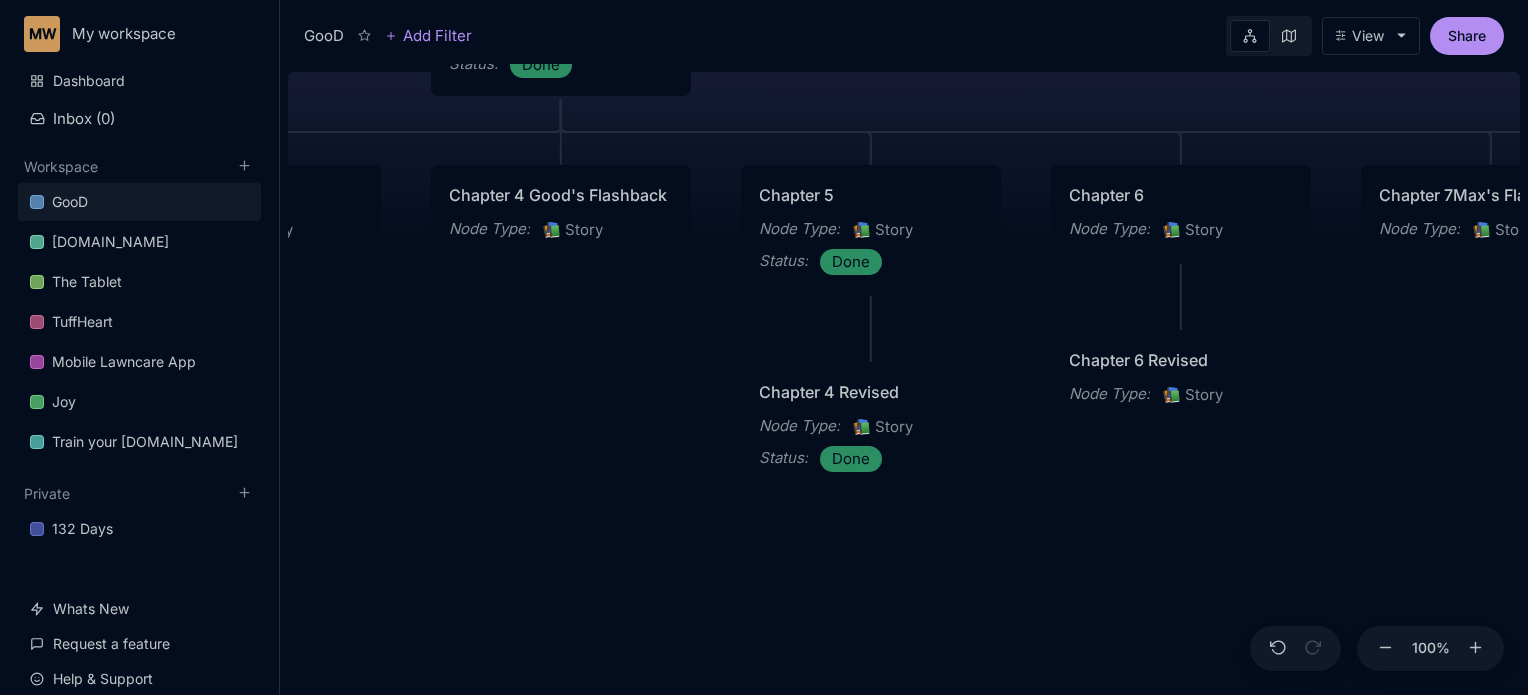 click on "Chapter 4 Revised" at bounding box center [871, 392] 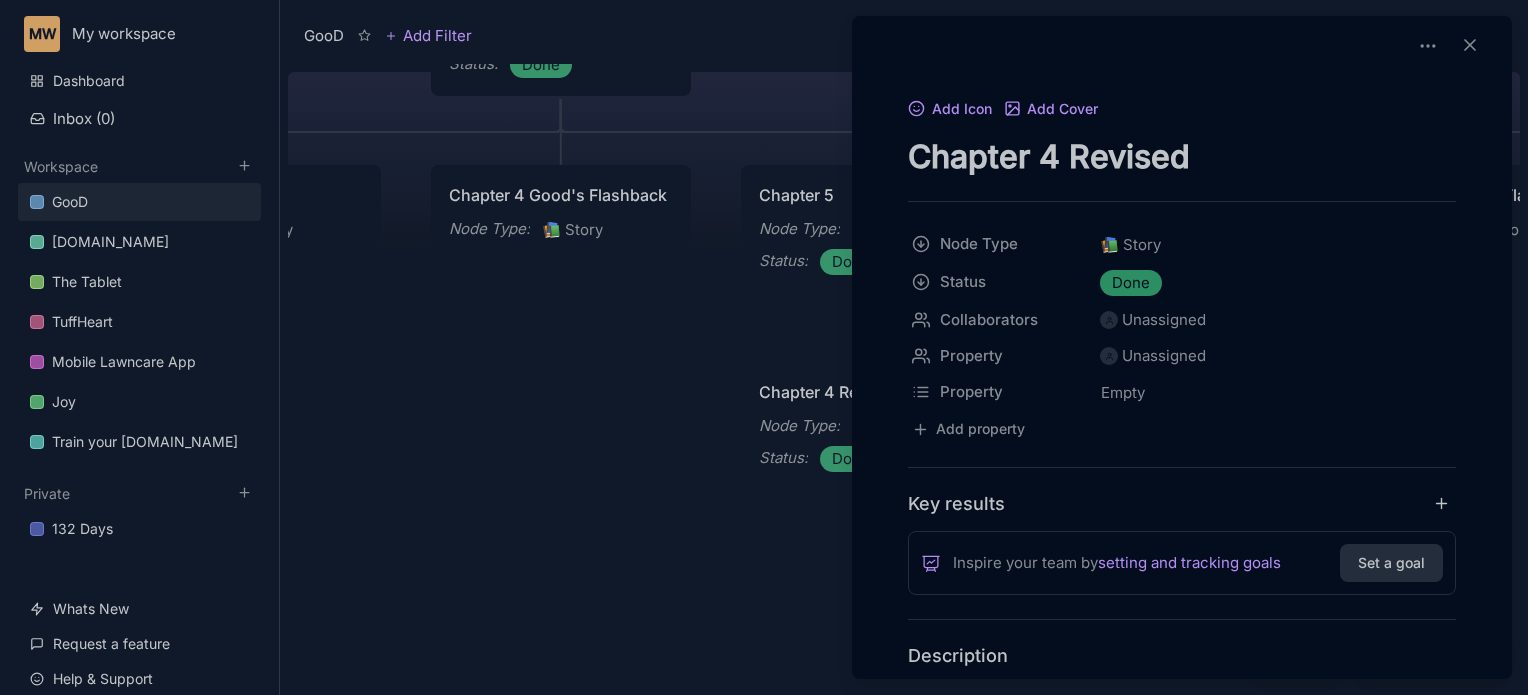 click on "Chapter 4 Revised" at bounding box center (1182, 156) 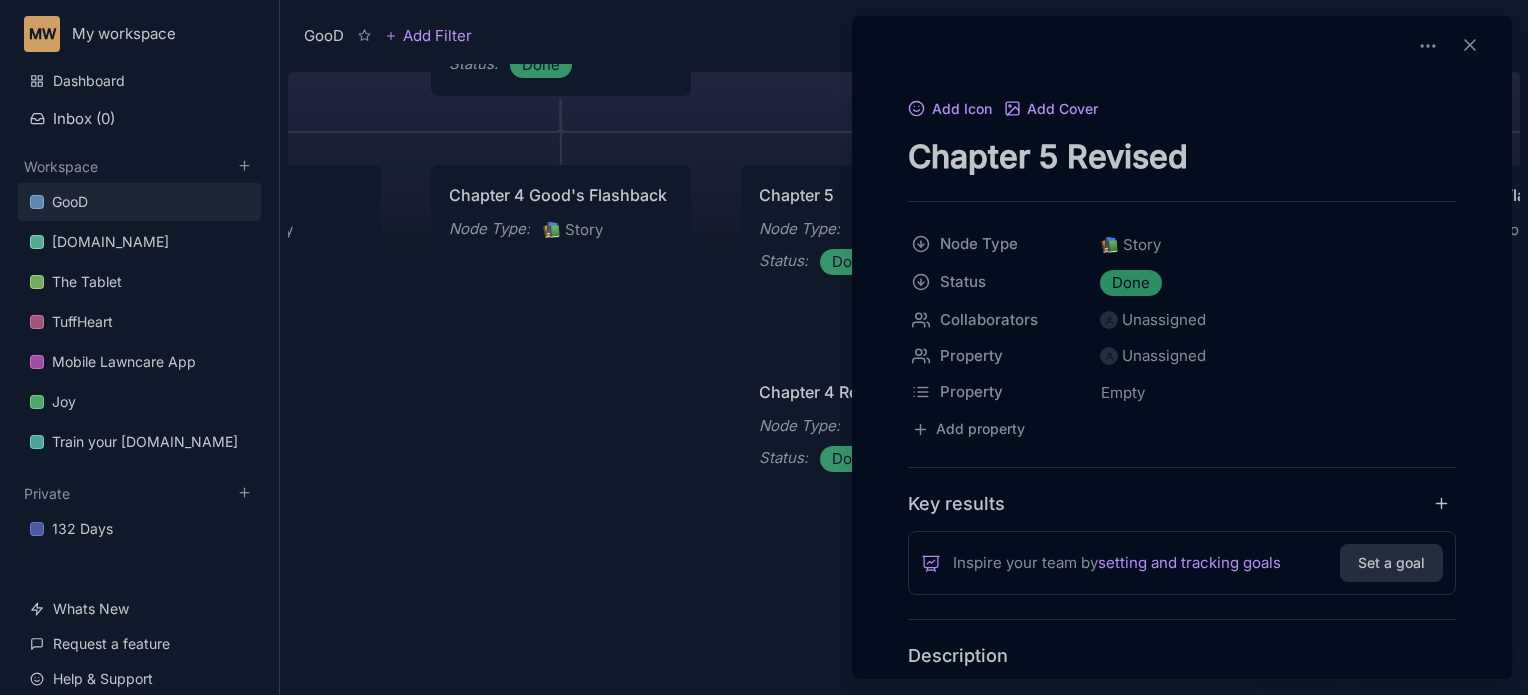 type on "Chapter 5 Revised" 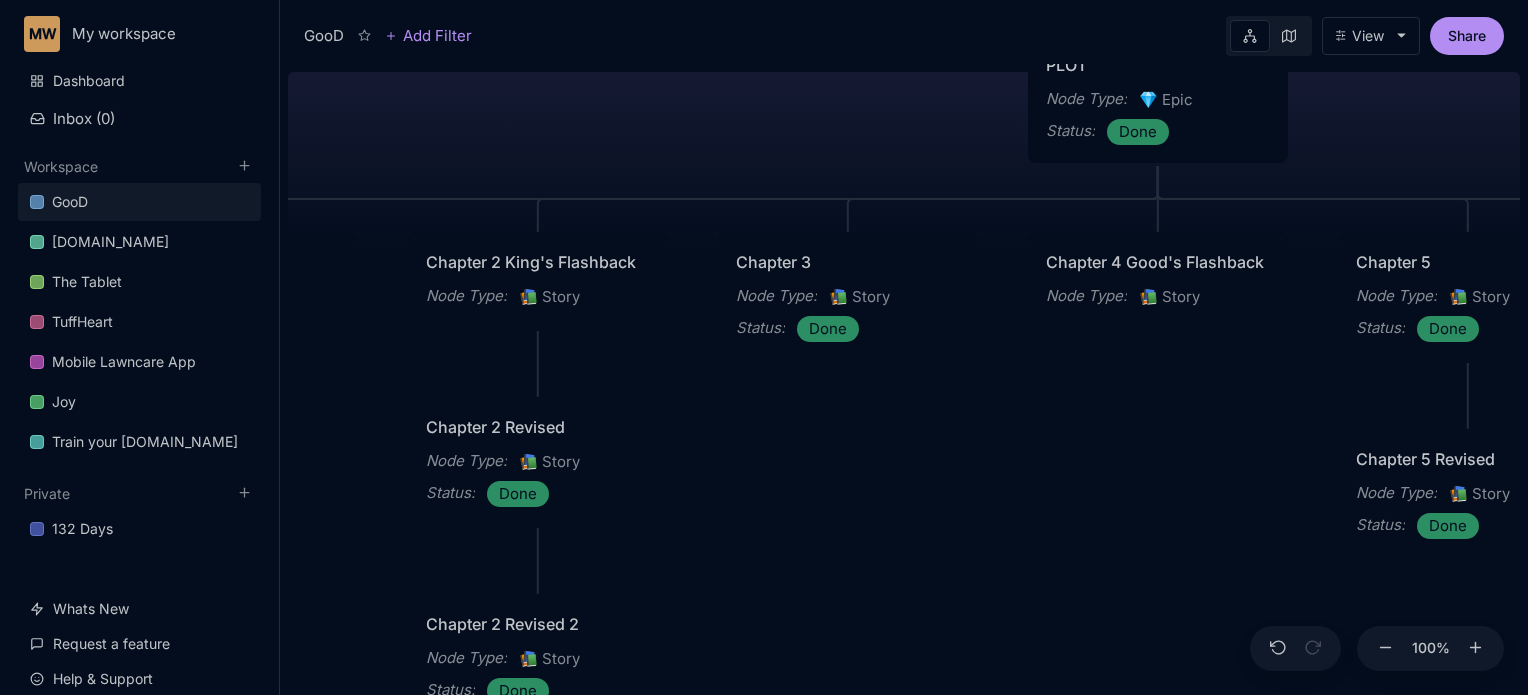 drag, startPoint x: 472, startPoint y: 483, endPoint x: 940, endPoint y: 563, distance: 474.78836 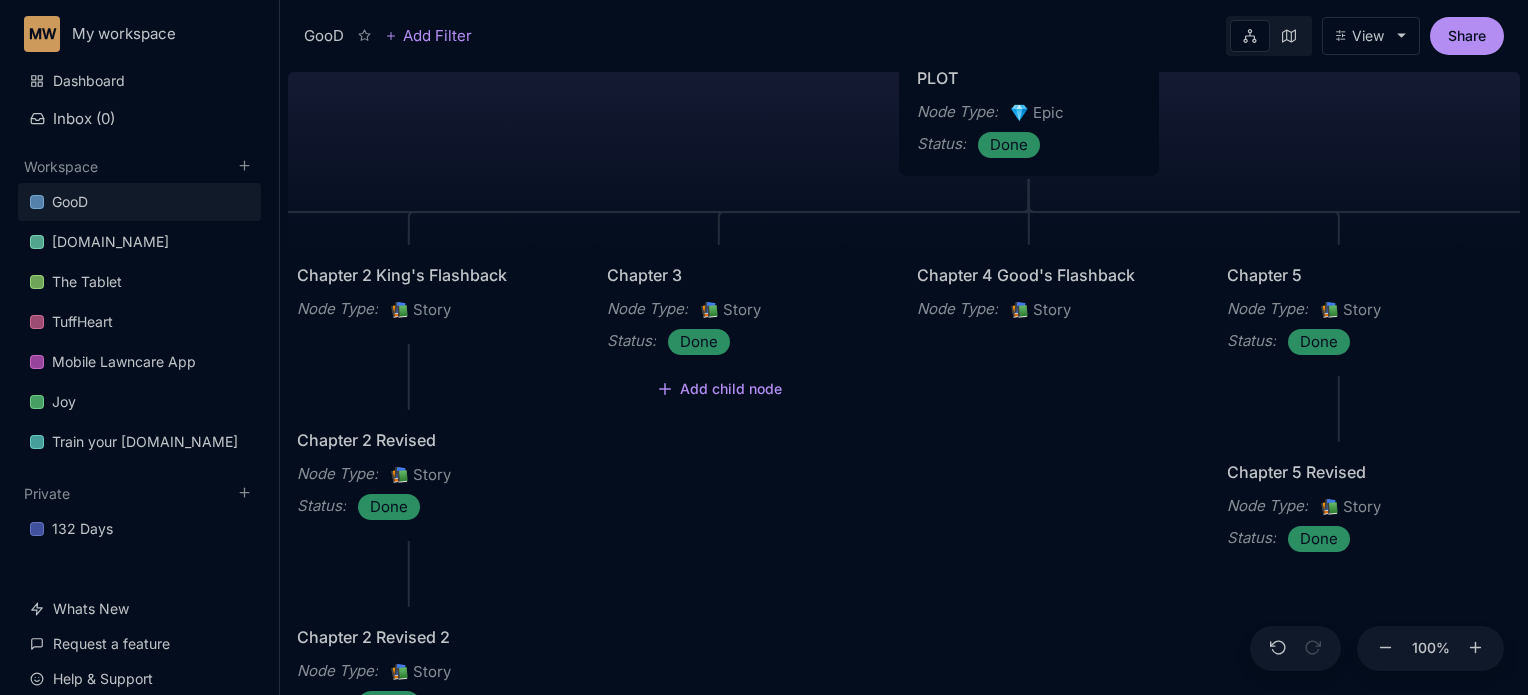 click on "Chapter 3" at bounding box center (719, 275) 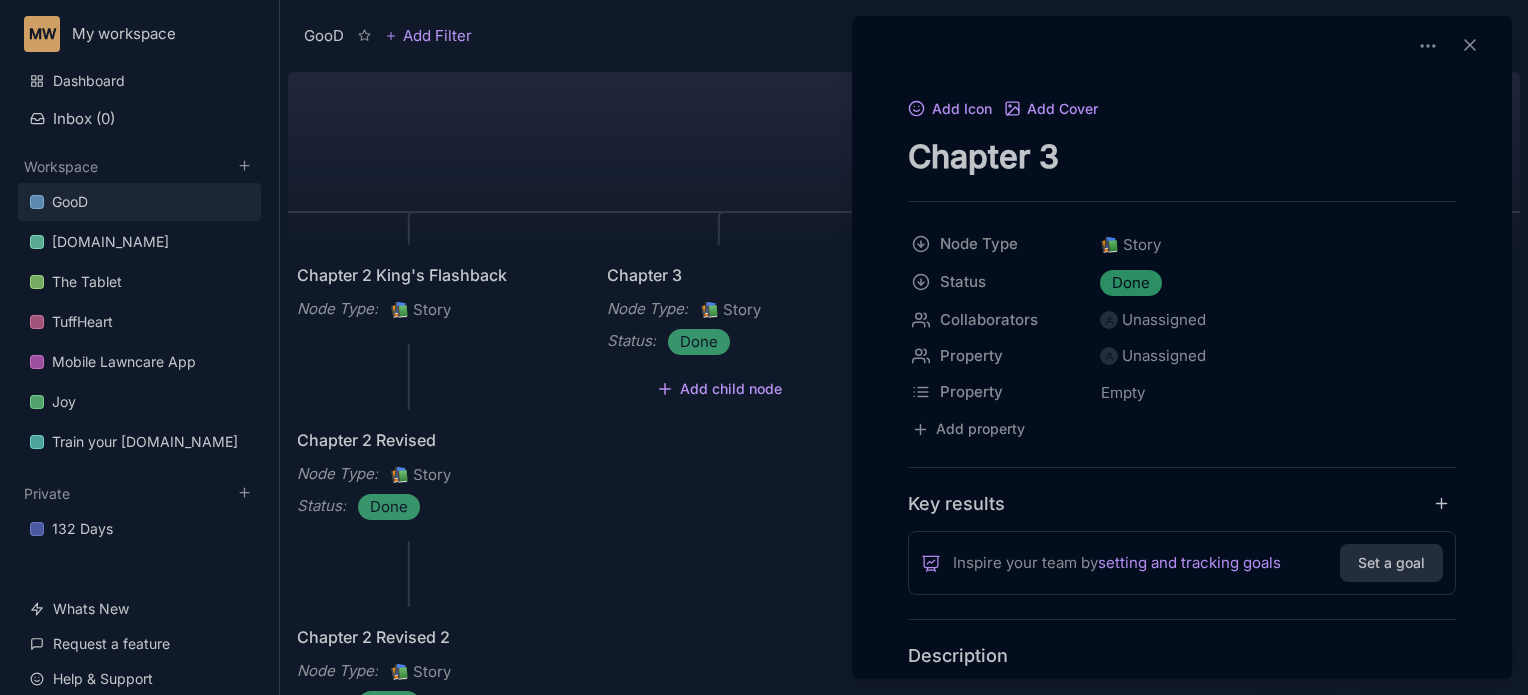 scroll, scrollTop: 266, scrollLeft: 0, axis: vertical 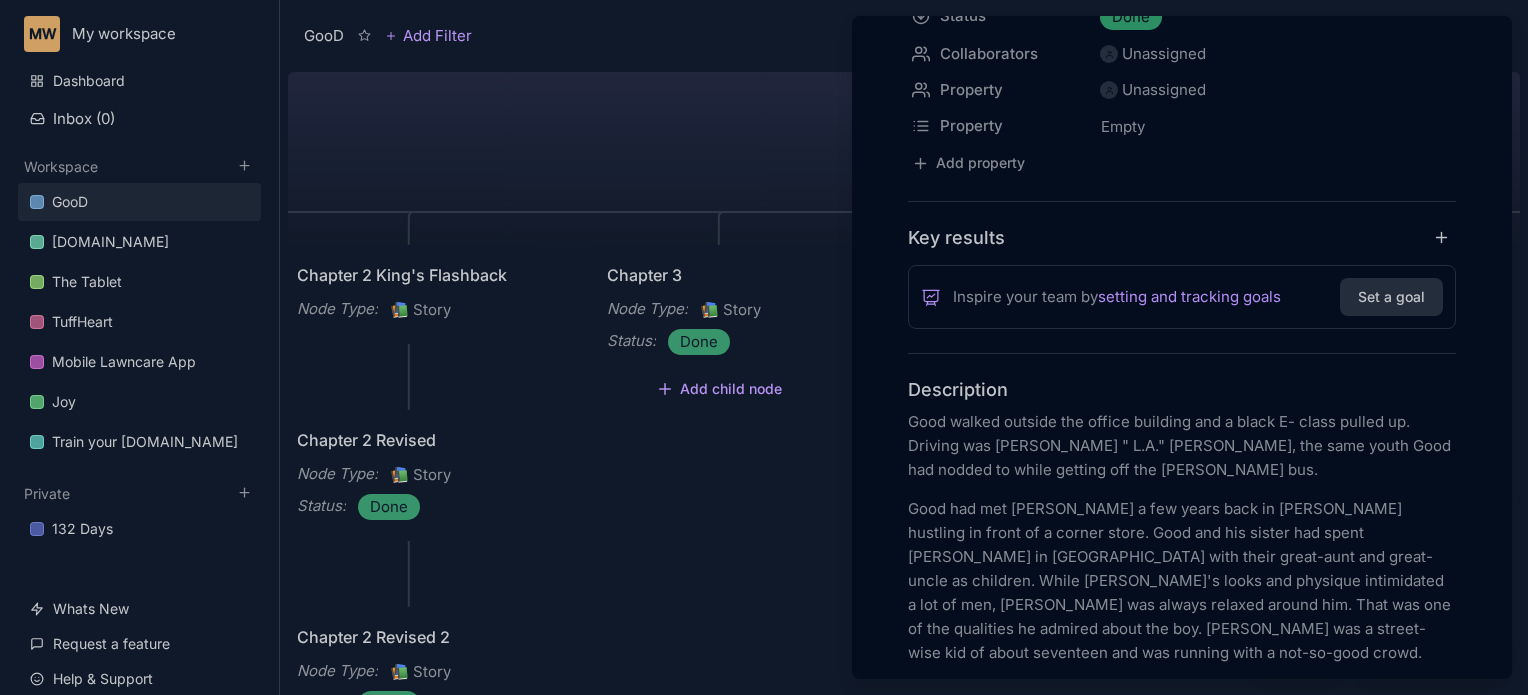 click at bounding box center [764, 347] 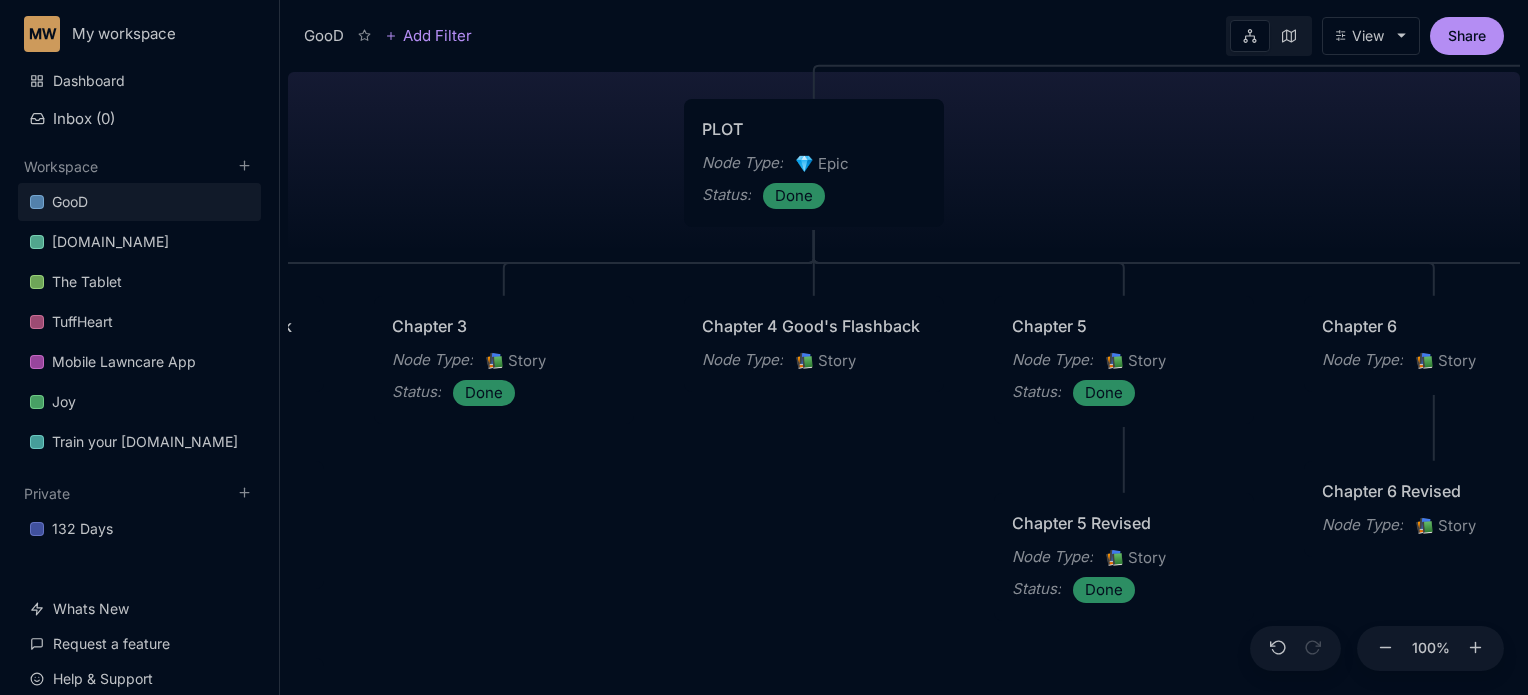 drag, startPoint x: 1027, startPoint y: 524, endPoint x: 785, endPoint y: 579, distance: 248.17131 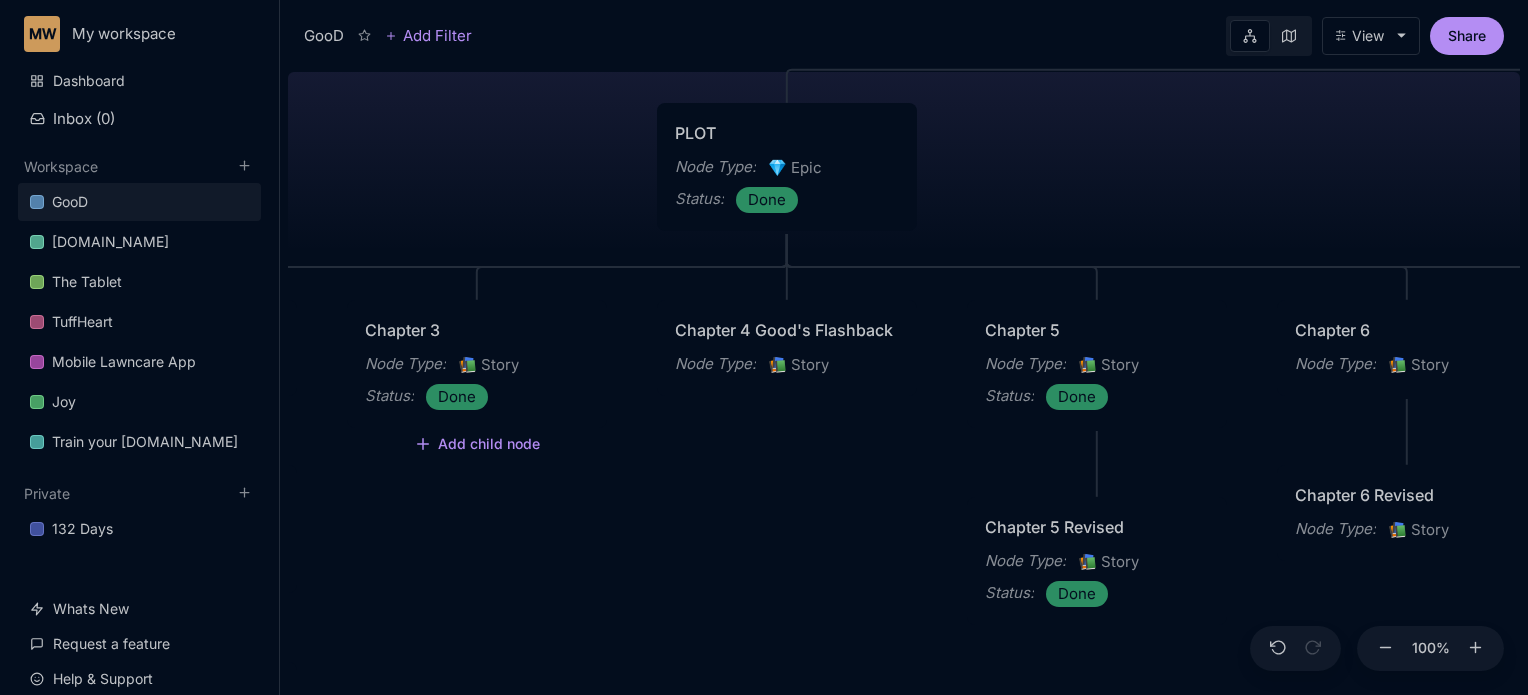click on "Chapter 3 Node Type : 📚   Story Status : Done" at bounding box center (477, 364) 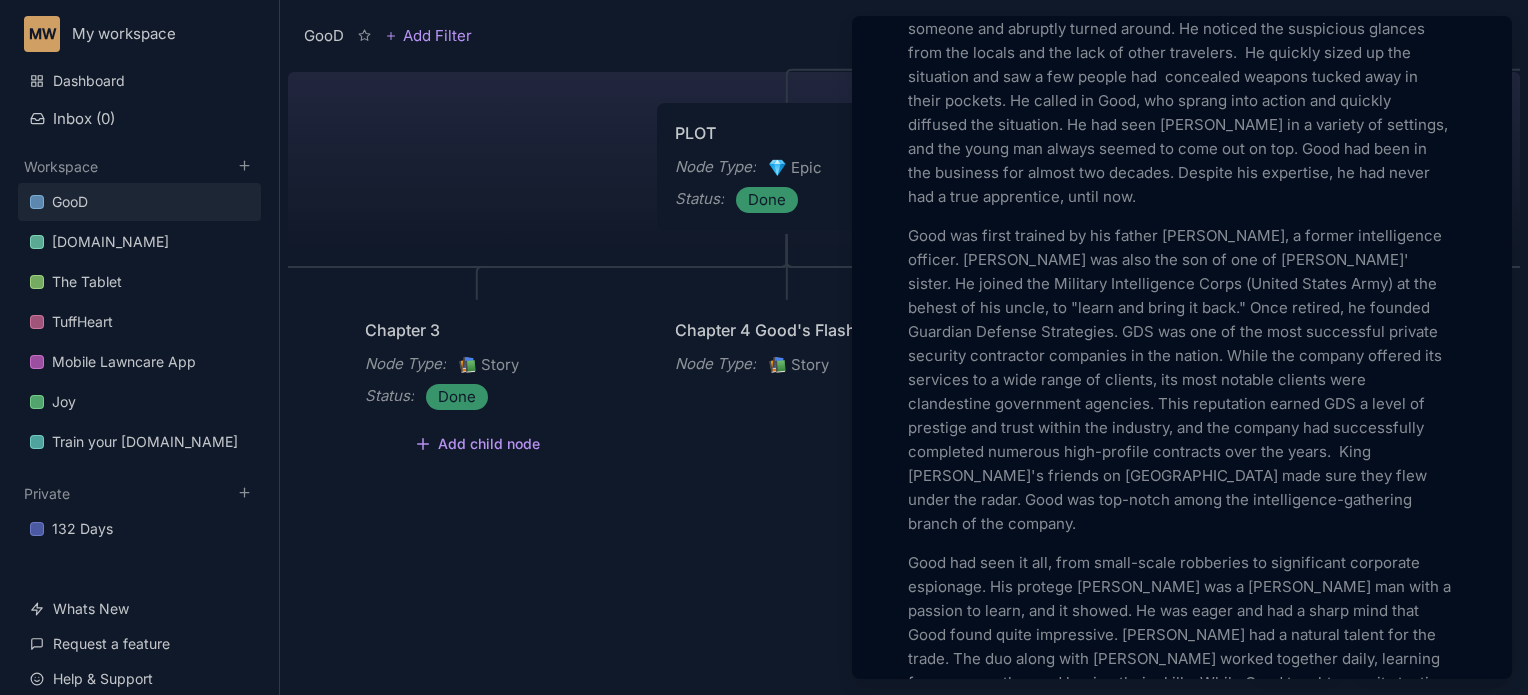 scroll, scrollTop: 0, scrollLeft: 0, axis: both 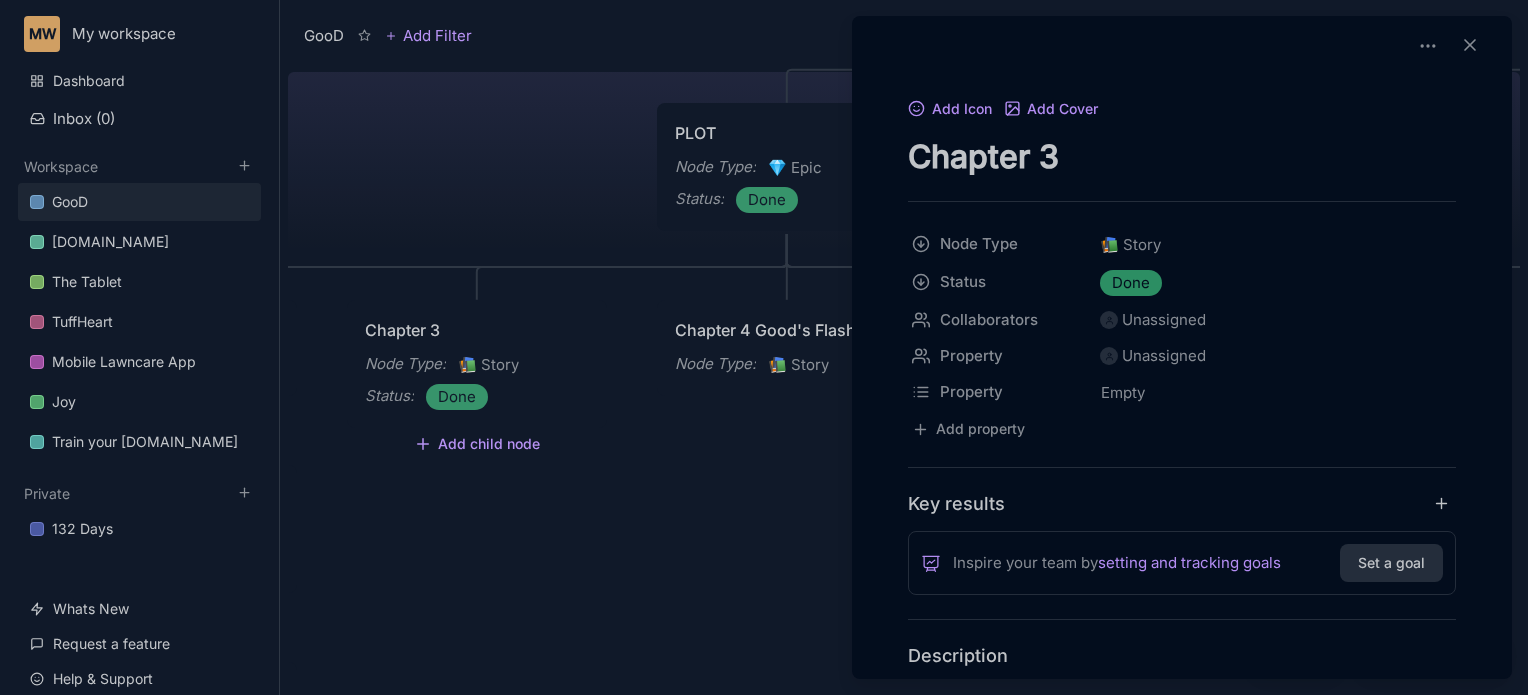 click at bounding box center (764, 347) 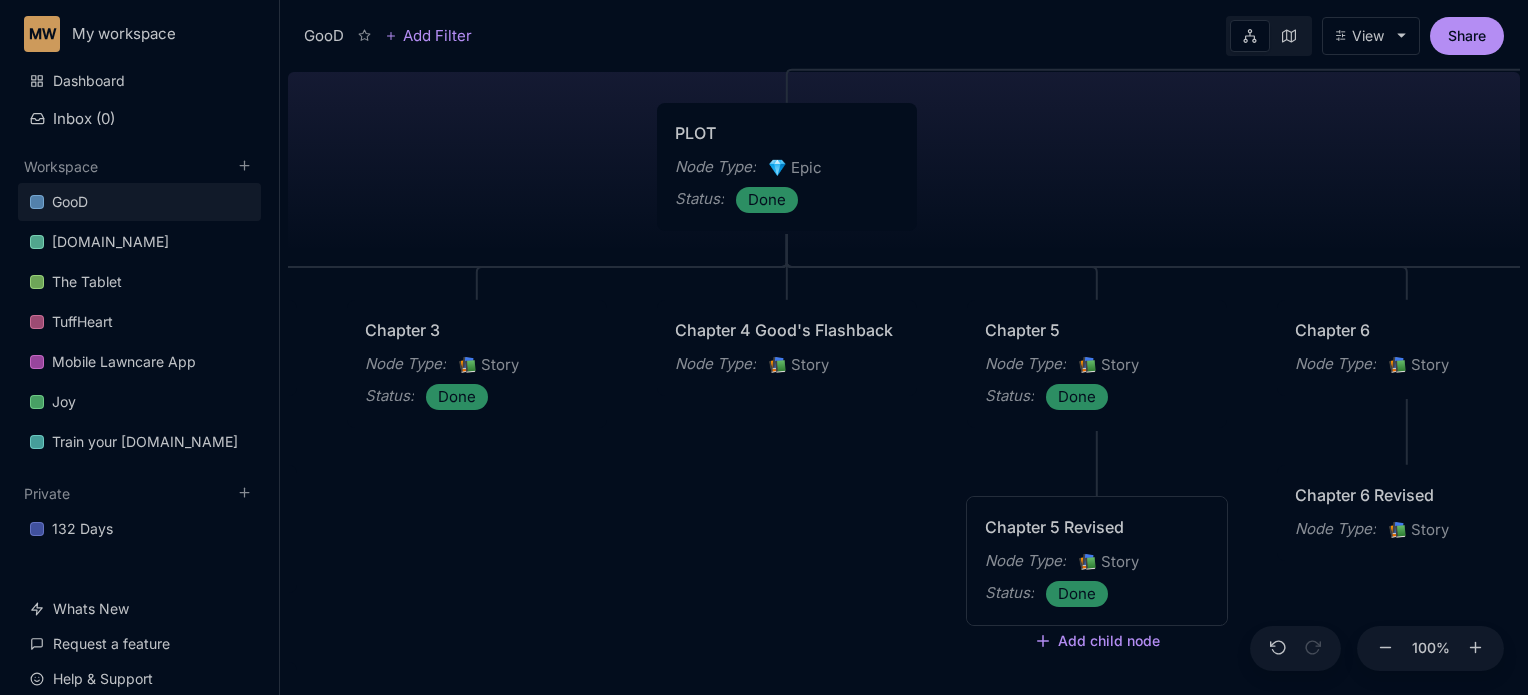 click on "Node Type :" at bounding box center [1025, 561] 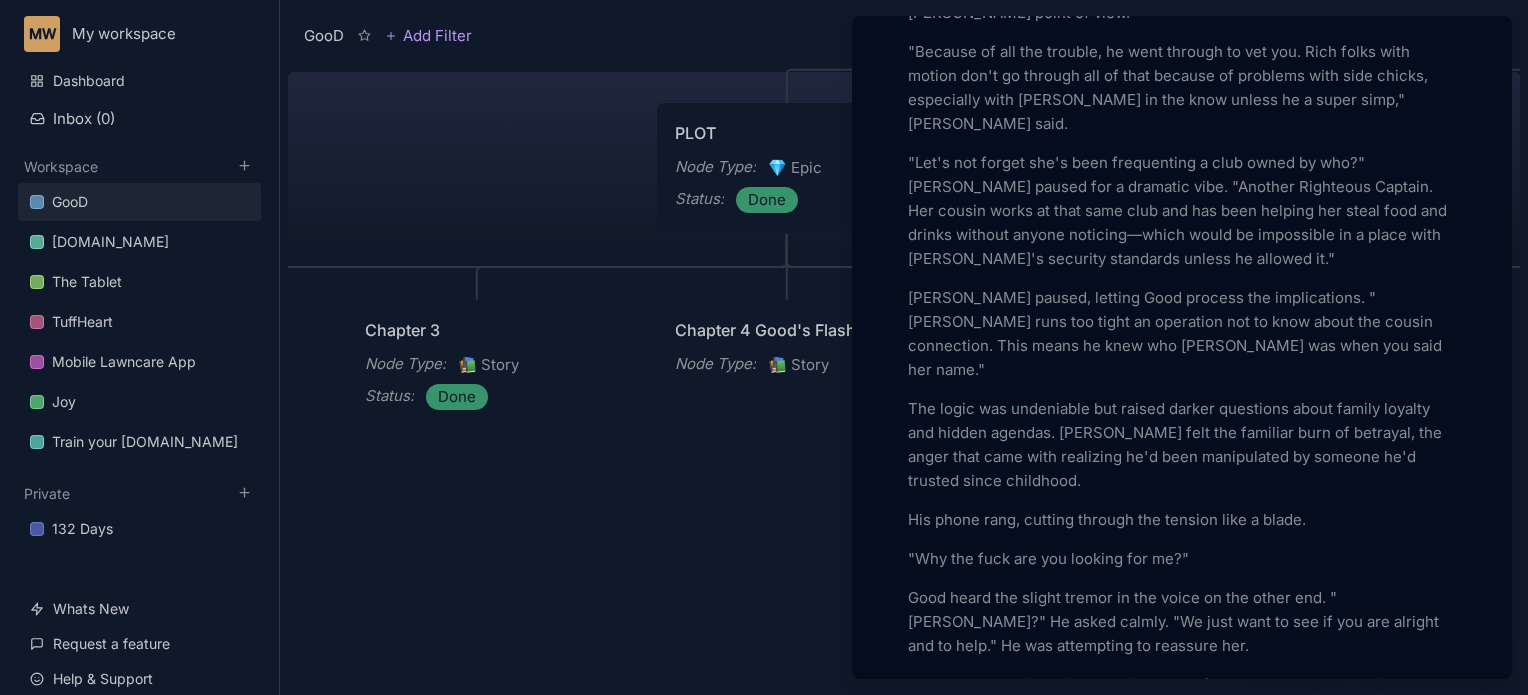 scroll, scrollTop: 7480, scrollLeft: 0, axis: vertical 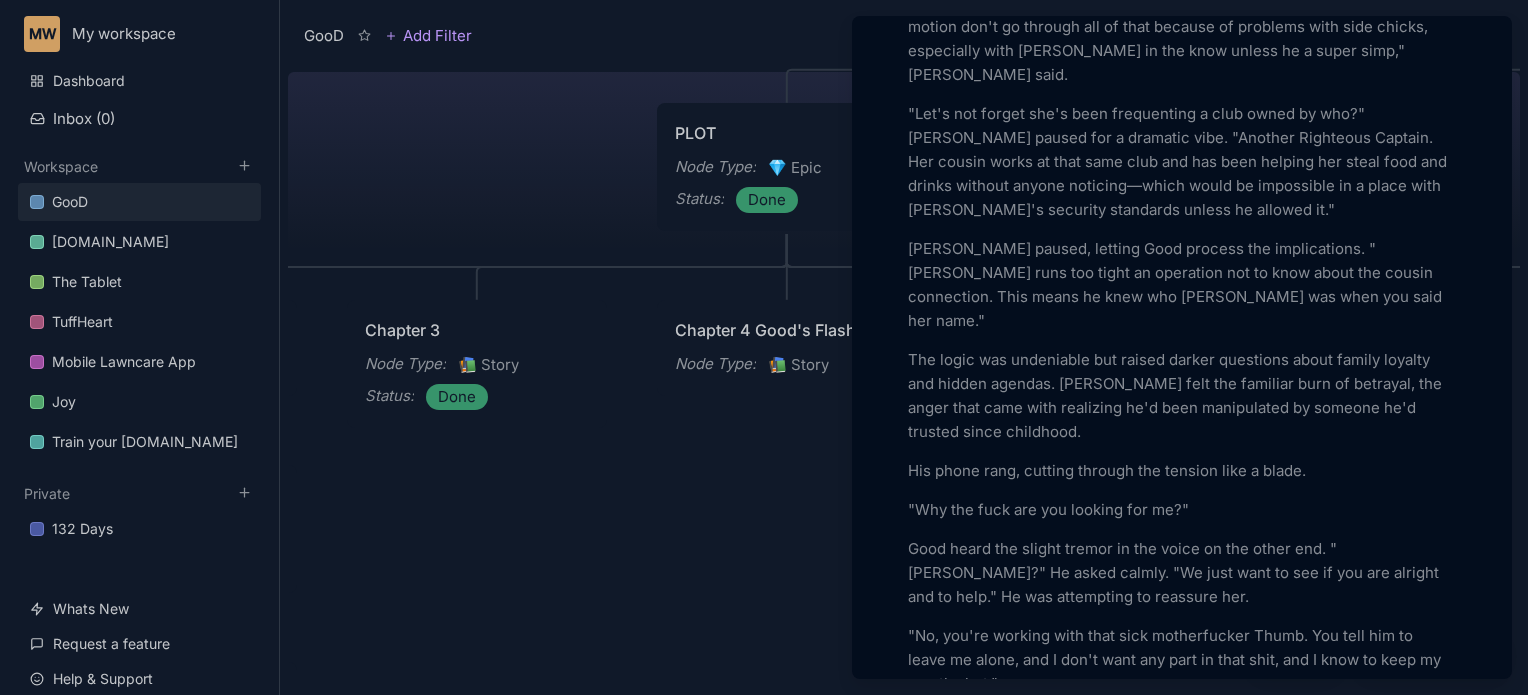 click at bounding box center [764, 347] 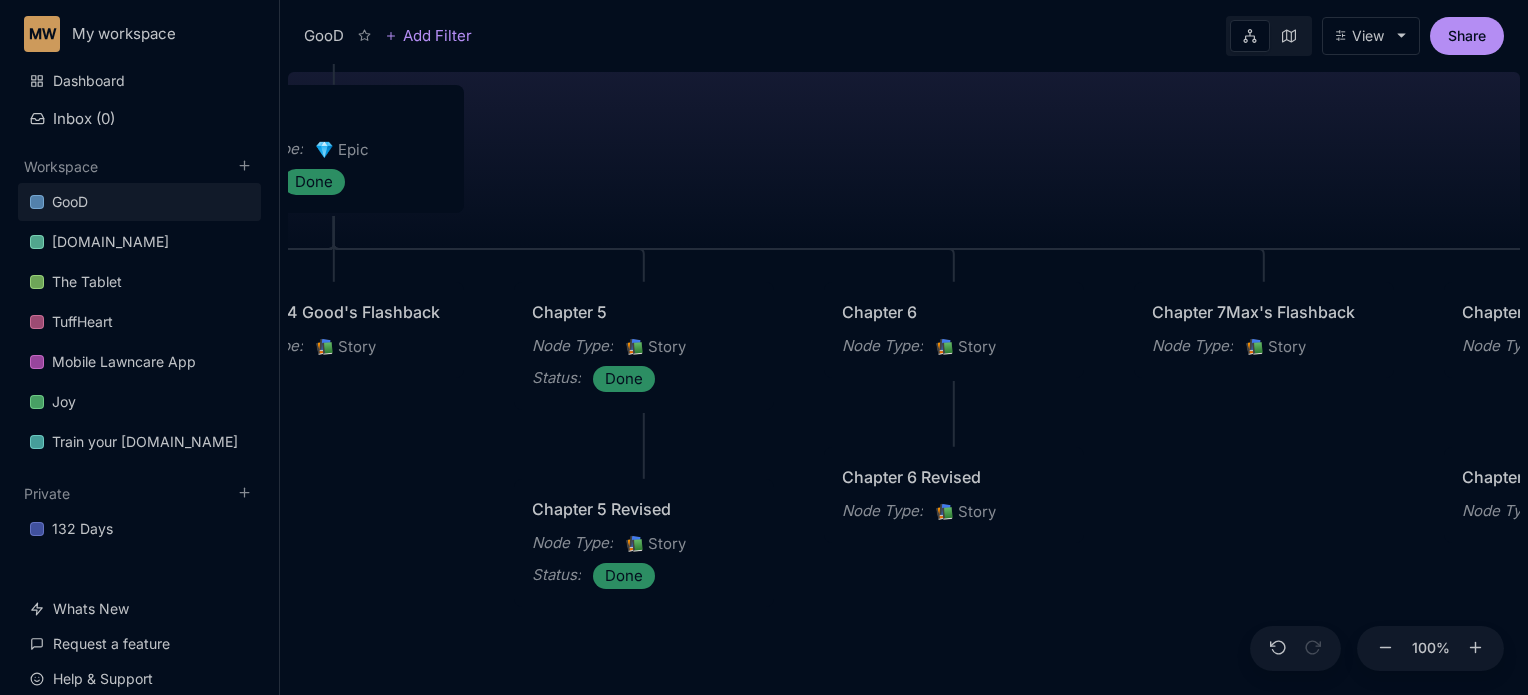drag, startPoint x: 780, startPoint y: 581, endPoint x: 327, endPoint y: 563, distance: 453.35748 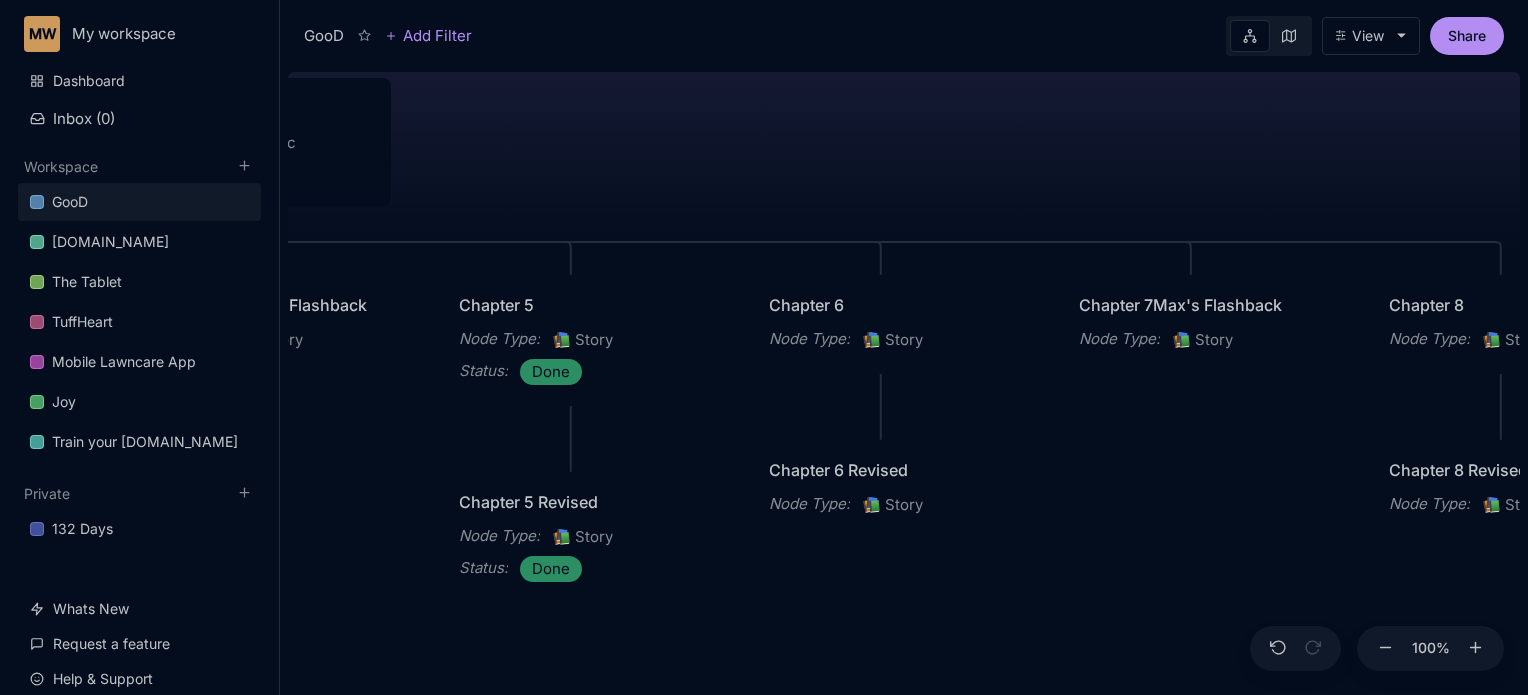 drag, startPoint x: 1005, startPoint y: 621, endPoint x: 931, endPoint y: 613, distance: 74.431175 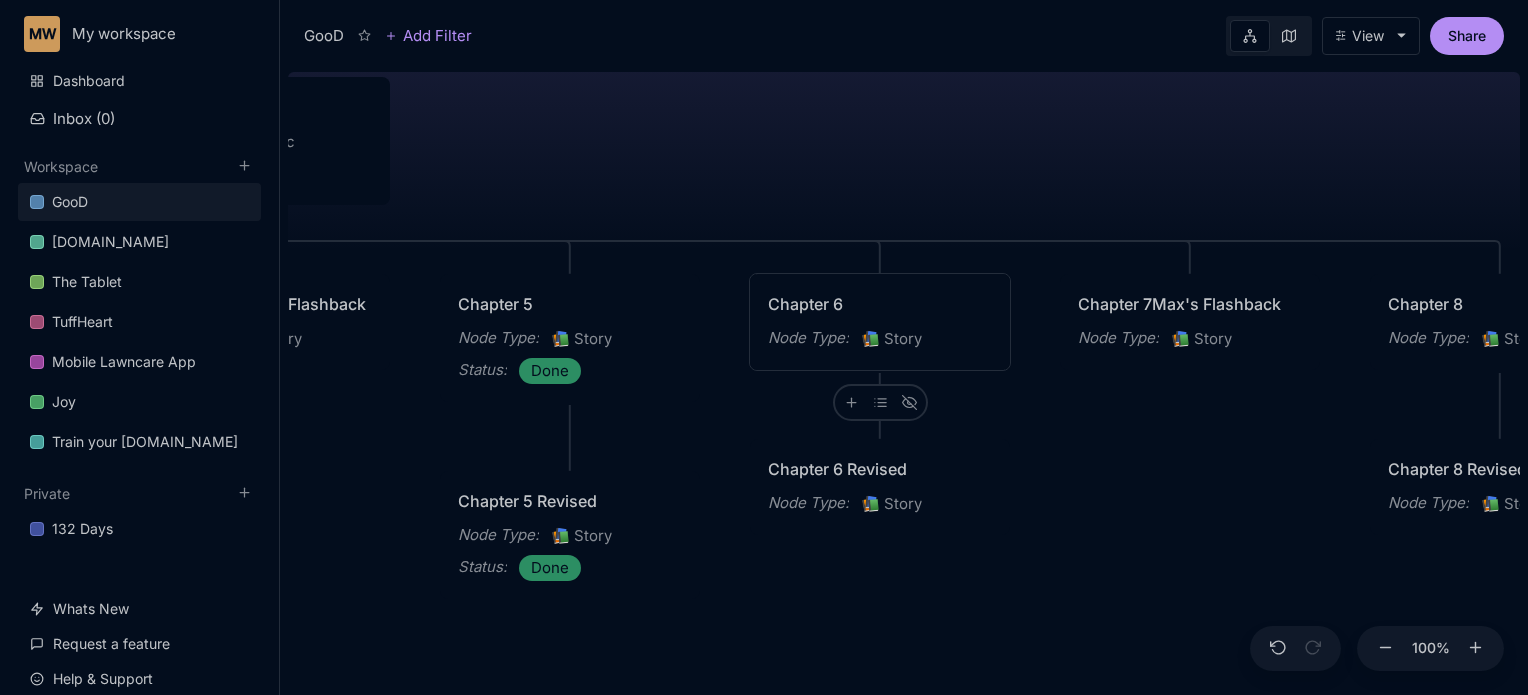 click on "Chapter 6" at bounding box center (880, 304) 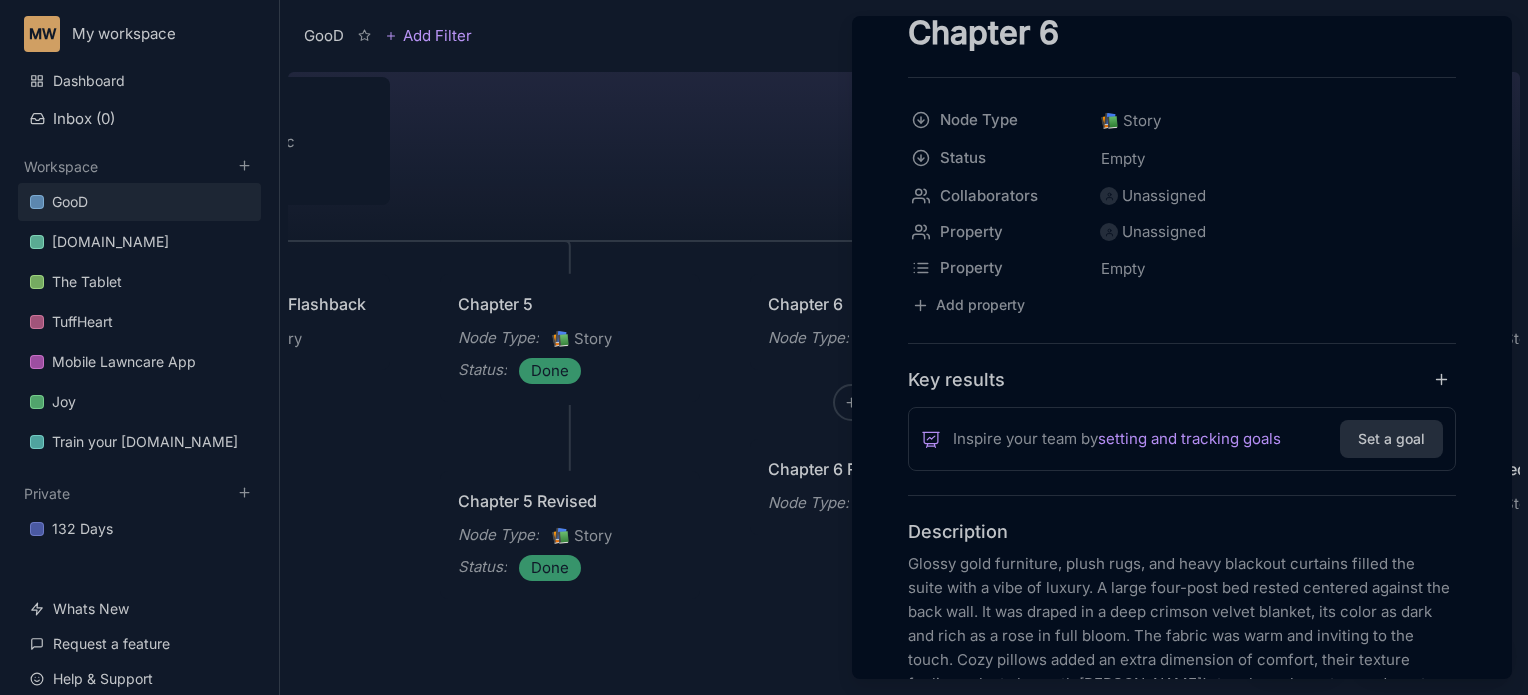 scroll, scrollTop: 0, scrollLeft: 0, axis: both 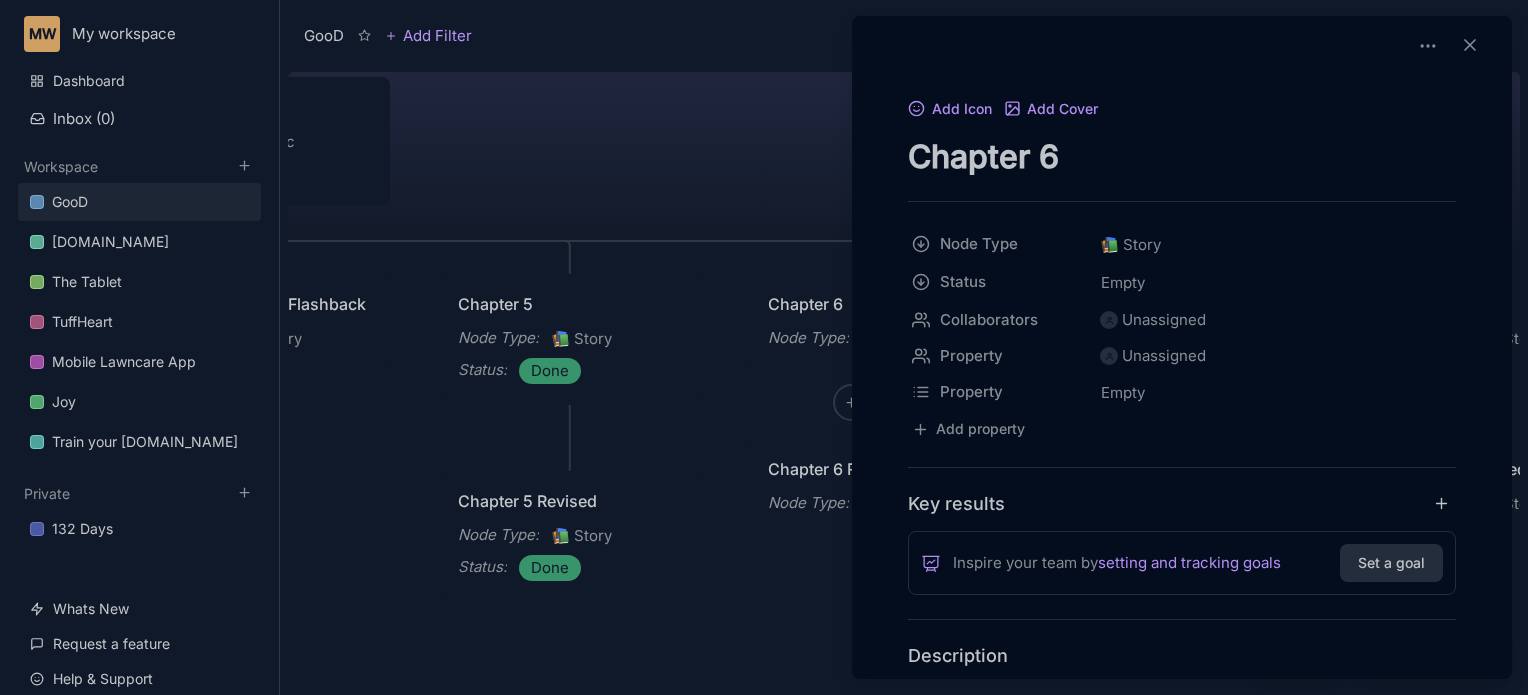 click at bounding box center [764, 347] 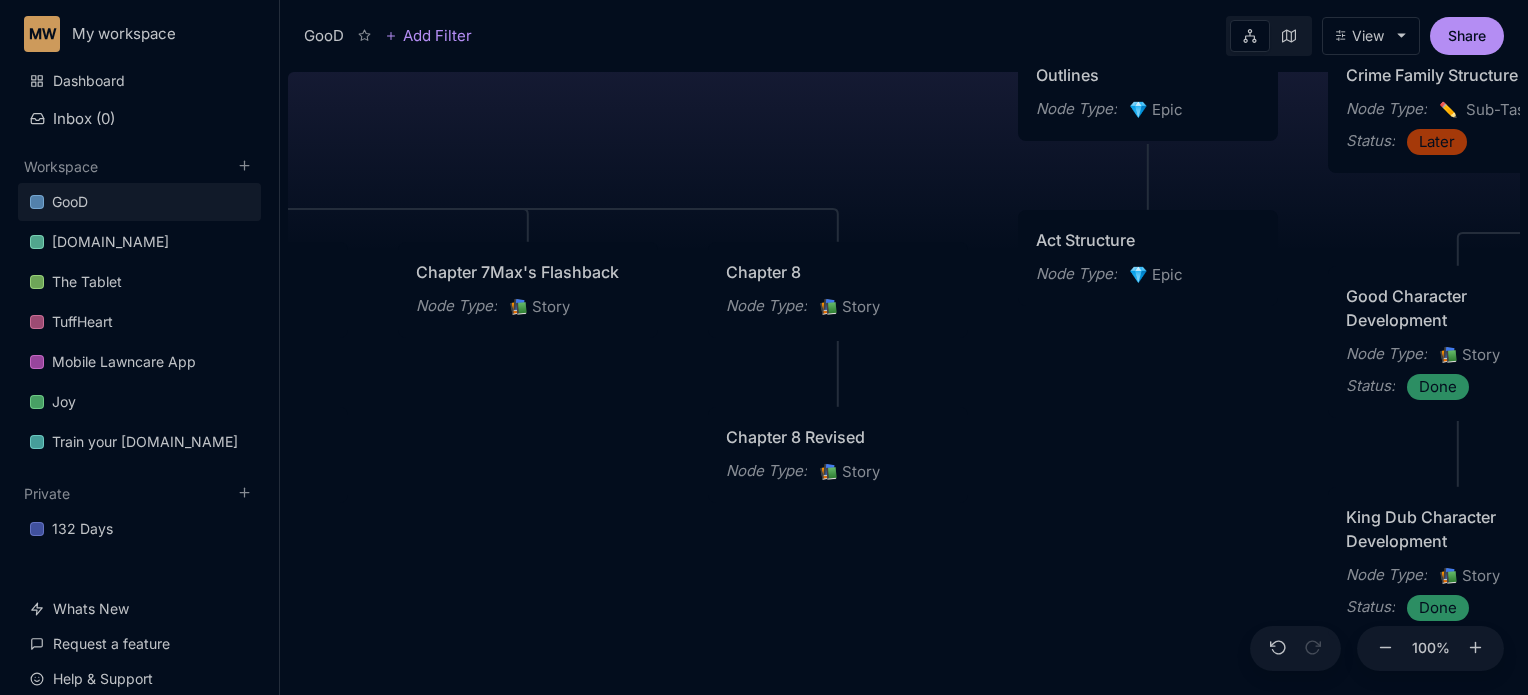 drag, startPoint x: 1231, startPoint y: 563, endPoint x: 569, endPoint y: 531, distance: 662.77295 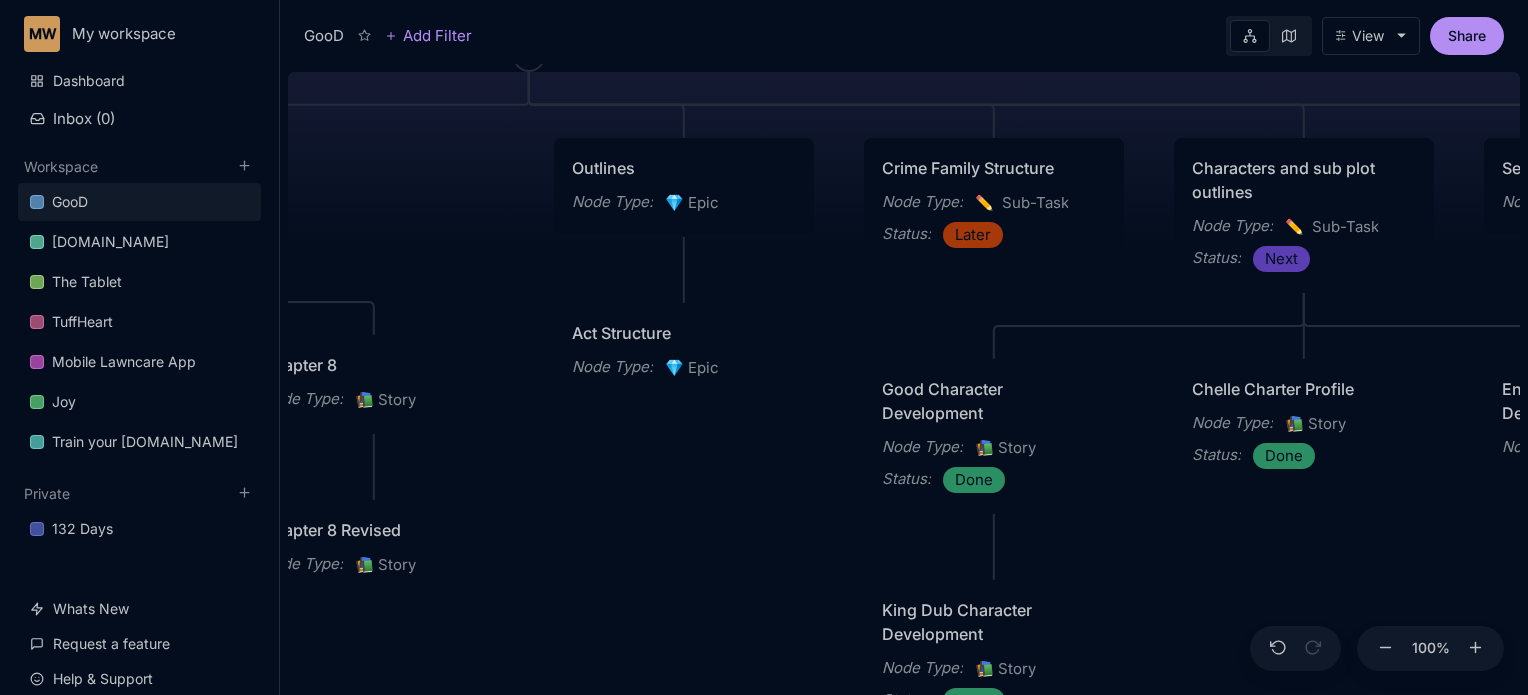 drag, startPoint x: 1140, startPoint y: 465, endPoint x: 676, endPoint y: 558, distance: 473.22827 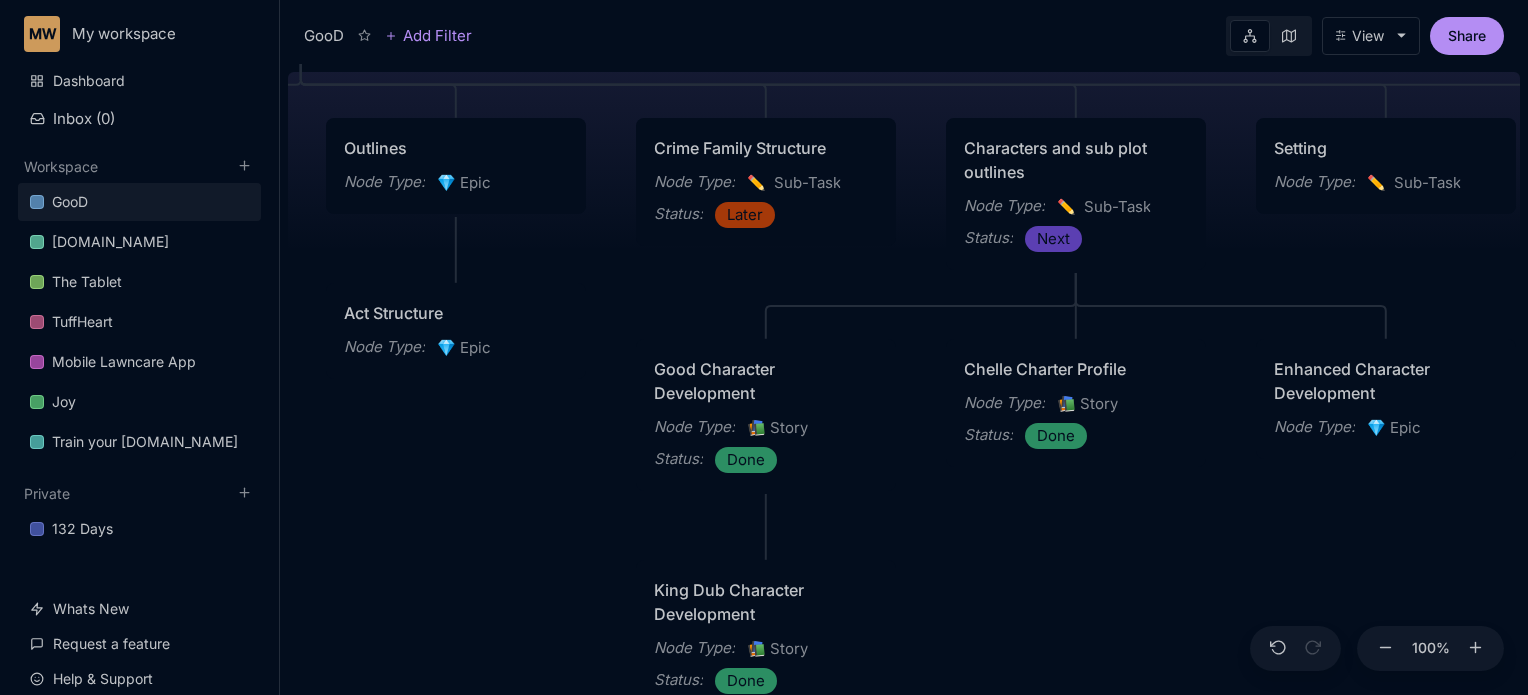 drag, startPoint x: 1266, startPoint y: 574, endPoint x: 1038, endPoint y: 554, distance: 228.87552 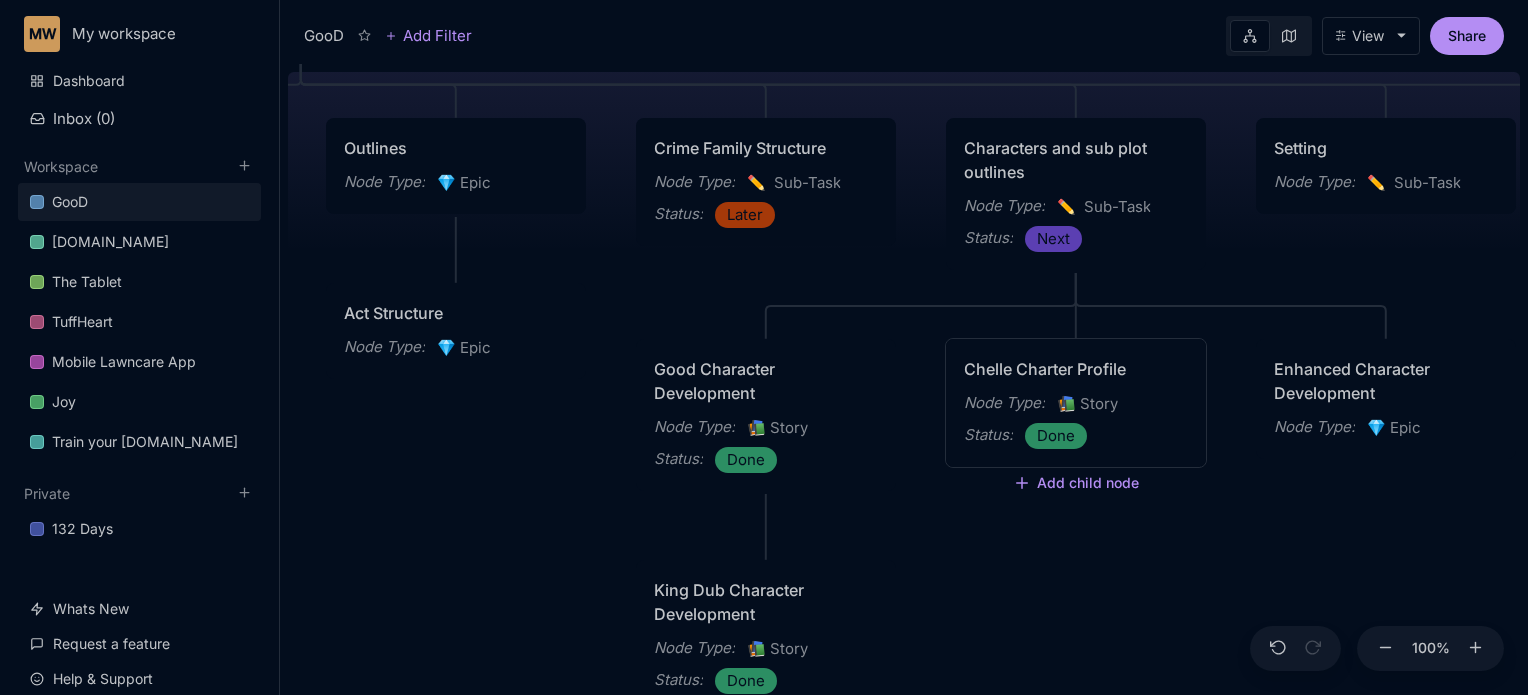 click on "Chelle Charter Profile" at bounding box center (1076, 369) 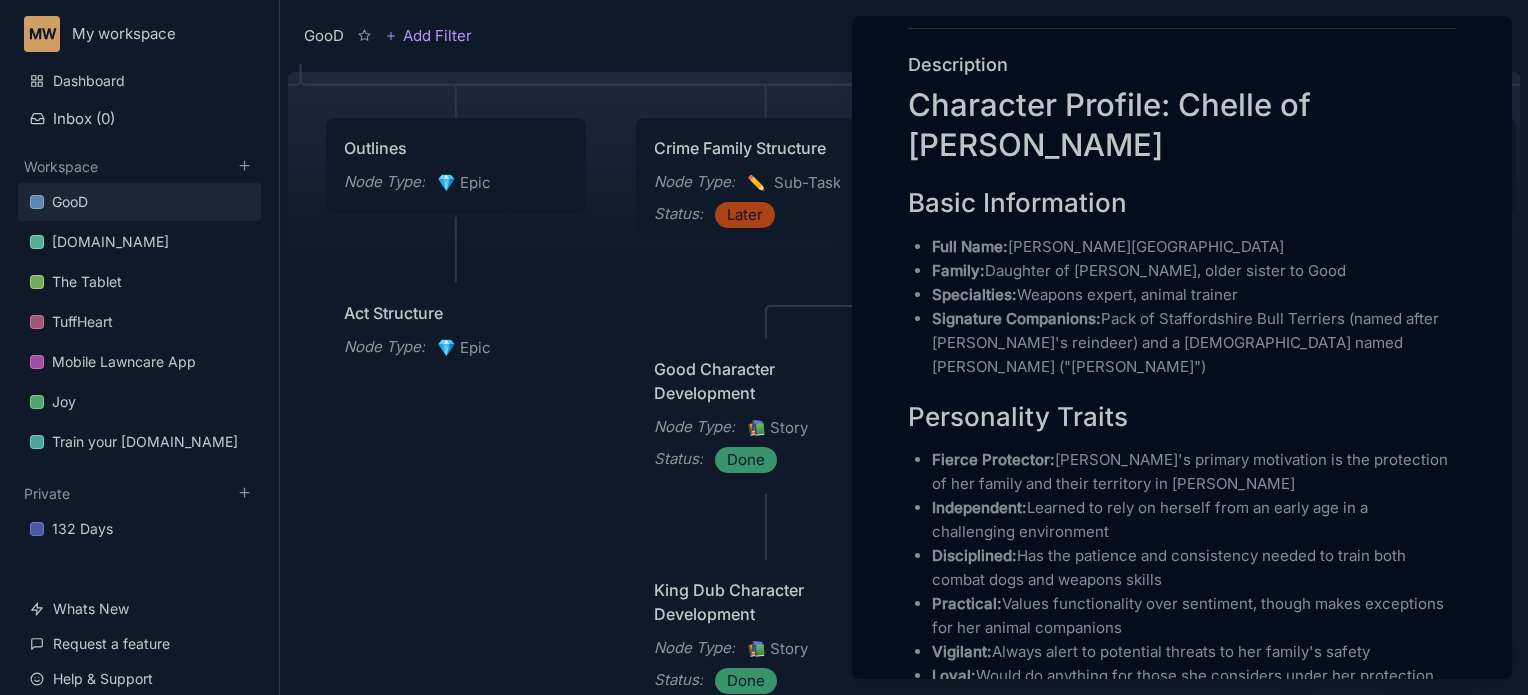 scroll, scrollTop: 605, scrollLeft: 0, axis: vertical 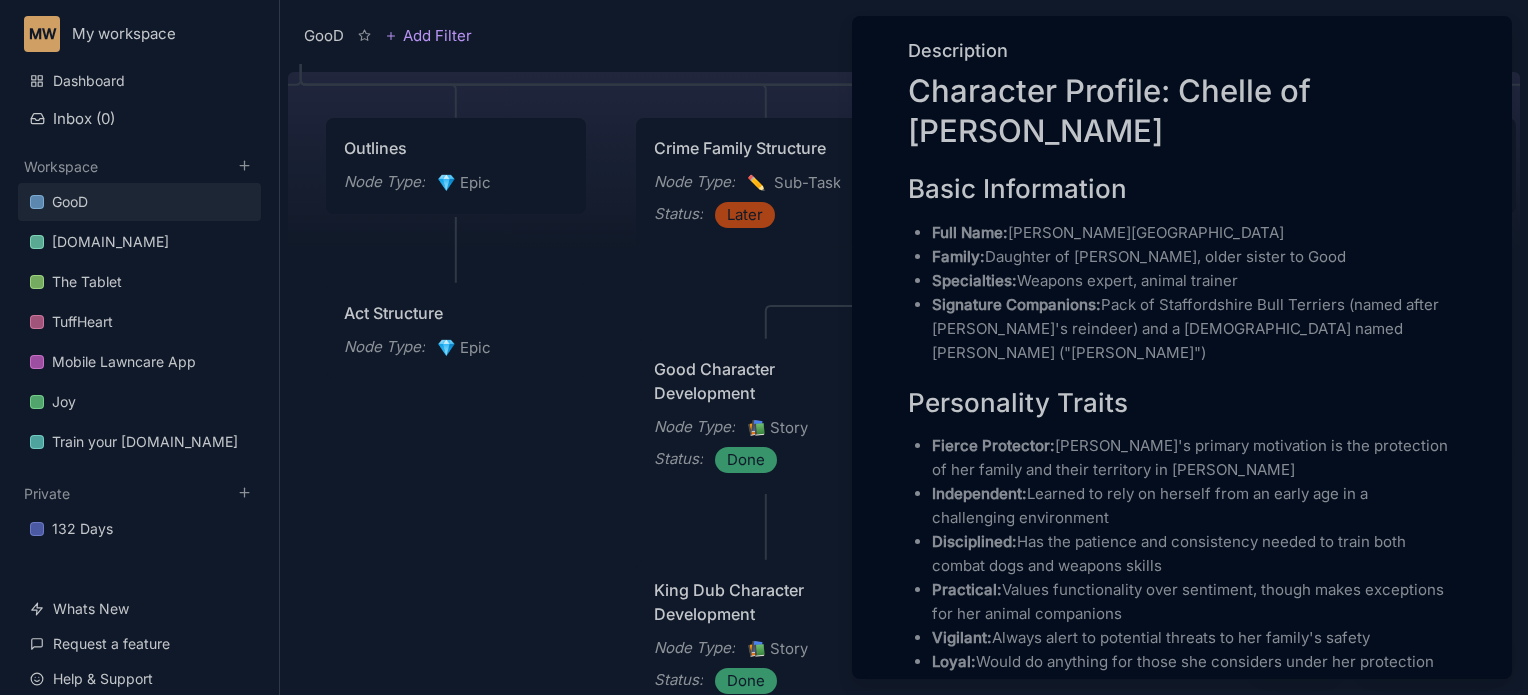 click on "Full Name:  [PERSON_NAME][GEOGRAPHIC_DATA]" at bounding box center [1194, 233] 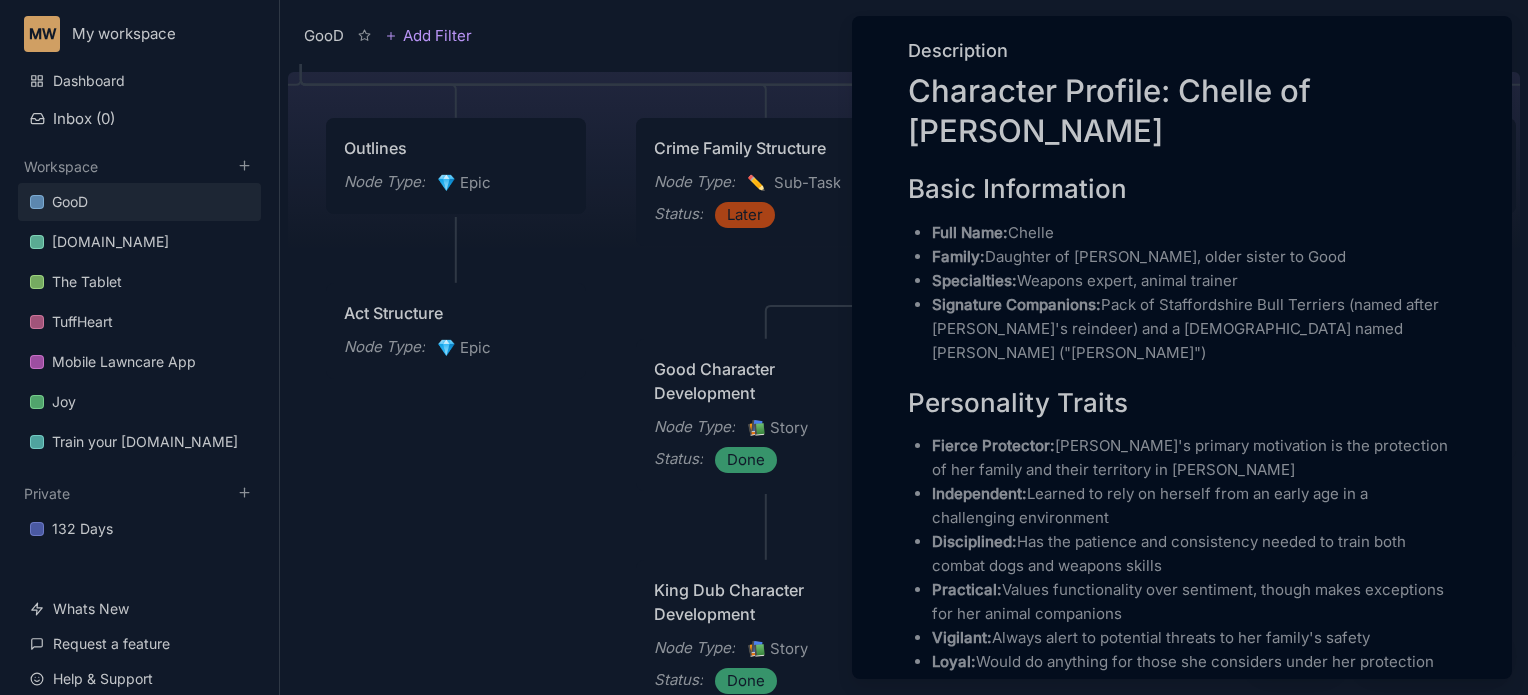 click on "Full Name:  [PERSON_NAME]" at bounding box center (1194, 233) 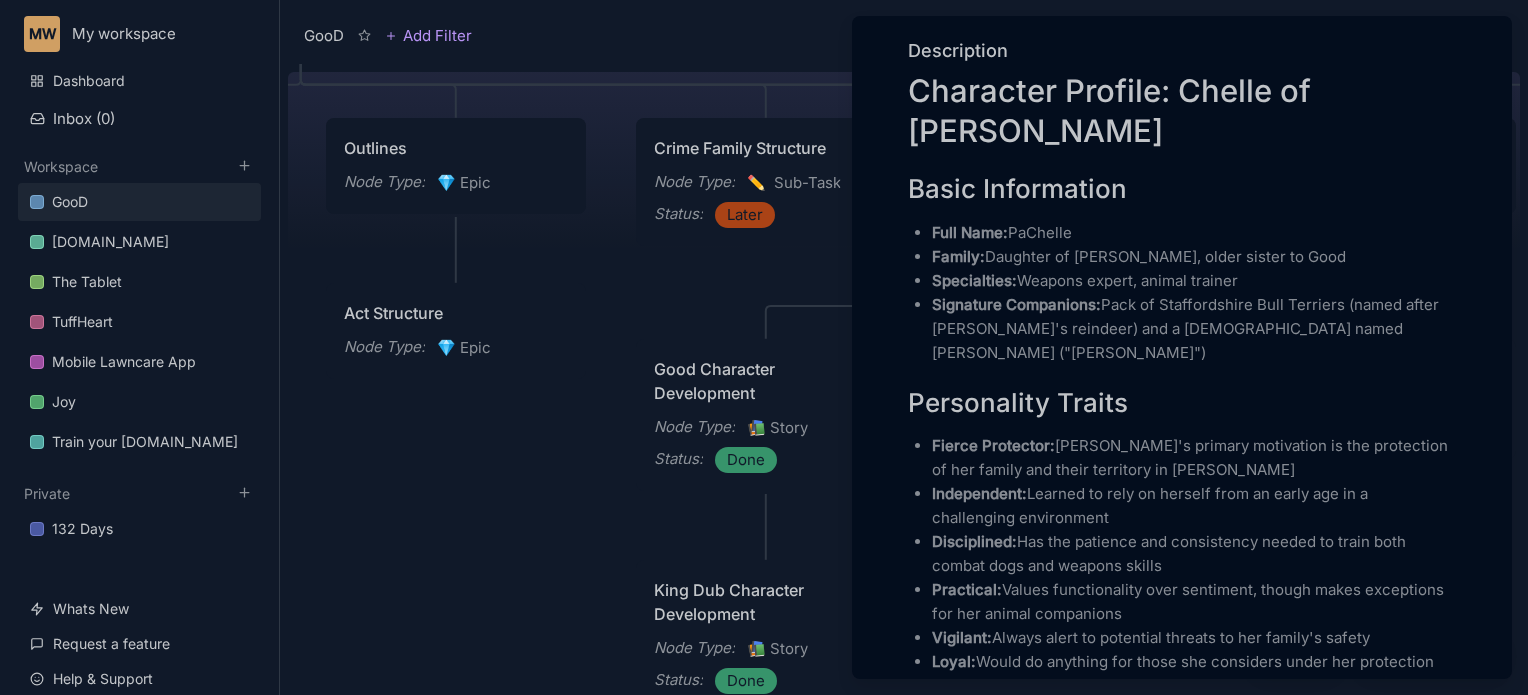 click on "Full Name:  [PERSON_NAME]" at bounding box center (1194, 233) 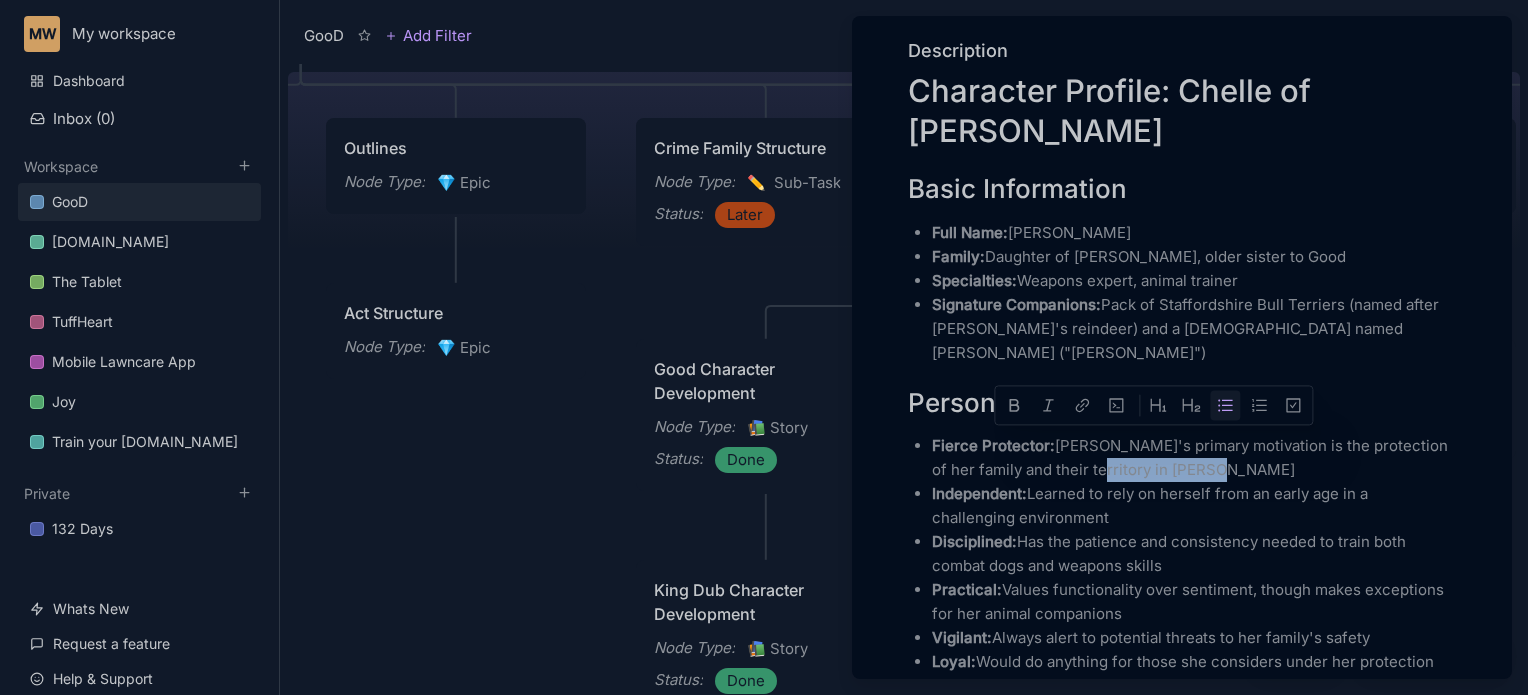 drag, startPoint x: 1214, startPoint y: 446, endPoint x: 1092, endPoint y: 444, distance: 122.016396 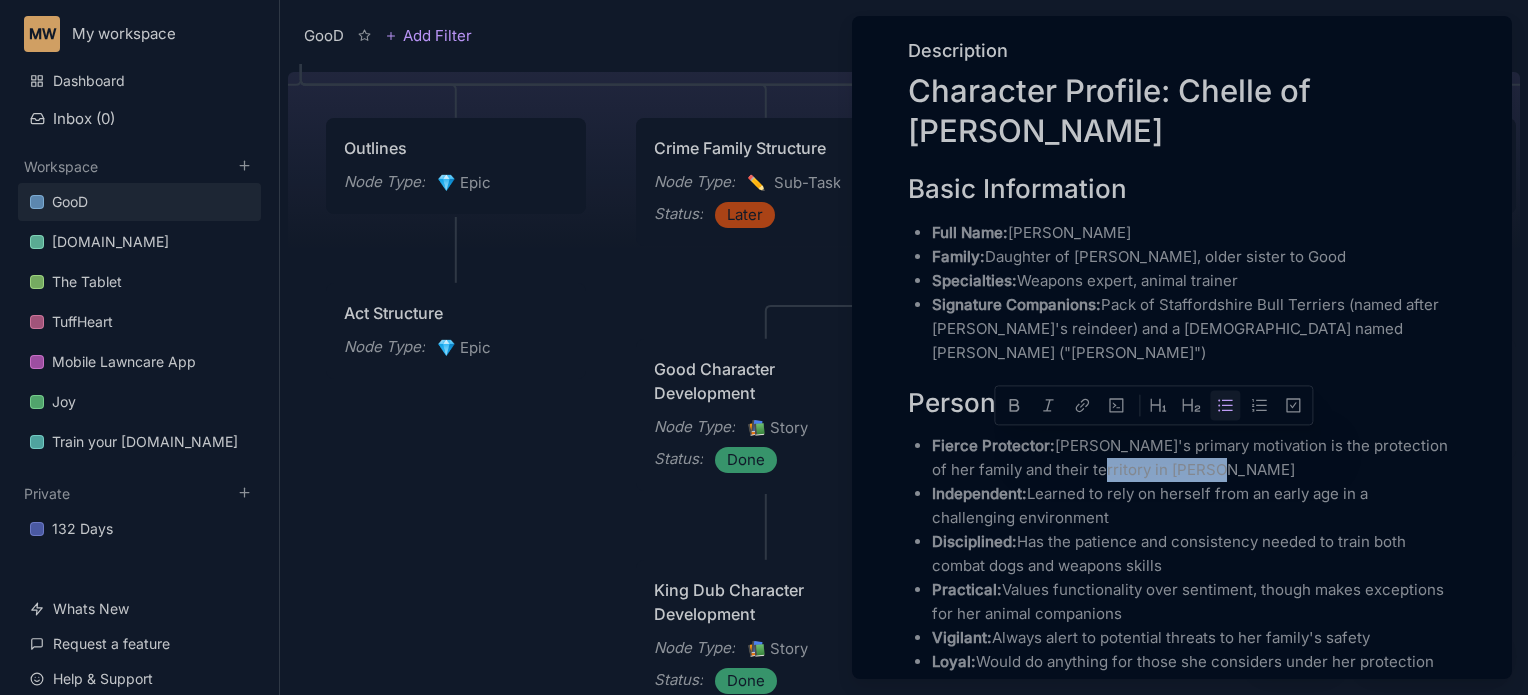 click on "Fierce Protector:  [PERSON_NAME]'s primary motivation is the protection of her family and their territory in [PERSON_NAME]" at bounding box center (1194, 458) 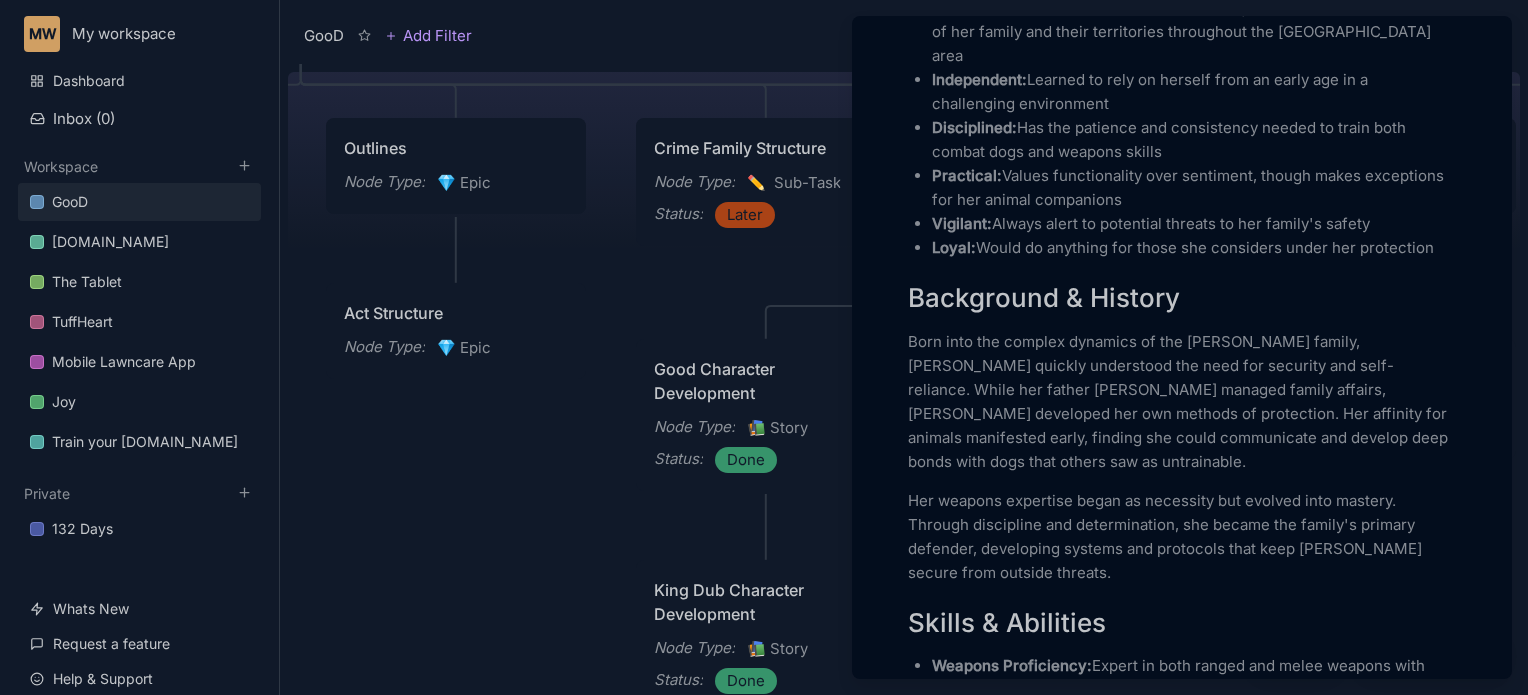 scroll, scrollTop: 1237, scrollLeft: 0, axis: vertical 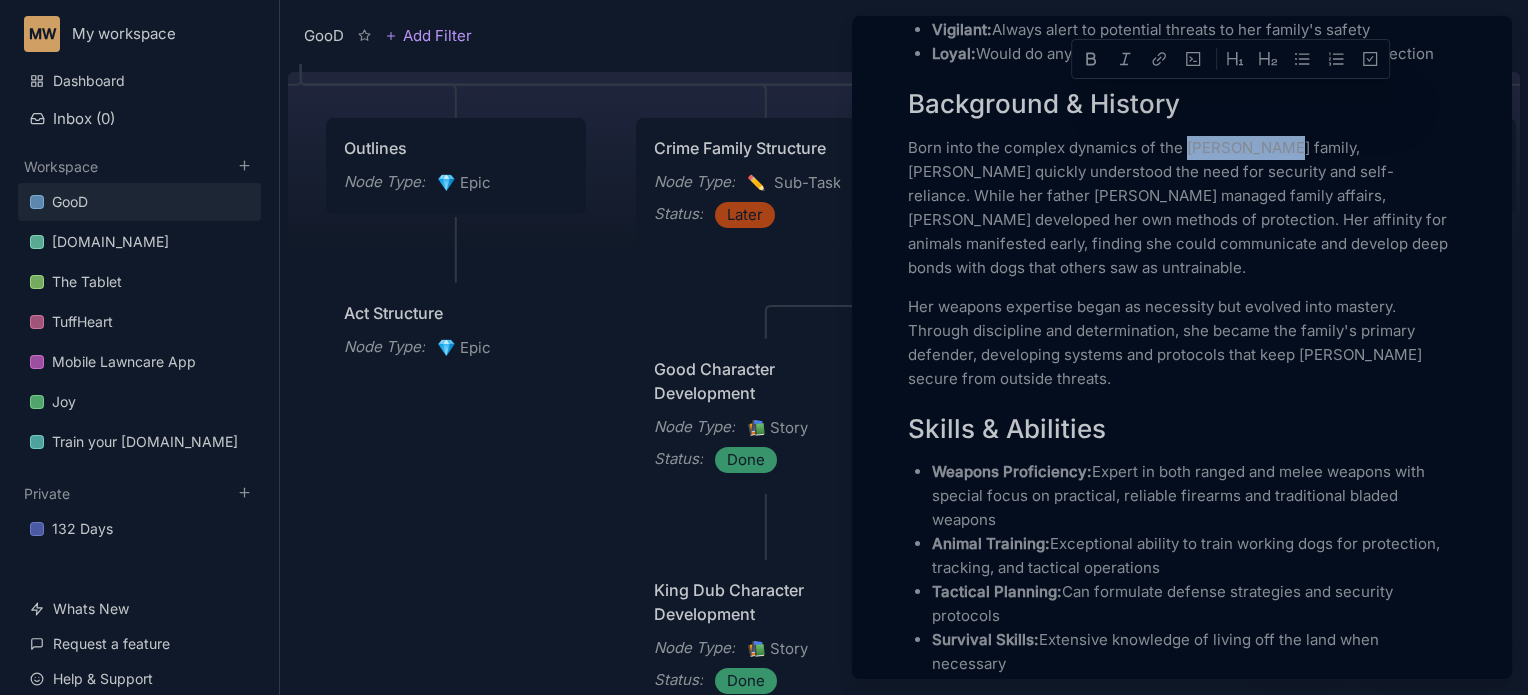 drag, startPoint x: 1273, startPoint y: 95, endPoint x: 1185, endPoint y: 84, distance: 88.68484 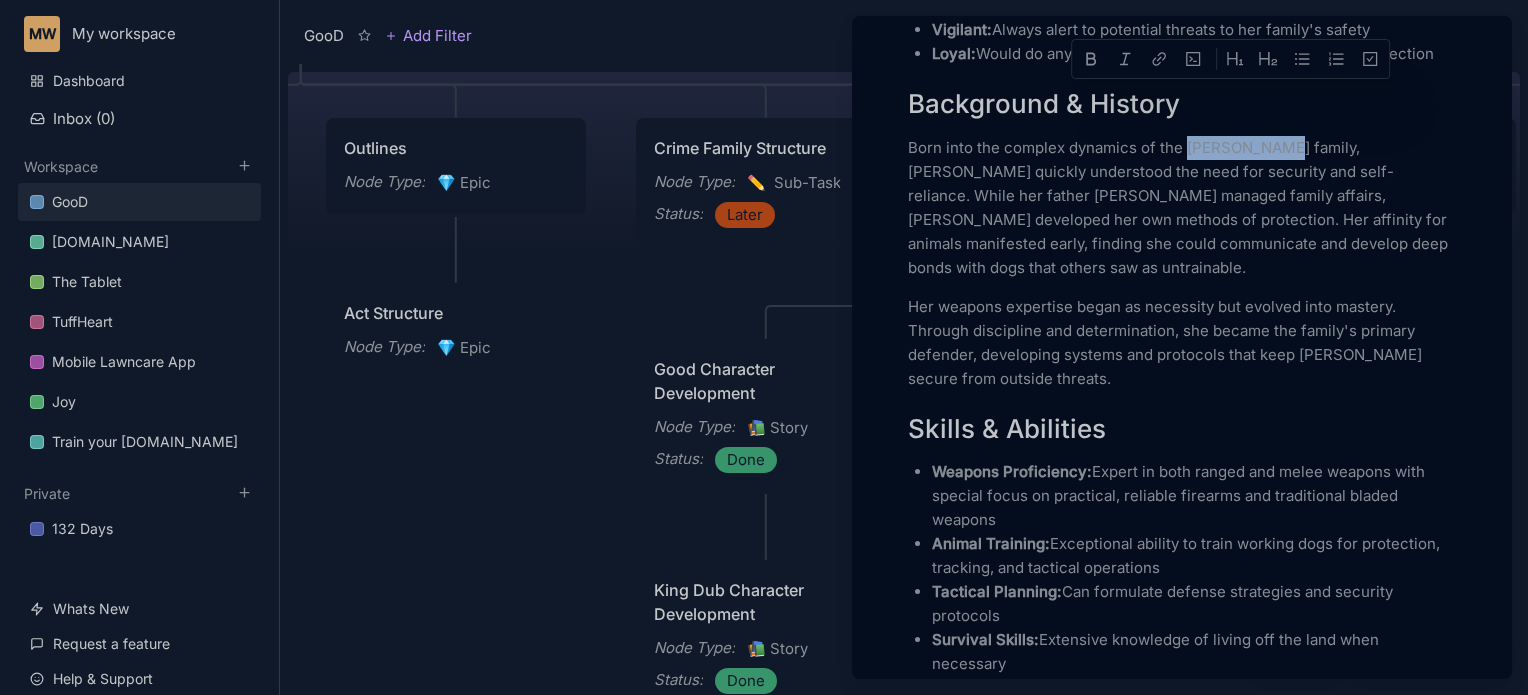 click on "Character Profile: Chelle of [PERSON_NAME] Basic Information Full Name:  [PERSON_NAME] Family:  Daughter of [PERSON_NAME], older sister to Good Specialties:  Weapons expert, animal trainer Signature Companions:  Pack of Staffordshire Bull Terriers (named after [PERSON_NAME]'s reindeer) and a [DEMOGRAPHIC_DATA] named [PERSON_NAME] ("[PERSON_NAME]") Personality Traits Fierce Protector:  [PERSON_NAME]'s primary motivation is the protection of her family and their territories throughout the tri state area Independent:  Learned to rely on herself from an early age in a challenging environment Disciplined:  Has the patience and consistency needed to train both combat dogs and weapons skills Practical:  Values functionality over sentiment, though makes exceptions for her animal companions Vigilant:  Always alert to potential threats to her family's safety Loyal:  Would do anything for those she considers under her protection Background & History Skills & Abilities Weapons Proficiency: Animal Training: Tactical Planning: Survival Skills: First Aid: Dasher:" at bounding box center (1182, 926) 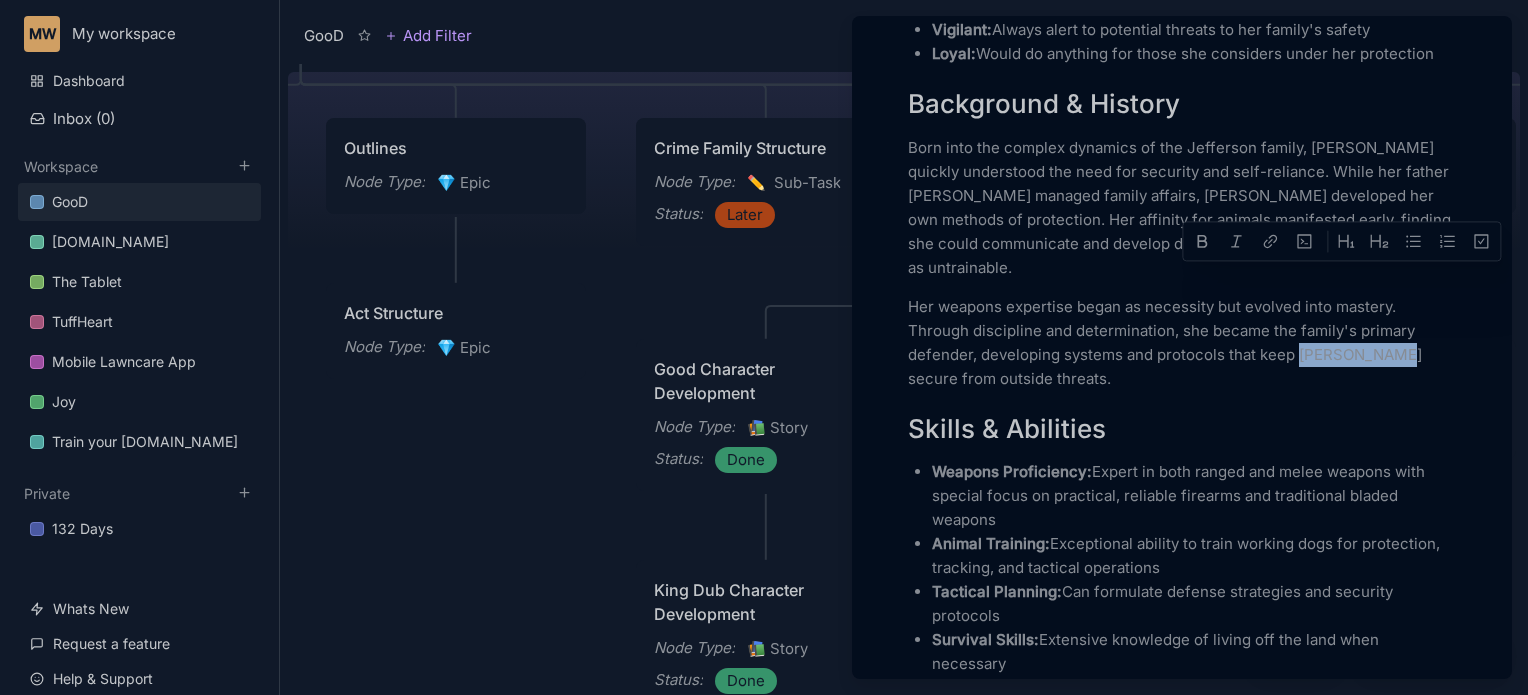 drag, startPoint x: 1297, startPoint y: 279, endPoint x: 1388, endPoint y: 288, distance: 91.44397 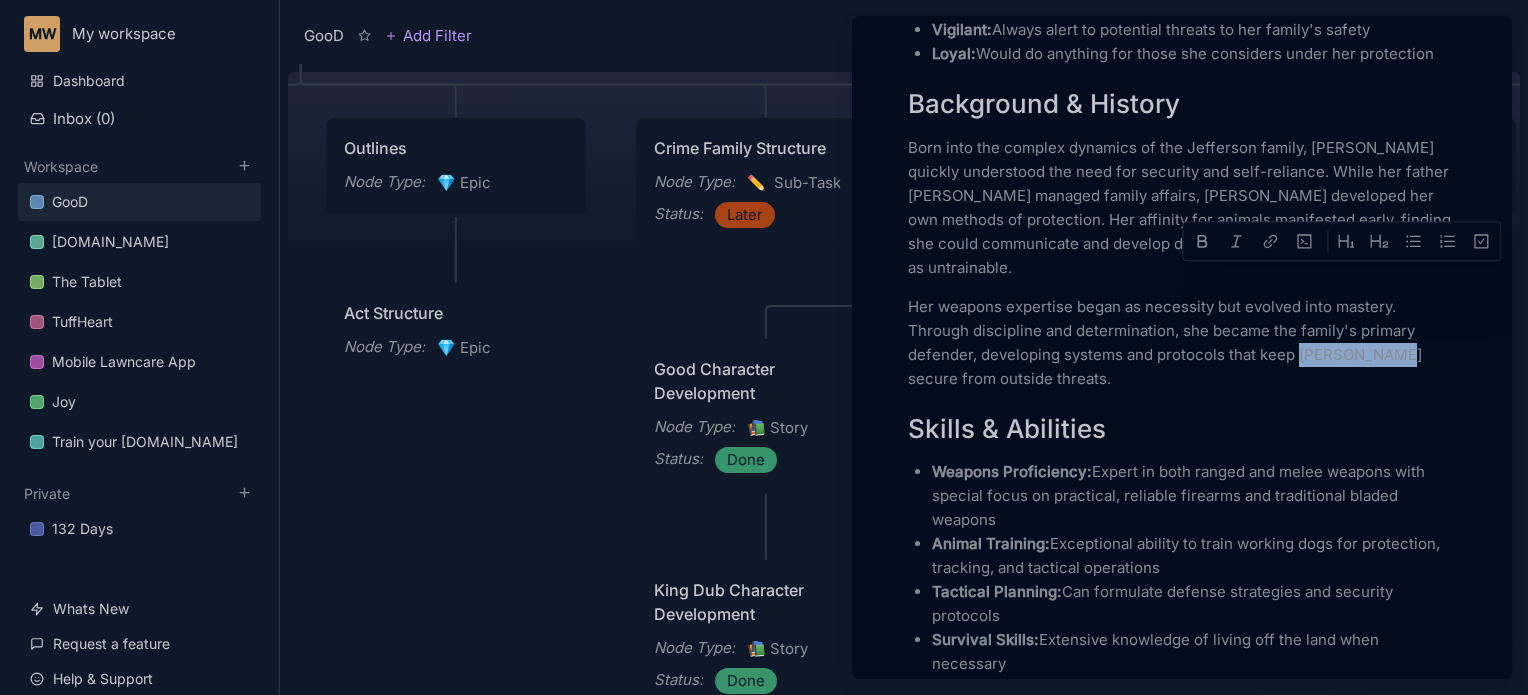 click on "Her weapons expertise began as necessity but evolved into mastery. Through discipline and determination, she became the family's primary defender, developing systems and protocols that keep [PERSON_NAME] secure from outside threats." at bounding box center (1182, 343) 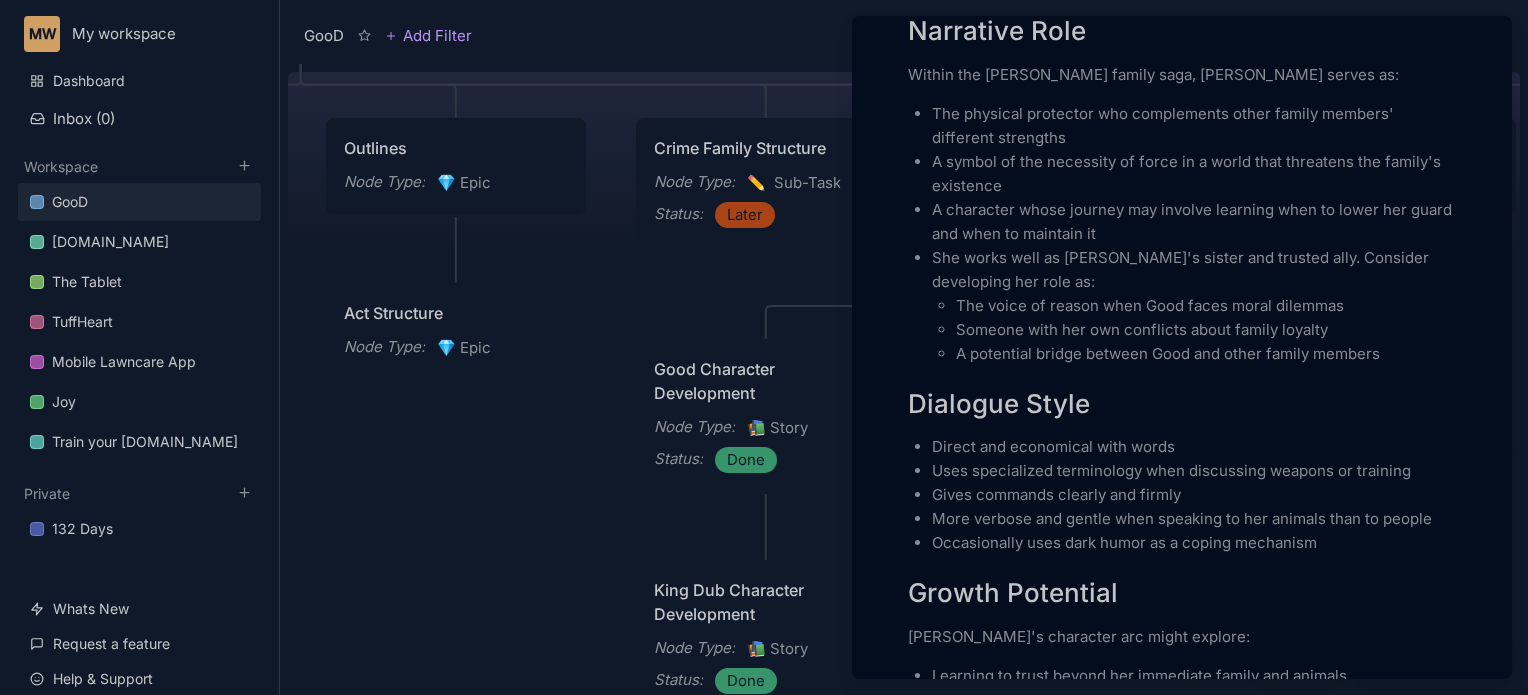 scroll, scrollTop: 2881, scrollLeft: 0, axis: vertical 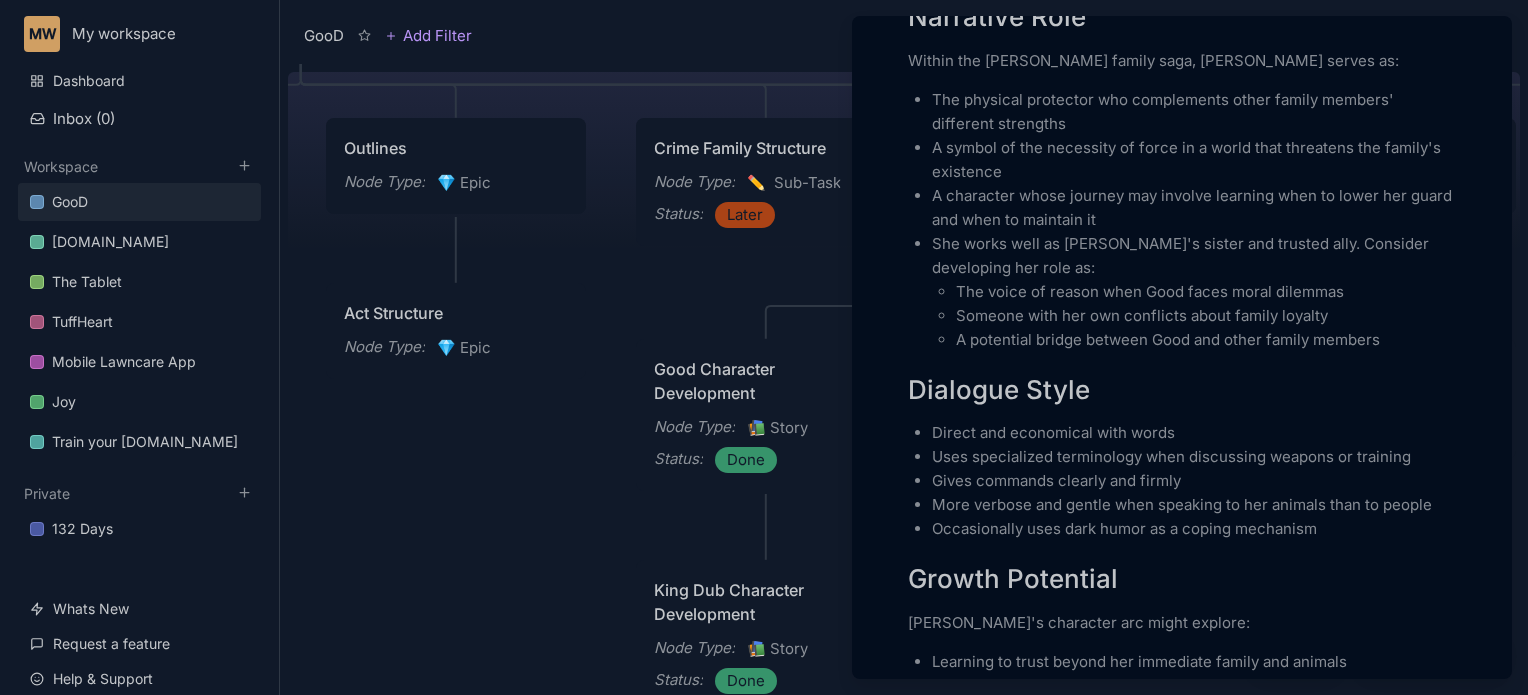 click on "Direct and economical with words" at bounding box center [1194, 433] 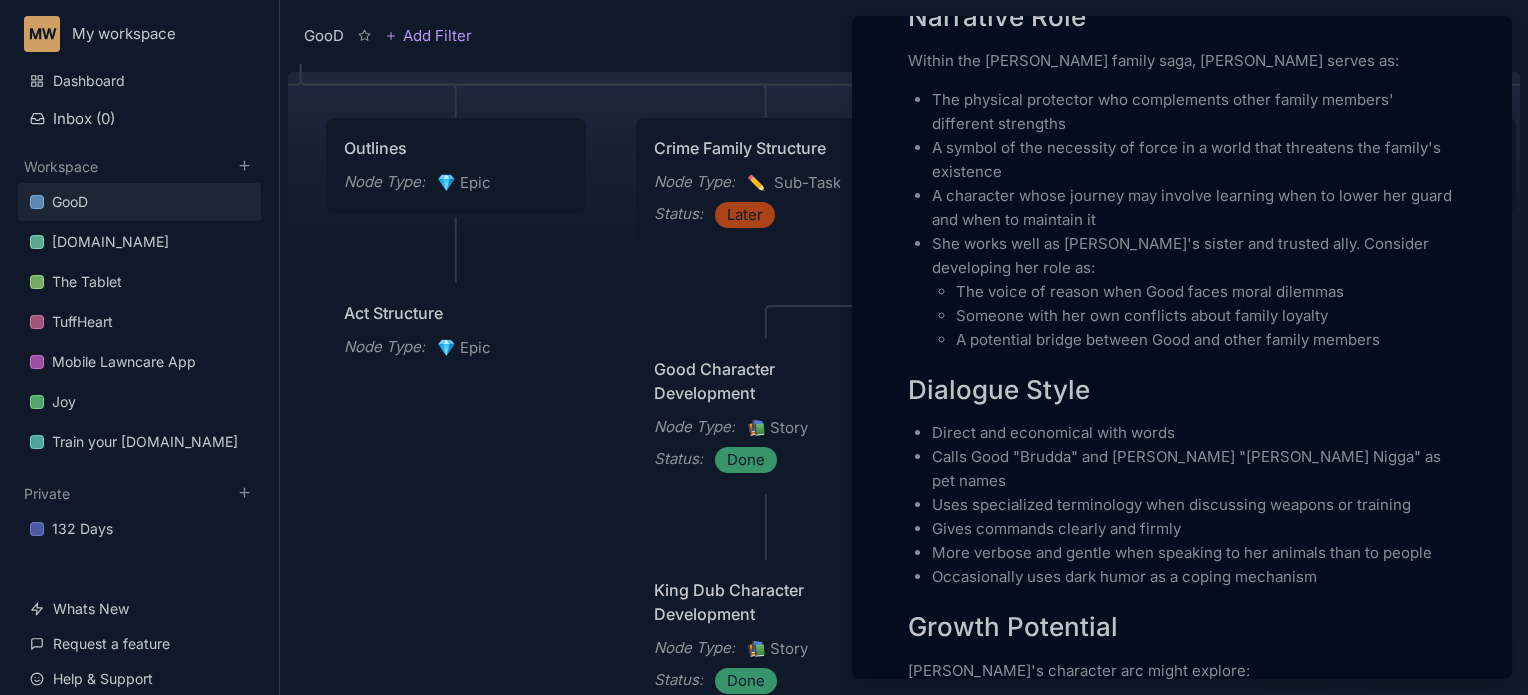click on "Uses specialized terminology when discussing weapons or training" at bounding box center [1194, 505] 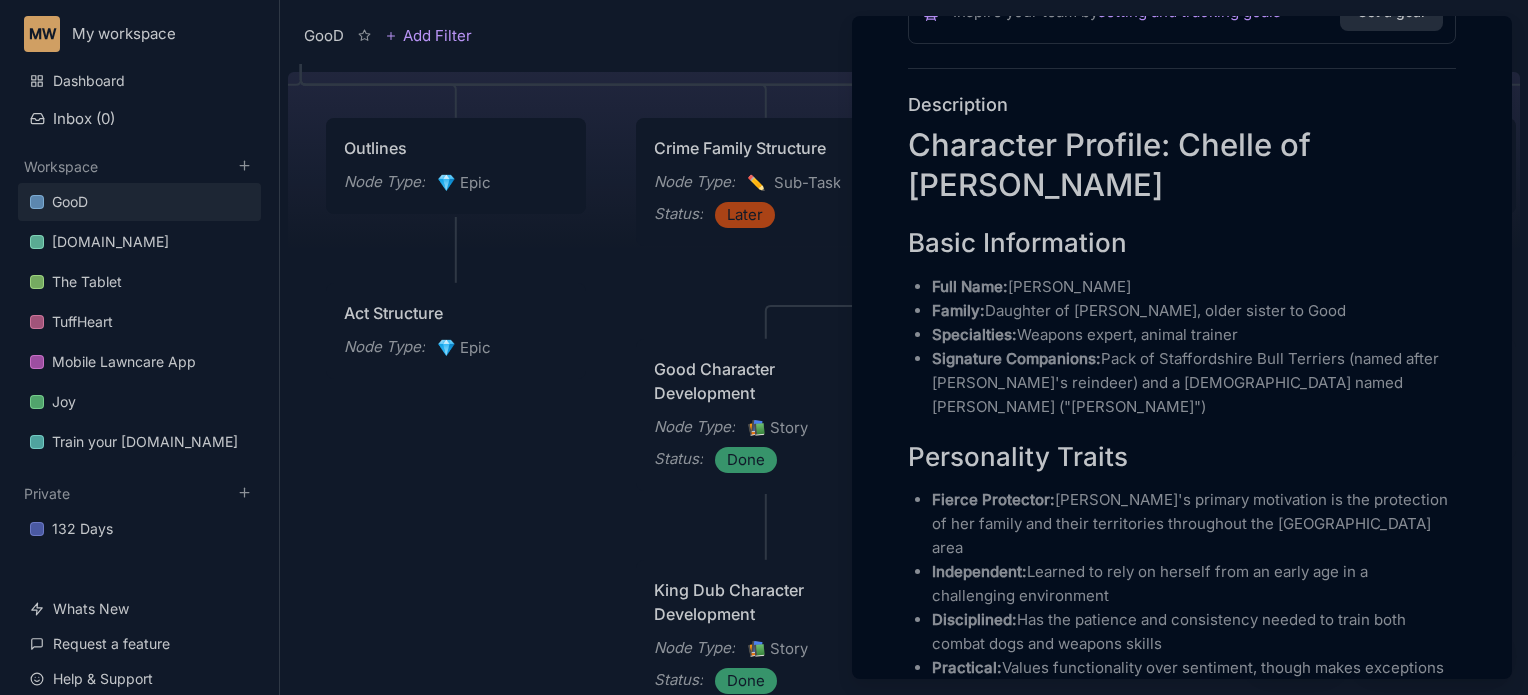 scroll, scrollTop: 537, scrollLeft: 0, axis: vertical 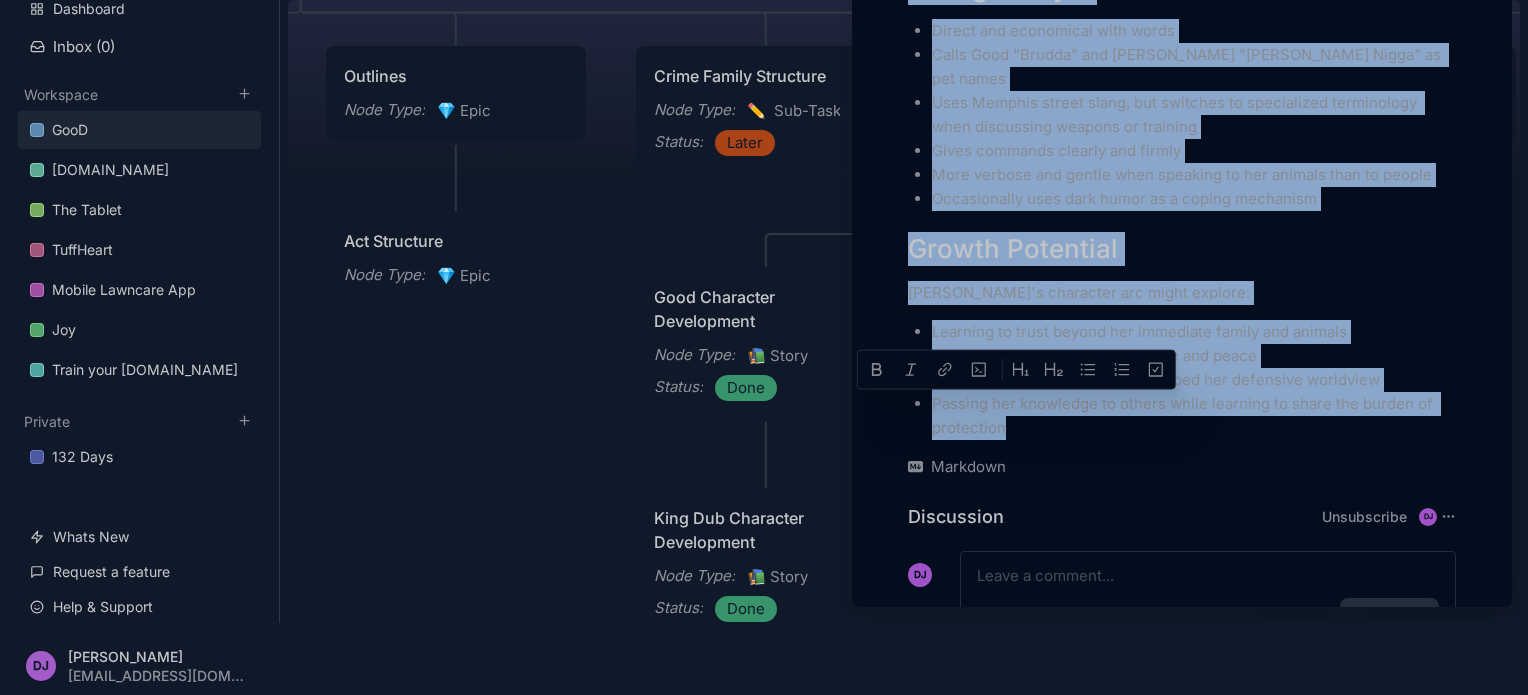 drag, startPoint x: 909, startPoint y: 148, endPoint x: 1180, endPoint y: 342, distance: 333.28217 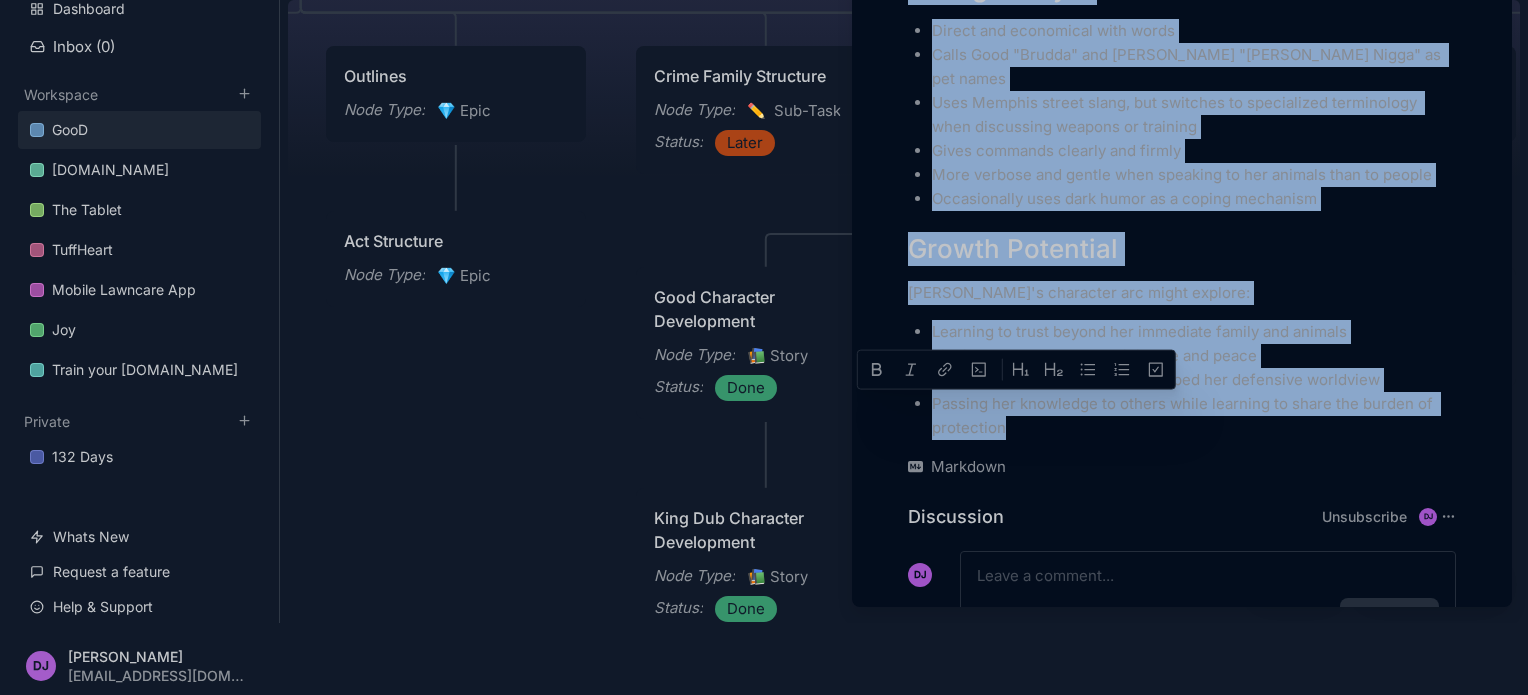 copy on "Character Profile: Chelle of [PERSON_NAME] Basic Information Full Name:  [PERSON_NAME] Family:  Daughter of [PERSON_NAME], older sister to Good Specialties:  Weapons expert, animal trainer Signature Companions:  Pack of Staffordshire Bull Terriers (named after [PERSON_NAME]'s reindeer) and a [DEMOGRAPHIC_DATA] named [PERSON_NAME] ("[PERSON_NAME]") Personality Traits Fierce Protector:  [PERSON_NAME]'s primary motivation is the protection of her family and their territories throughout the tri state area Independent:  Learned to rely on herself from an early age in a challenging environment Disciplined:  Has the patience and consistency needed to train both combat dogs and weapons skills Practical:  Values functionality over sentiment, though makes exceptions for her animal companions Vigilant:  Always alert to potential threats to her family's safety Loyal:  Would do anything for those she considers under her protection Background & History Born into the complex dynamics of the Jefferson family, [PERSON_NAME] quickly understood the need for security and se..." 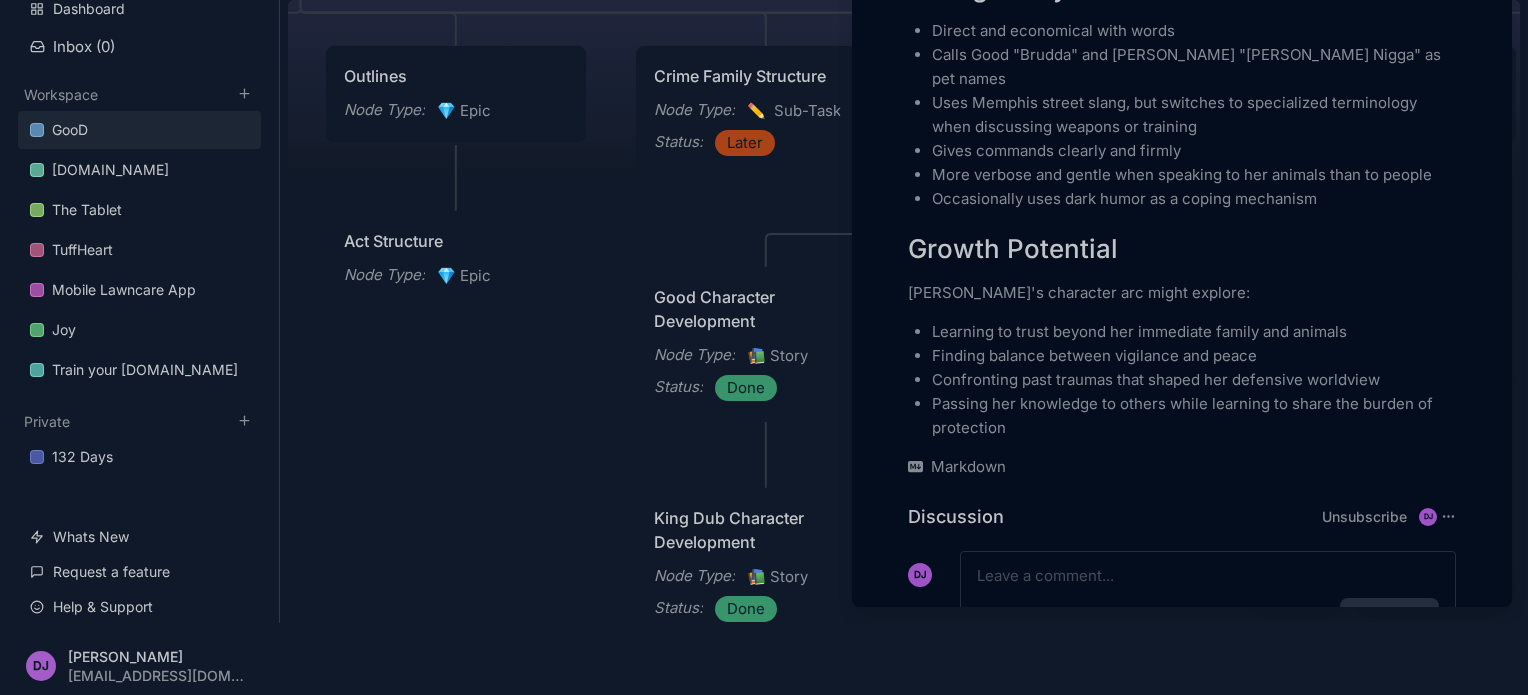 click at bounding box center [764, 347] 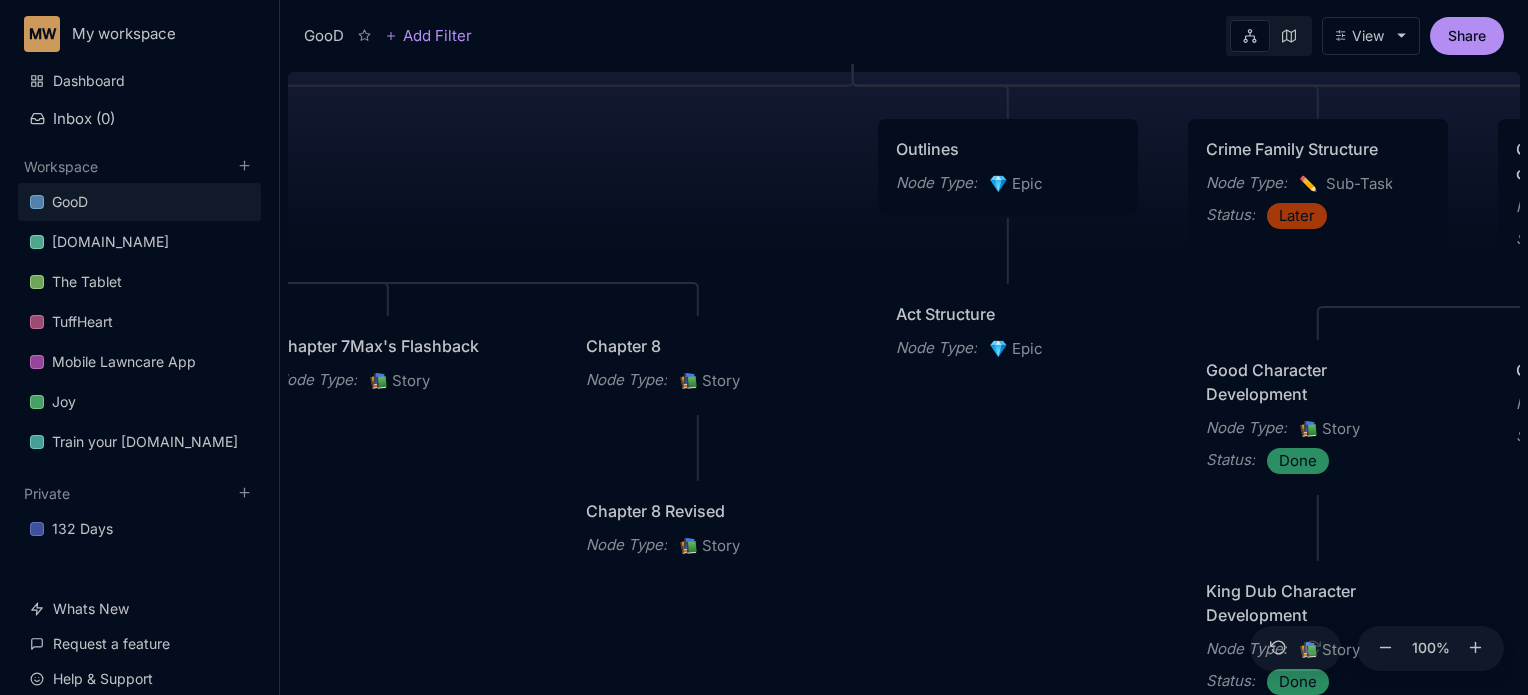 drag, startPoint x: 412, startPoint y: 523, endPoint x: 1077, endPoint y: 544, distance: 665.3315 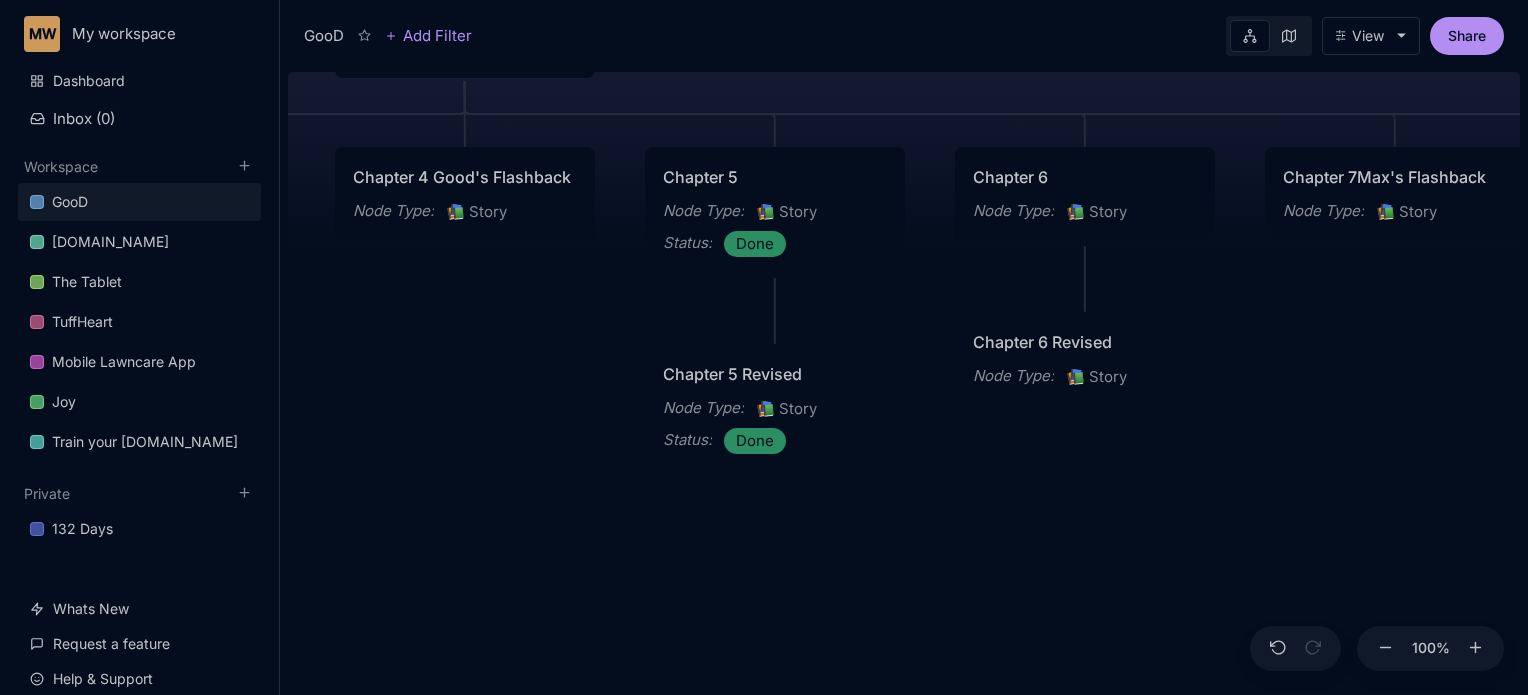 drag, startPoint x: 462, startPoint y: 560, endPoint x: 1356, endPoint y: 371, distance: 913.7598 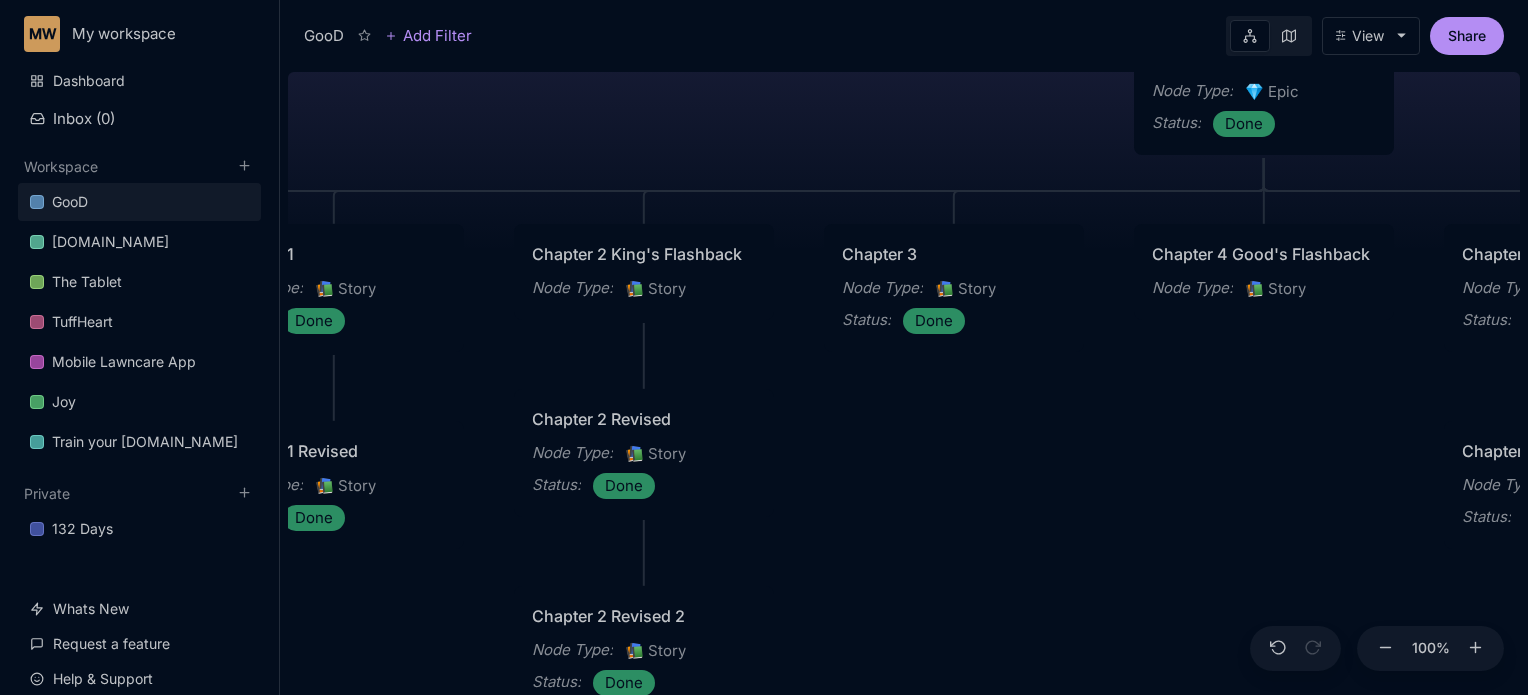drag, startPoint x: 484, startPoint y: 434, endPoint x: 1283, endPoint y: 511, distance: 802.70166 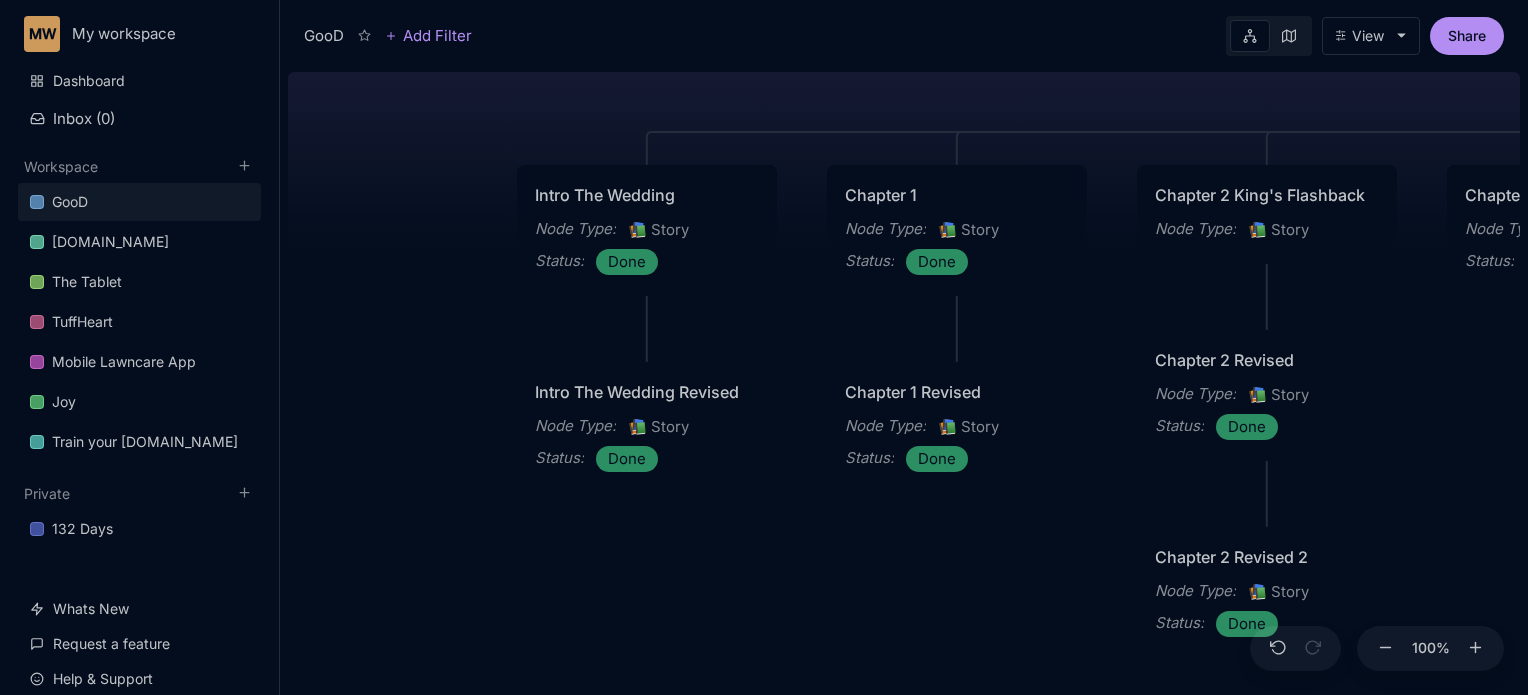 drag, startPoint x: 371, startPoint y: 604, endPoint x: 994, endPoint y: 545, distance: 625.7875 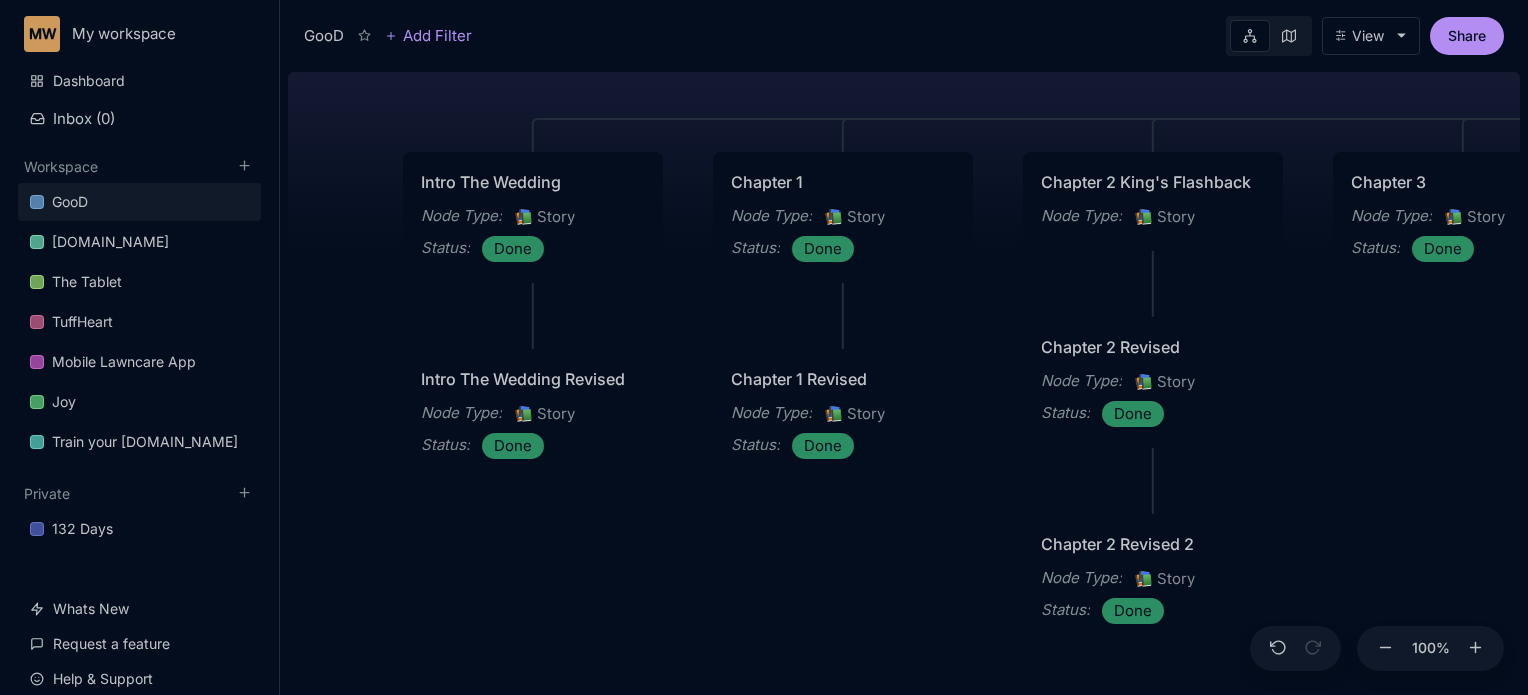 drag, startPoint x: 994, startPoint y: 545, endPoint x: 880, endPoint y: 532, distance: 114.73883 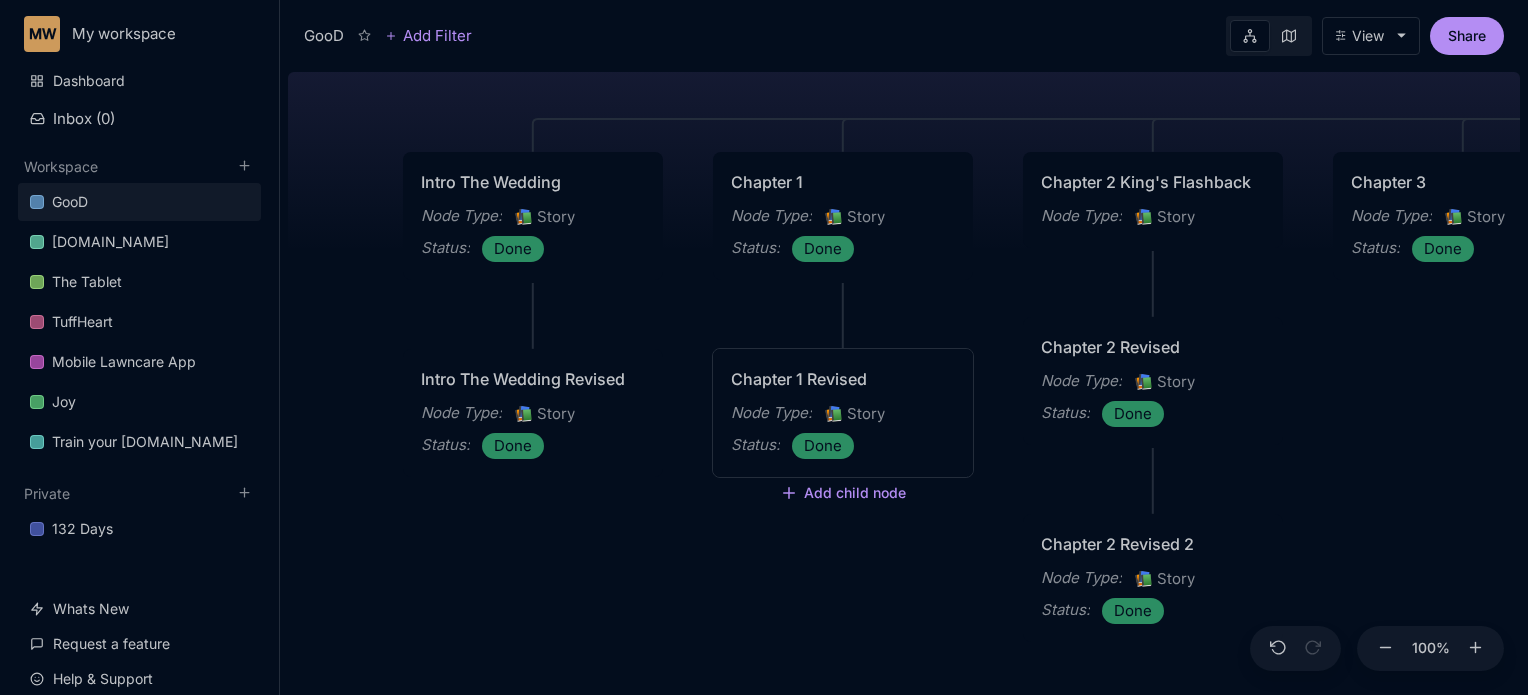 click on "Chapter 1 Revised" at bounding box center [843, 379] 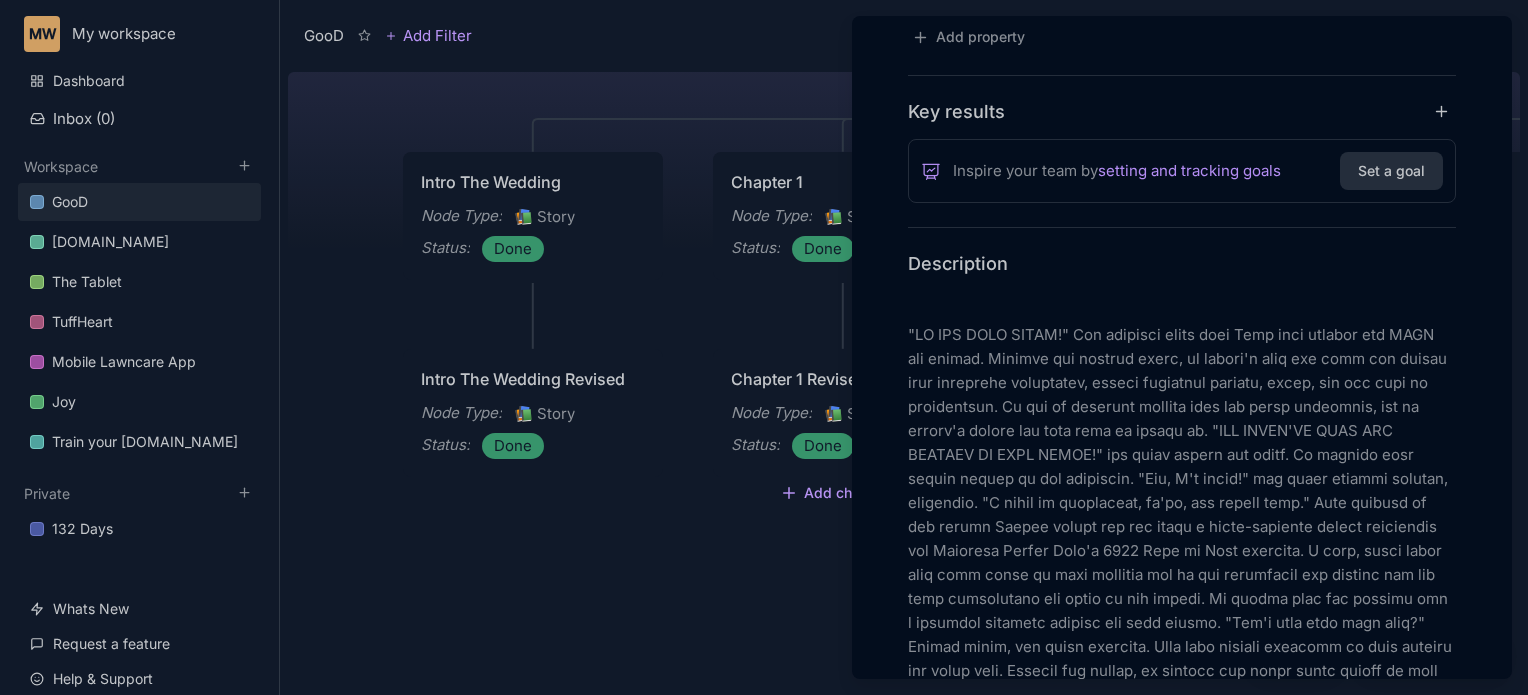 scroll, scrollTop: 492, scrollLeft: 0, axis: vertical 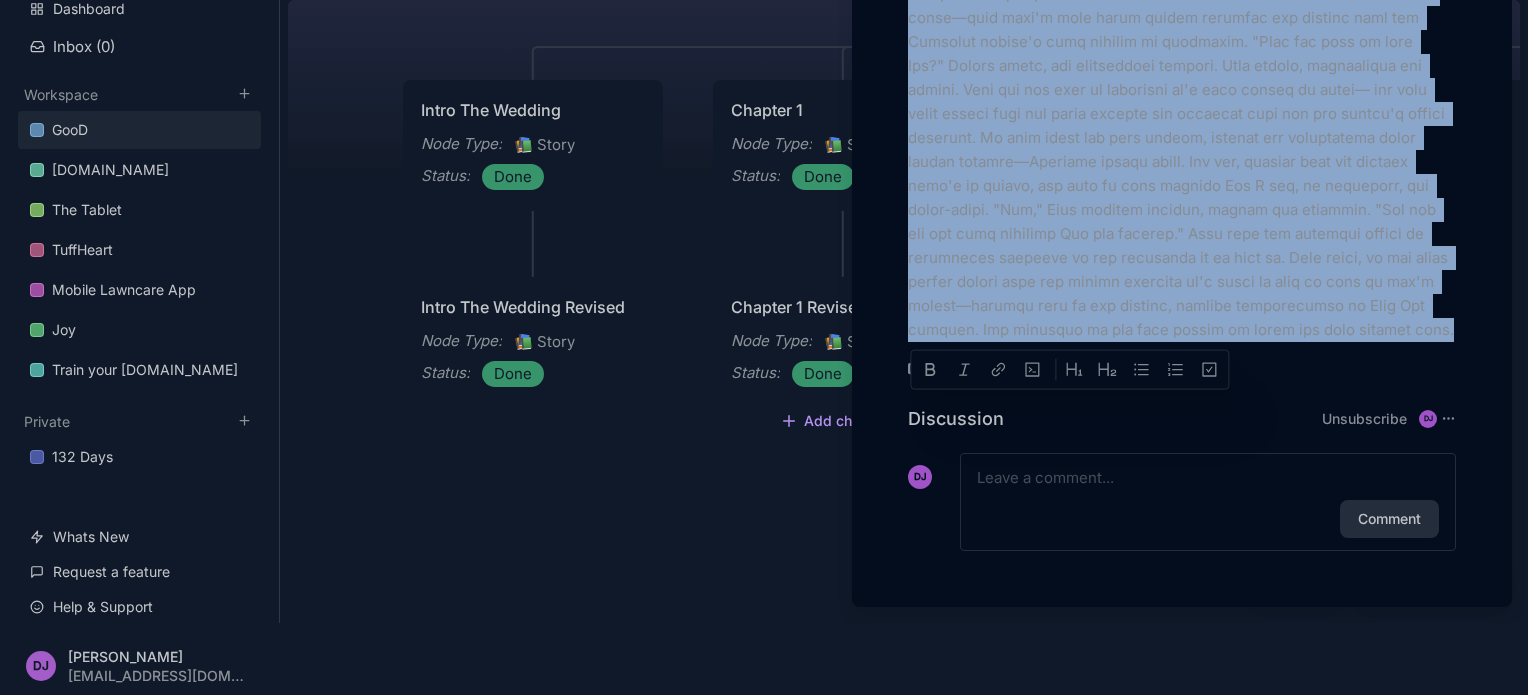 drag, startPoint x: 908, startPoint y: 222, endPoint x: 1248, endPoint y: 333, distance: 357.66046 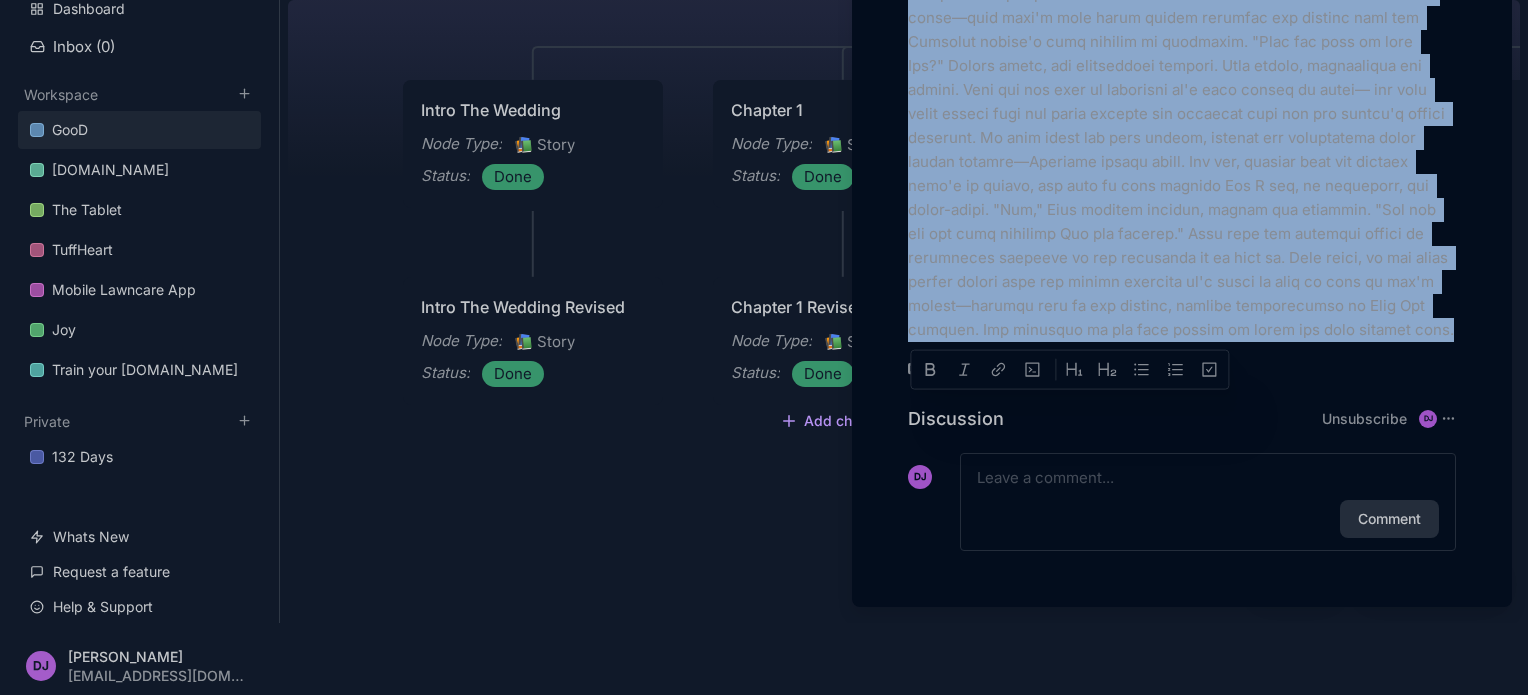 copy on ""DO THE DAMN THANG!" The familiar voice made Good look outside the [PERSON_NAME] bus window. Despite his focused state, he couldn't help but scan the street with practiced efficiency, noting potential threats, exits, and the flow of pedestrians. It was an instinct drilled into him since childhood, one he couldn't switch off even when he wanted to. "YOU COULD'VE KEPT THE HAIRCUT ON THAT BITCH!" the voice called out again. An elderly [DEMOGRAPHIC_DATA] nearby gasped at the profanity. "[PERSON_NAME], I'm sorry!" the voice quickly pivoted, softening. "I meant no disrespect, ma'am, but please look." Good watched as his sister [PERSON_NAME] showed the old woman a large-screened device displaying the American Kennel Club's 2024 Best in Show champion. A tiny, white fluff ball with tufts of hair sticking out in all directions had somehow won the most prestigious dog award in the nation. It looked like the groomer had a personal vendetta against the poor animal. "Ain't this some ugly shit?" [PERSON_NAME] asked, her voice carrying. Good felt himself starting to g..." 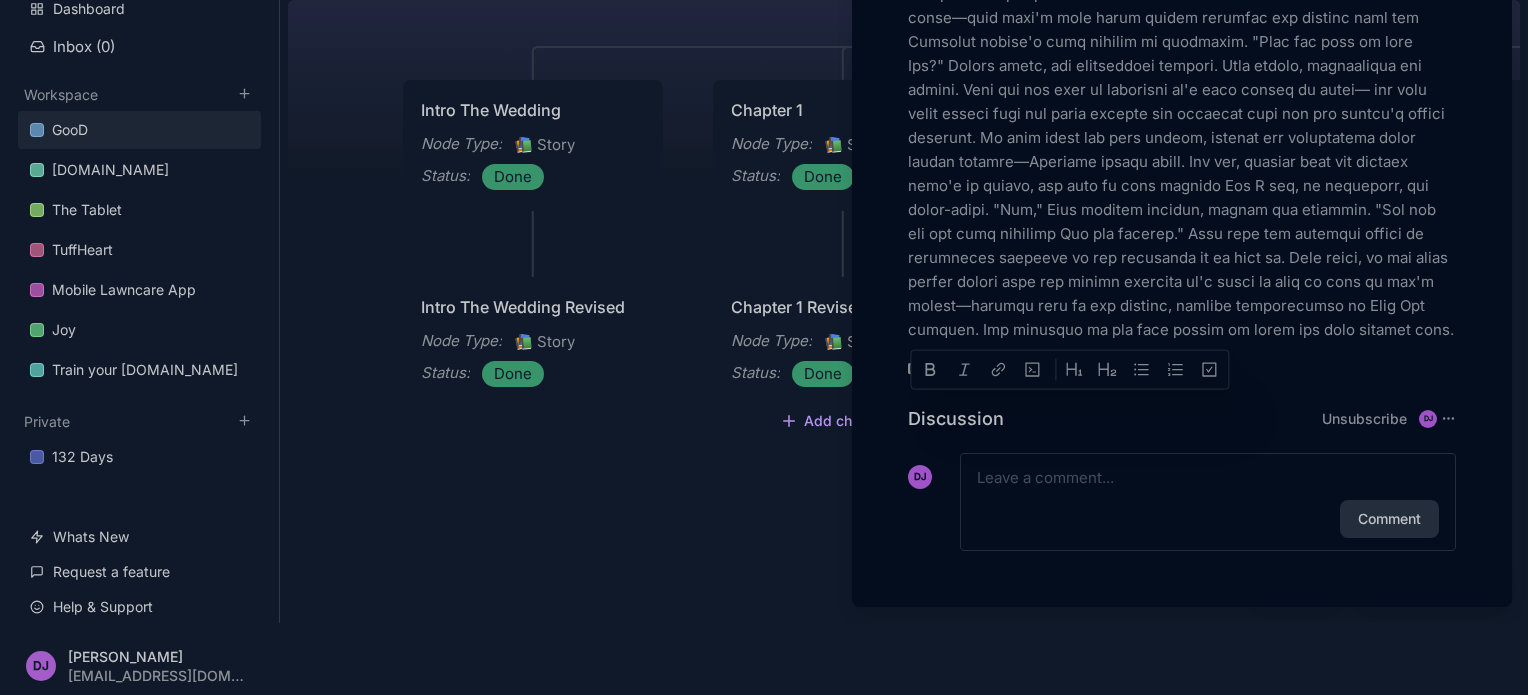 click at bounding box center [764, 347] 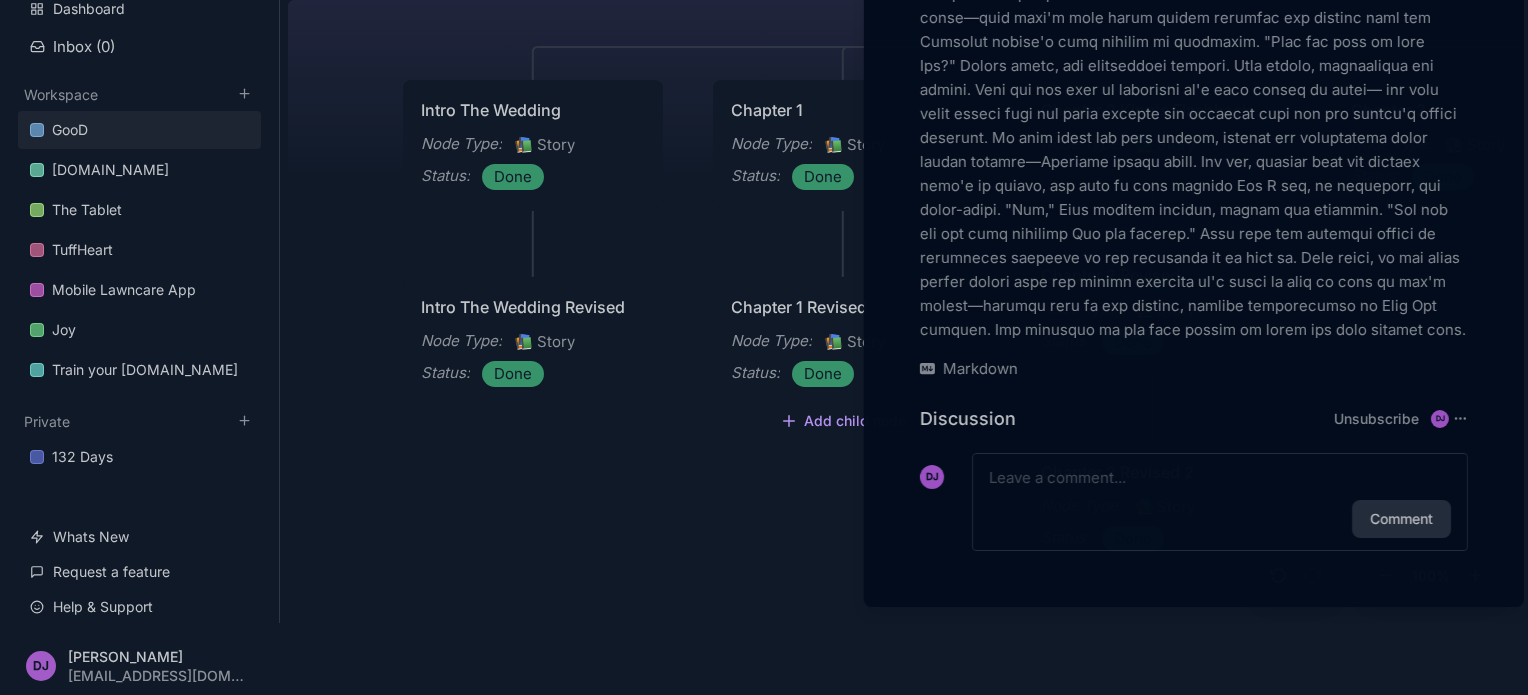 scroll, scrollTop: 0, scrollLeft: 0, axis: both 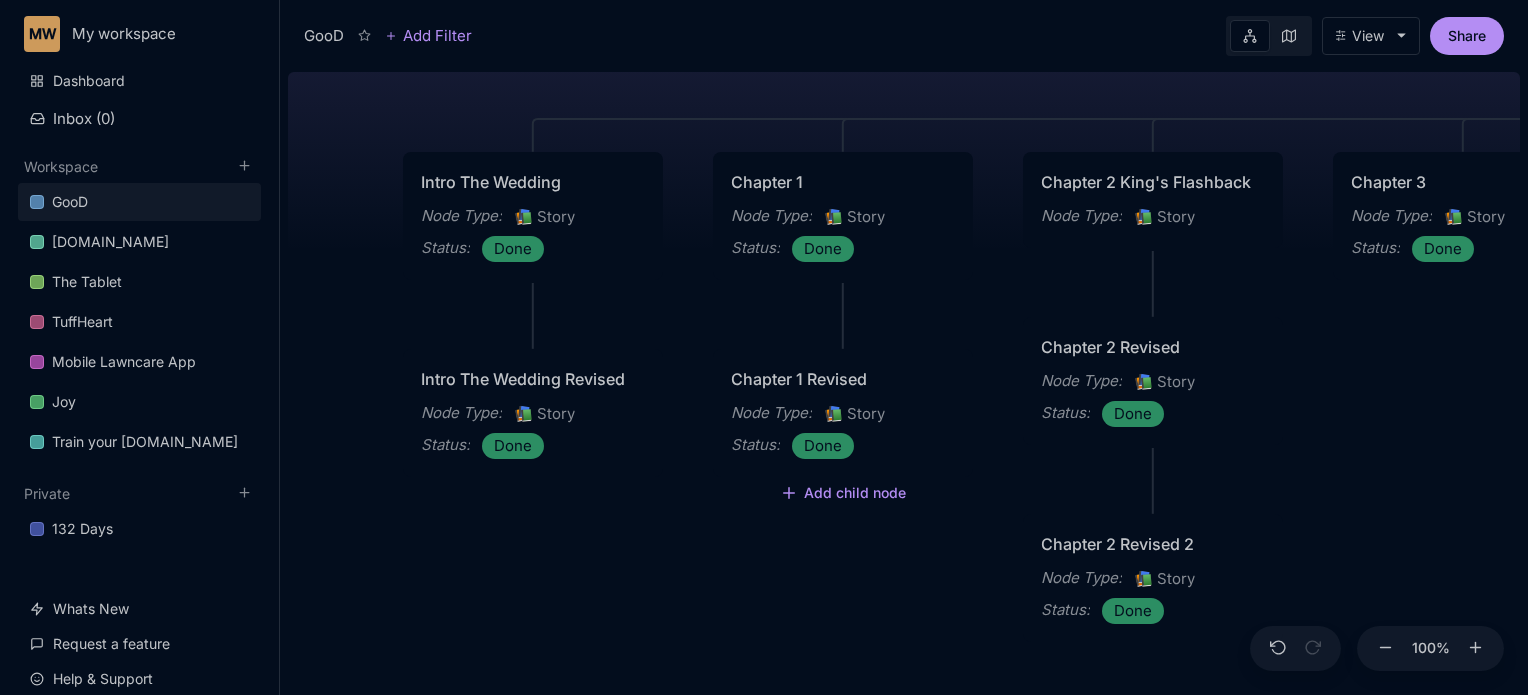click on "GooD PLOT Node Type : 💎   Epic Status : Done Outlines Node Type : 💎   Epic Crime Family Structure
Node Type : ✏ ️  Sub-Task Status : Later Characters and sub plot outlines Node Type : ✏ ️  Sub-Task Status : Next Setting Node Type : ✏ ️  Sub-Task WIP Node Type : 📐   Task Status : Done Intro The Wedding Node Type : 📚   Story Status : Done Chapter 1  Node Type : 📚   Story Status : Done Chapter 2 King's Flashback Node Type : 📚   Story Chapter 3 Node Type : 📚   Story Status : Done Chapter 4 Good's Flashback Node Type : 📚   Story Chapter 5 Node Type : 📚   Story Status : Done Chapter 6 Node Type : 📚   Story Chapter 7Max's Flashback Node Type : 📚   Story Chapter 8 Node Type : 📚   Story Act Structure Node Type : 💎   Epic Good Character Development Node Type : 📚   Story Status : Done Chelle Charter Profile Node Type : 📚   Story Status : Done Enhanced Character Development Node Type : 💎   Epic Character Relationship Development Node Type : 📚   Story : 📚" at bounding box center (904, 379) 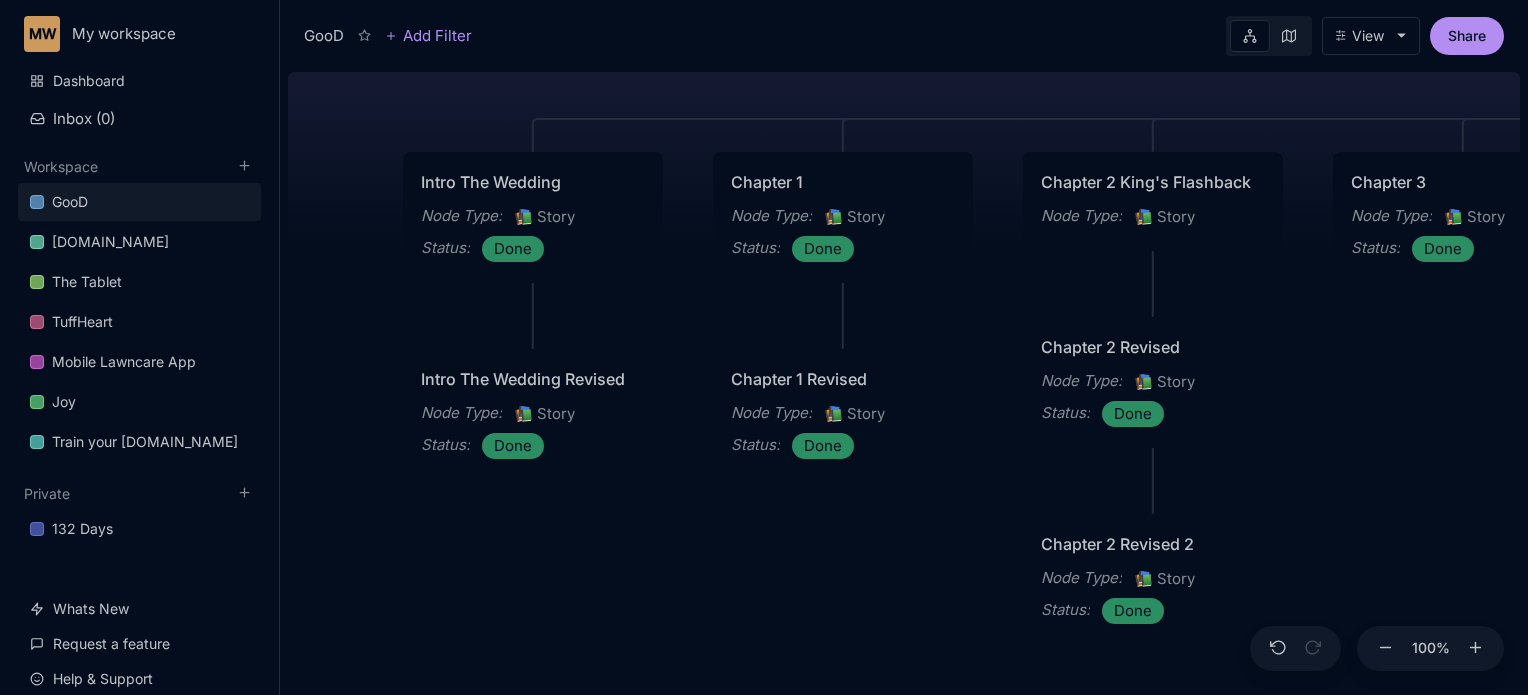 click on "GooD PLOT Node Type : 💎   Epic Status : Done Outlines Node Type : 💎   Epic Crime Family Structure
Node Type : ✏ ️  Sub-Task Status : Later Characters and sub plot outlines Node Type : ✏ ️  Sub-Task Status : Next Setting Node Type : ✏ ️  Sub-Task WIP Node Type : 📐   Task Status : Done Intro The Wedding Node Type : 📚   Story Status : Done Chapter 1  Node Type : 📚   Story Status : Done Chapter 2 King's Flashback Node Type : 📚   Story Chapter 3 Node Type : 📚   Story Status : Done Chapter 4 Good's Flashback Node Type : 📚   Story Chapter 5 Node Type : 📚   Story Status : Done Chapter 6 Node Type : 📚   Story Chapter 7Max's Flashback Node Type : 📚   Story Chapter 8 Node Type : 📚   Story Act Structure Node Type : 💎   Epic Good Character Development Node Type : 📚   Story Status : Done Chelle Charter Profile Node Type : 📚   Story Status : Done Enhanced Character Development Node Type : 💎   Epic Character Relationship Development Node Type : 📚   Story : 📚" at bounding box center [904, 379] 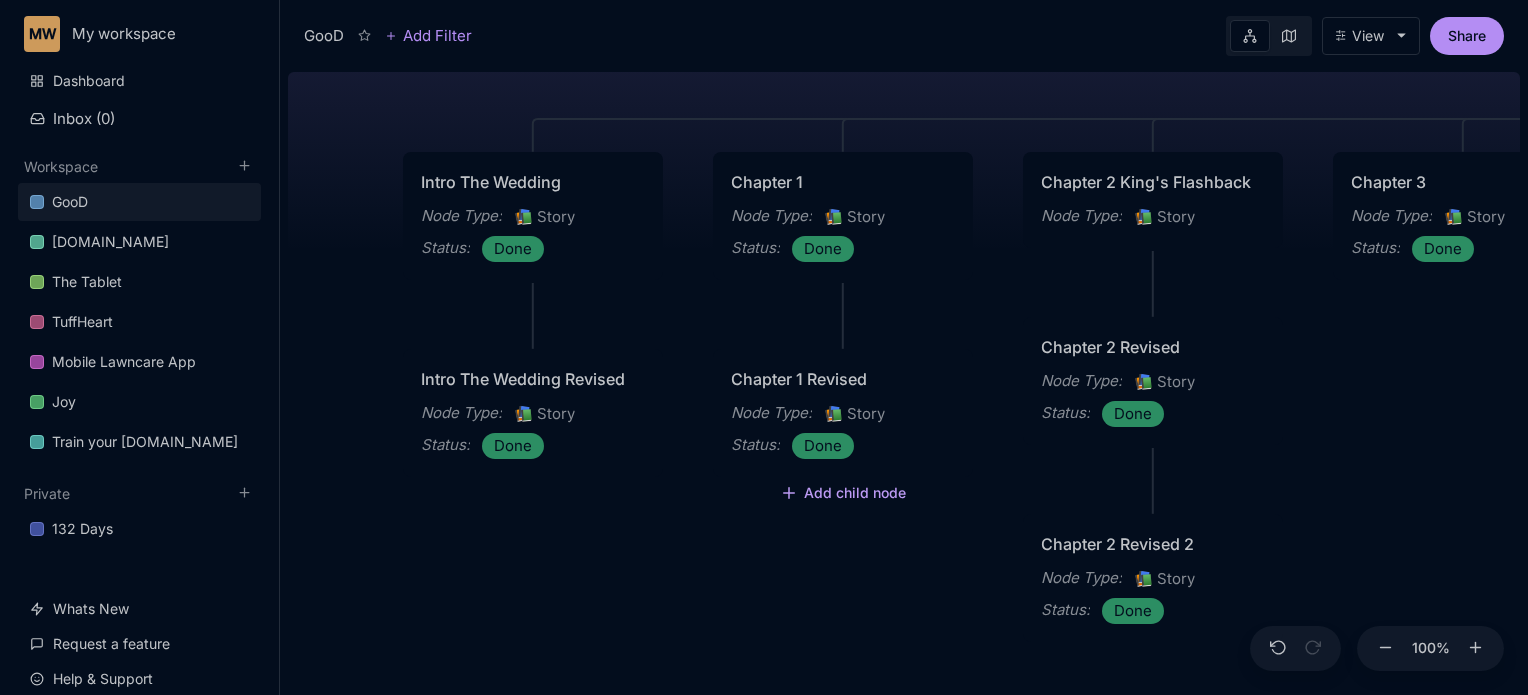 click on "Add child node" at bounding box center (843, 494) 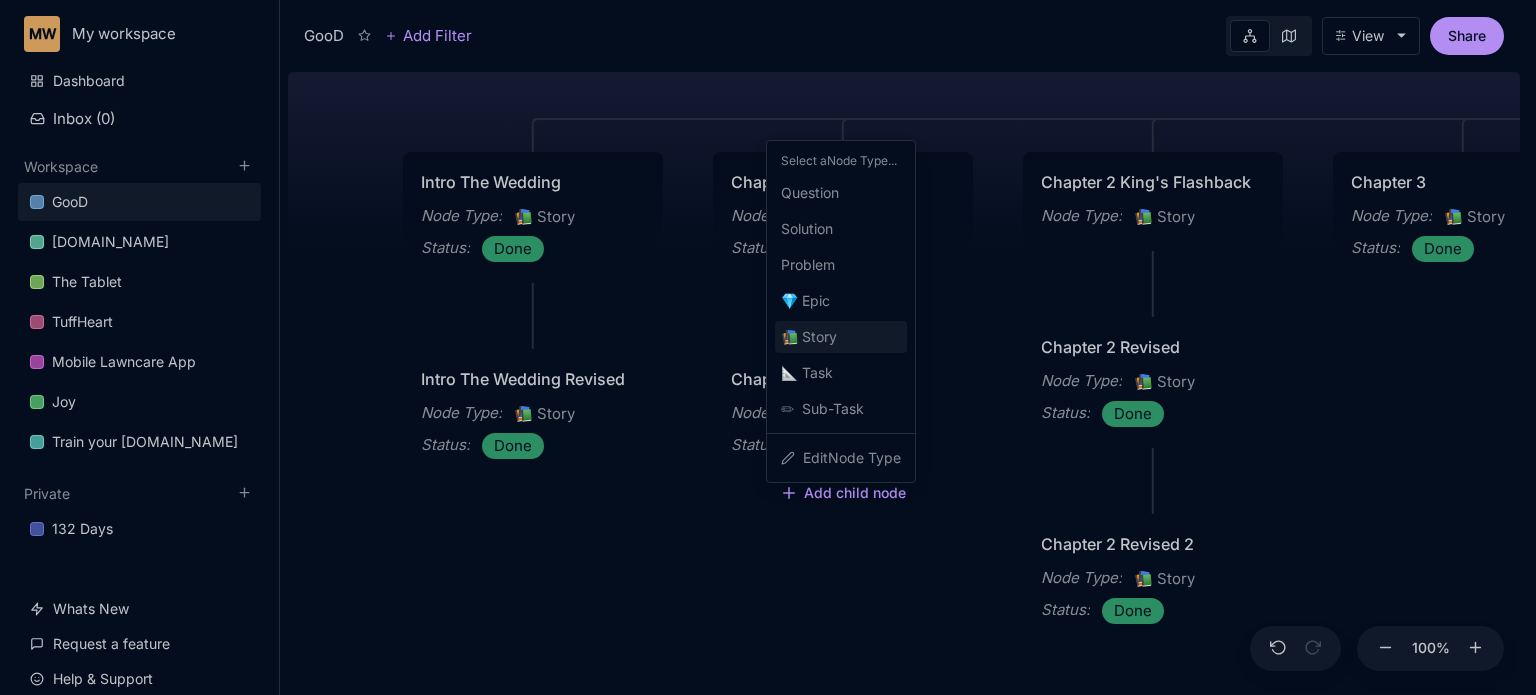 click on "📚   Story" at bounding box center [809, 337] 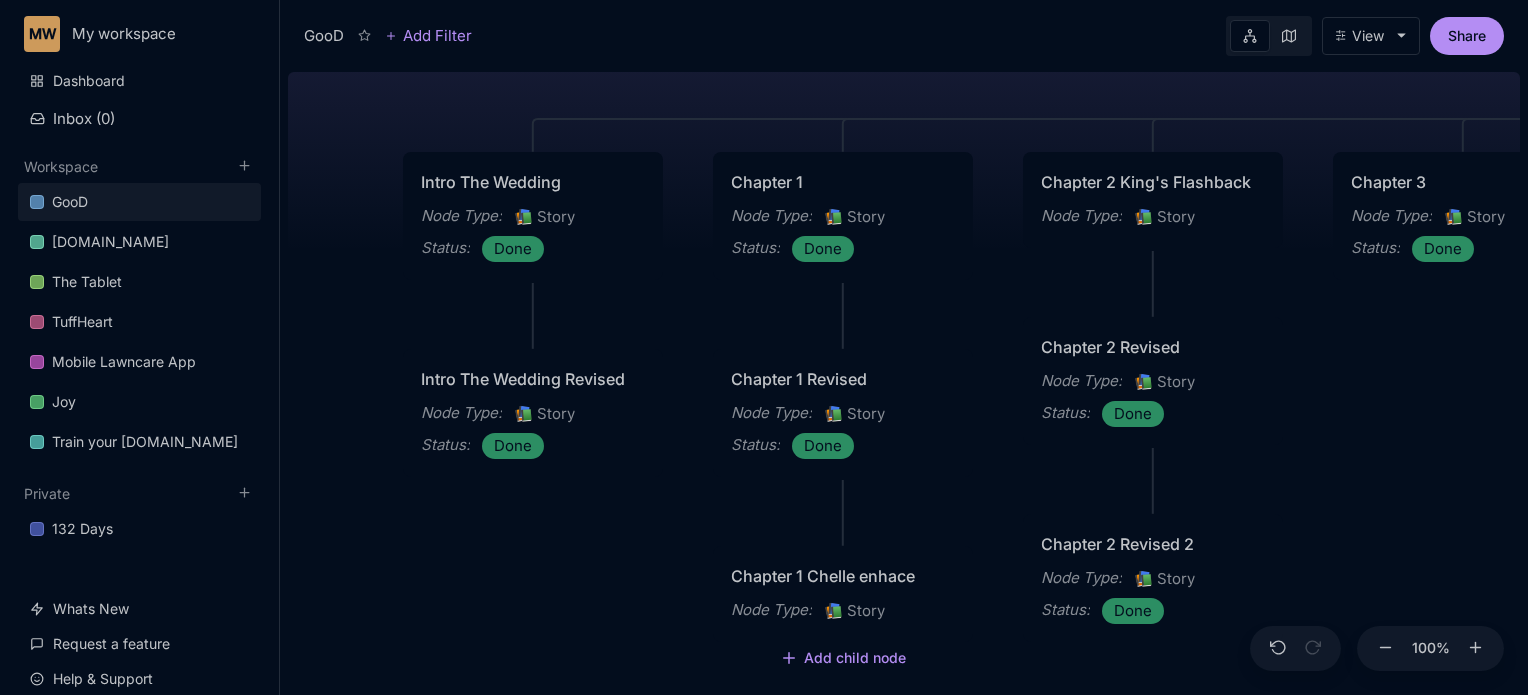 type on "Chapter 1 Chelle enhaced" 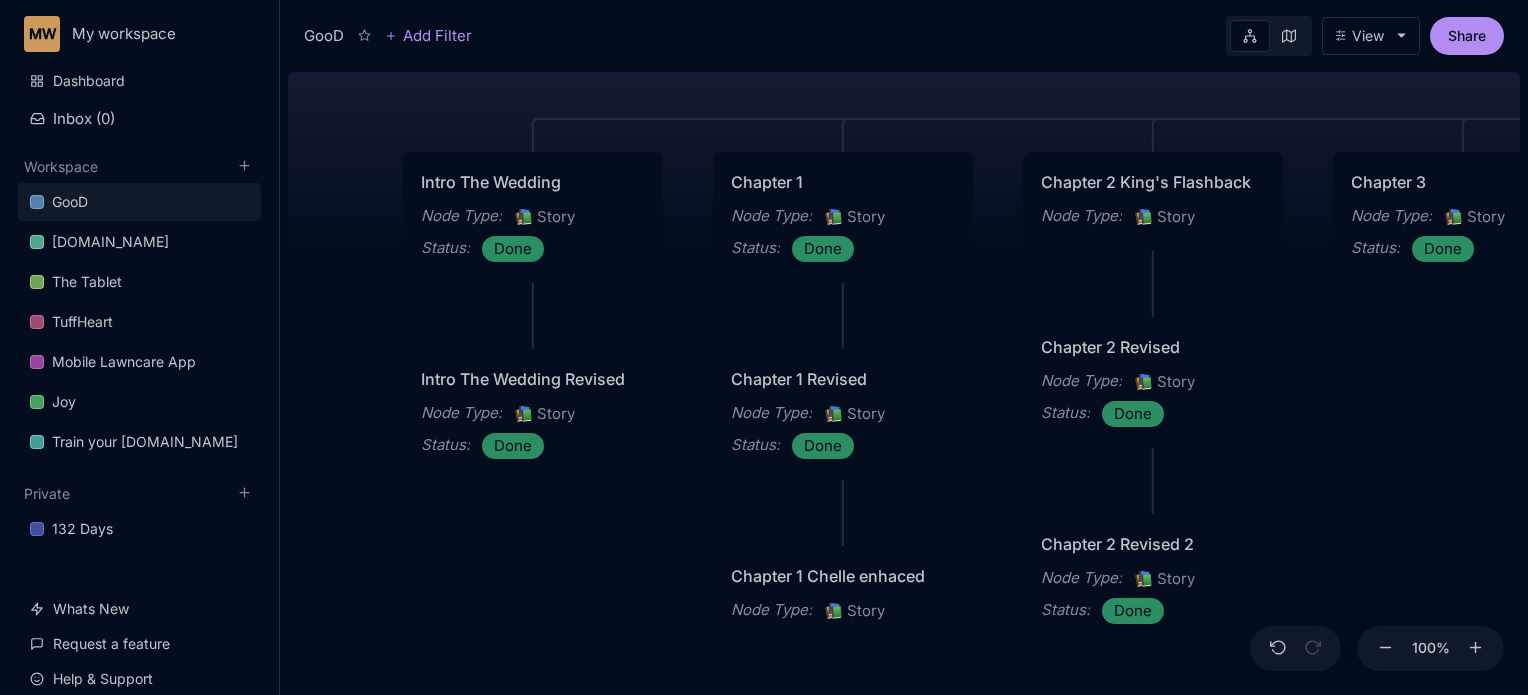 drag, startPoint x: 1464, startPoint y: 383, endPoint x: 1294, endPoint y: 422, distance: 174.41617 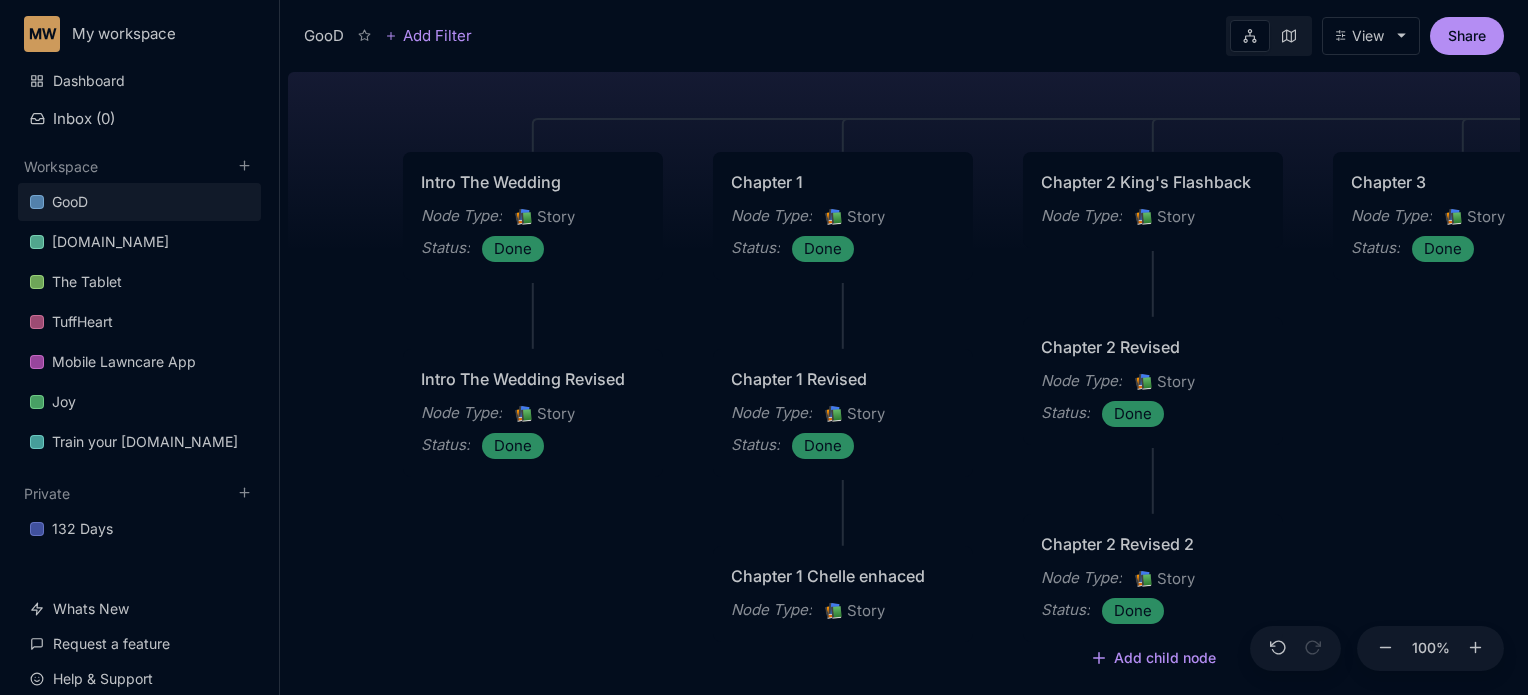 click on "Chapter 2 Revised 2" at bounding box center [1153, 544] 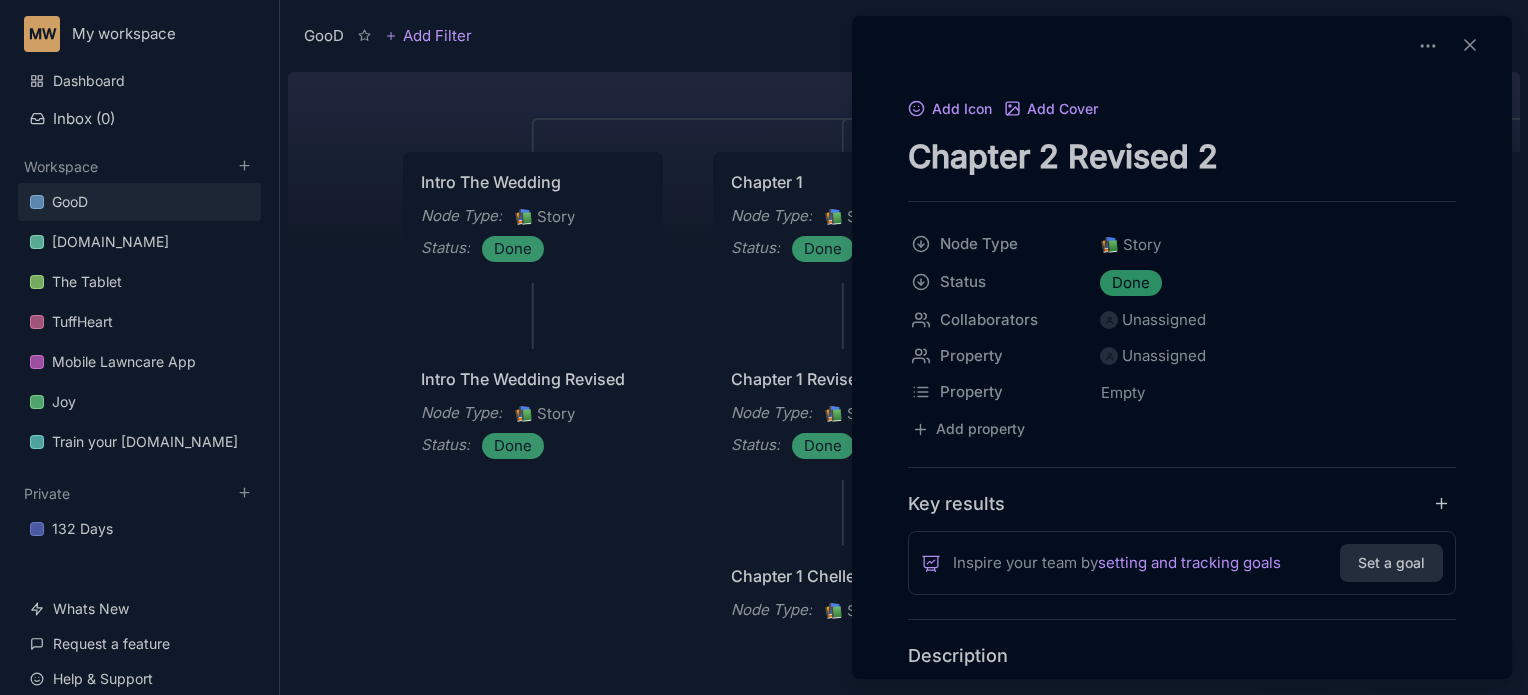 click on "GooD   Add Filter View Share GooD PLOT Node Type : 💎   Epic Status : Done Outlines Node Type : 💎   Epic Crime Family Structure
Node Type : ✏ ️  Sub-Task Status : Later Characters and sub plot outlines Node Type : ✏ ️  Sub-Task Status : Next Setting Node Type : ✏ ️  Sub-Task WIP Node Type : 📐   Task Status : Done Intro The Wedding Node Type : 📚   Story Status : Done Chapter 1  Node Type : 📚   Story Status : Done Chapter 2 King's Flashback Node Type : 📚   Story Chapter 3 Node Type : 📚   Story Status : Done Chapter 4 Good's Flashback Node Type : 📚   Story Chapter 5 Node Type : 📚   Story Status : Done Chapter 6 Node Type : 📚   Story Chapter 7Max's Flashback Node Type : 📚   Story Chapter 8 Node Type : 📚   Story Act Structure Node Type : 💎   Epic Good Character Development Node Type : 📚   Story Status : Done Chelle Charter Profile Node Type : 📚   Story Status : Done Enhanced Character Development Node Type : 💎   Epic Character Relationship Development : :" at bounding box center (904, 347) 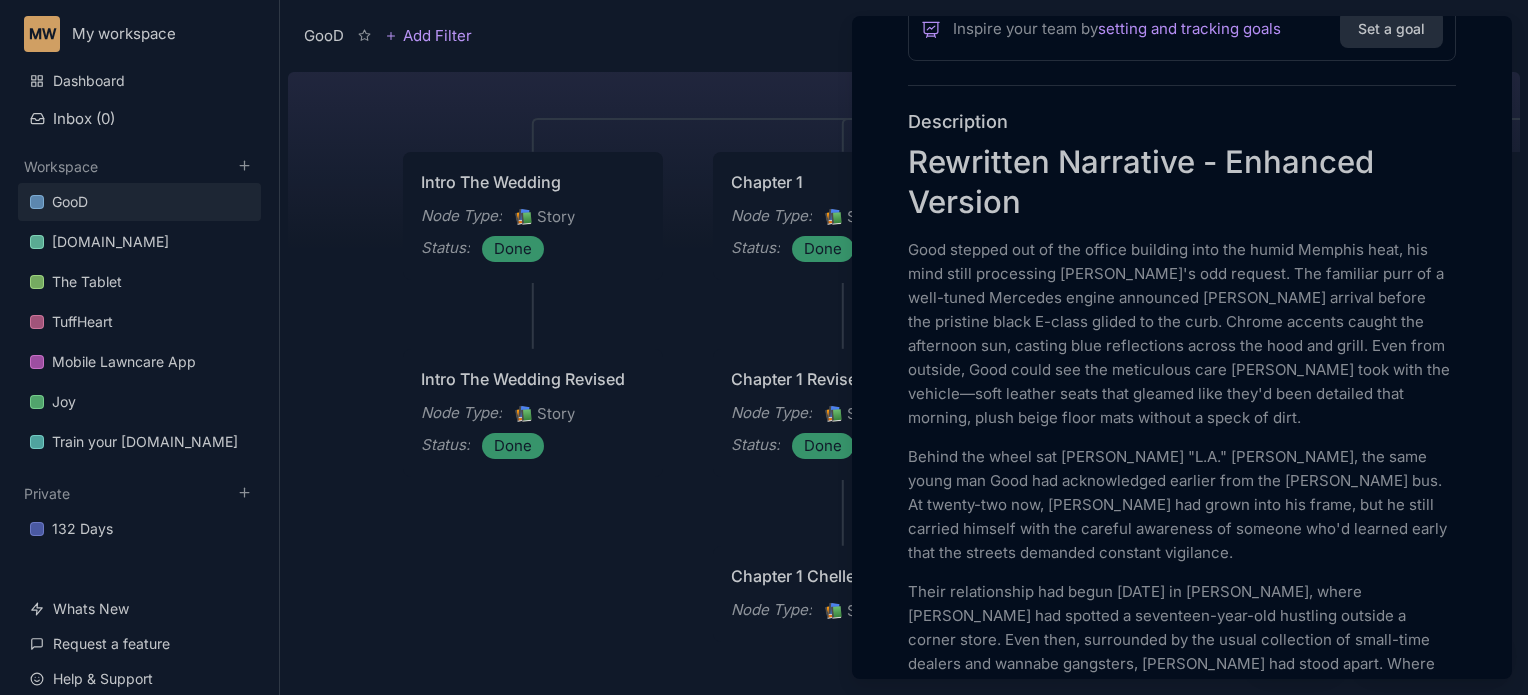 scroll, scrollTop: 587, scrollLeft: 0, axis: vertical 